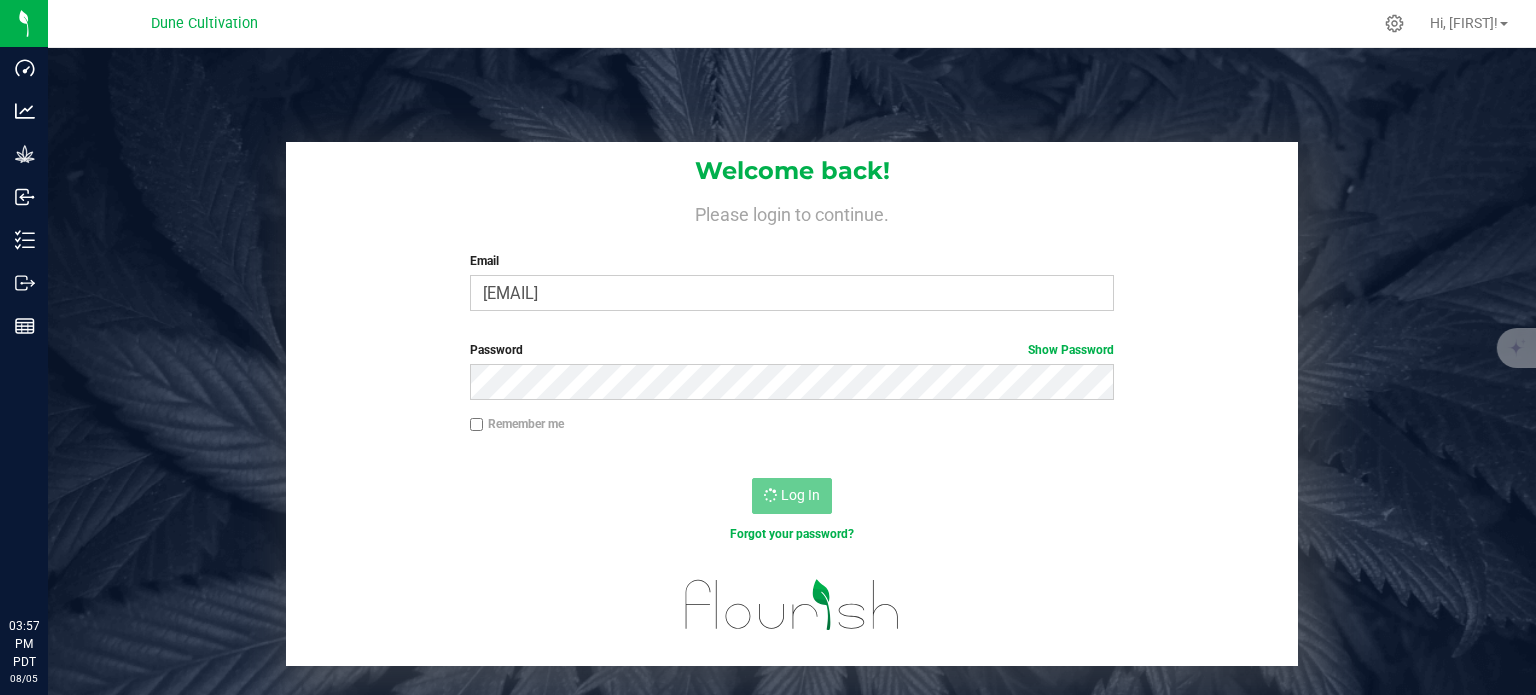 scroll, scrollTop: 0, scrollLeft: 0, axis: both 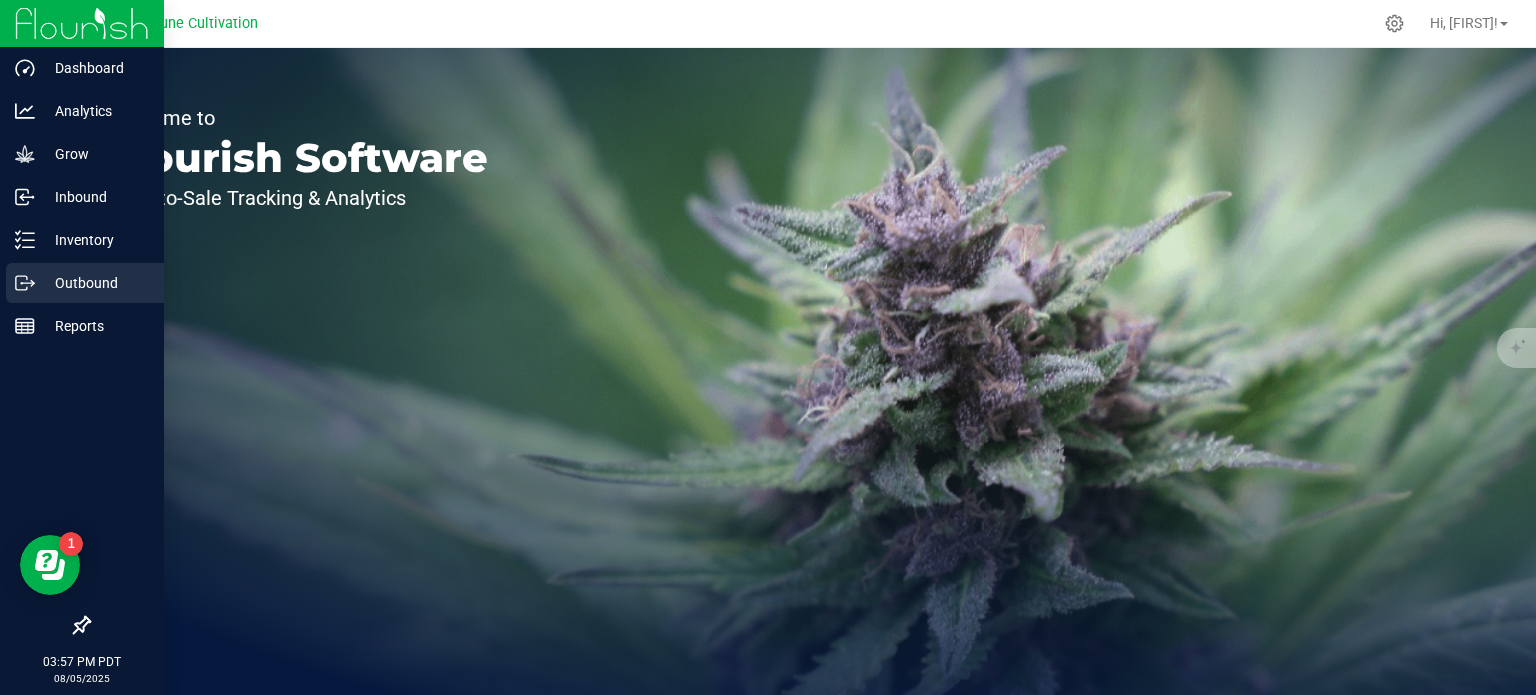 click on "Outbound" at bounding box center (95, 283) 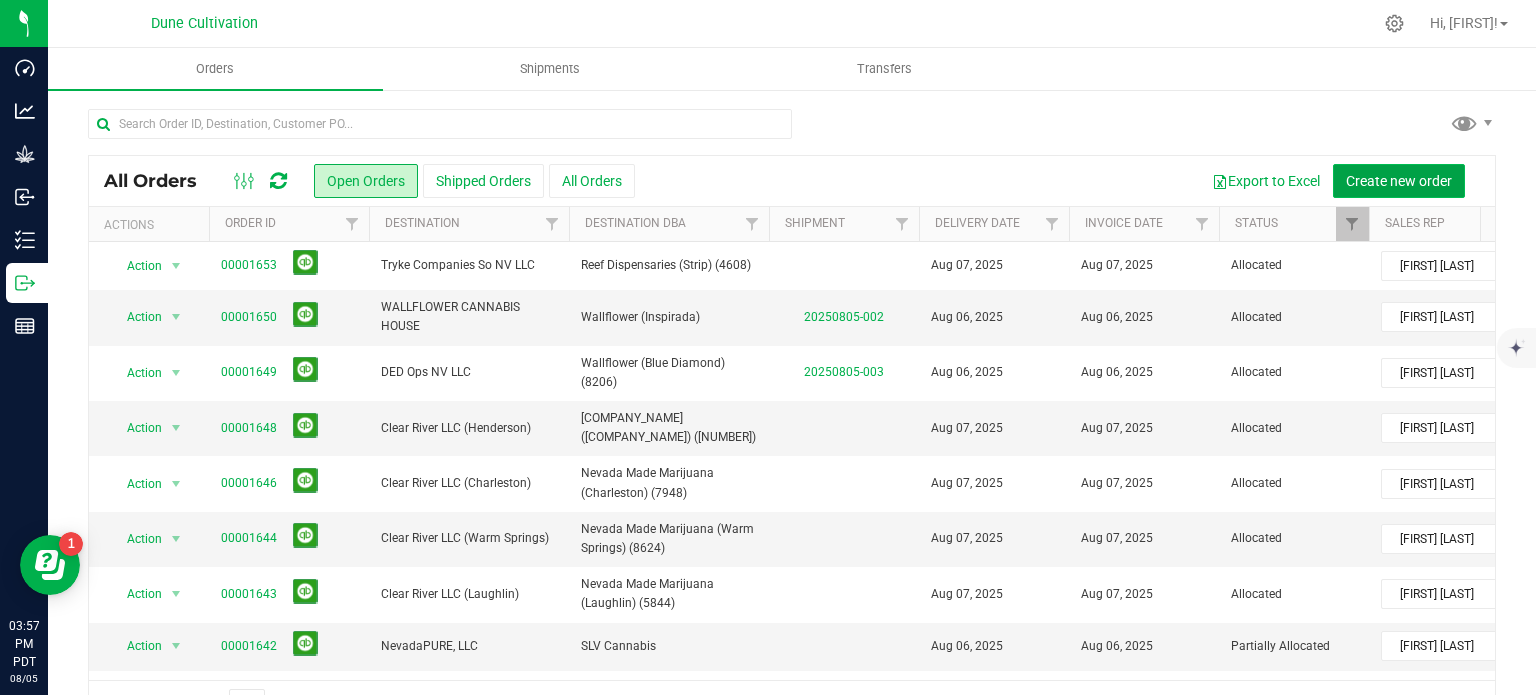 click on "Create new order" at bounding box center [1399, 181] 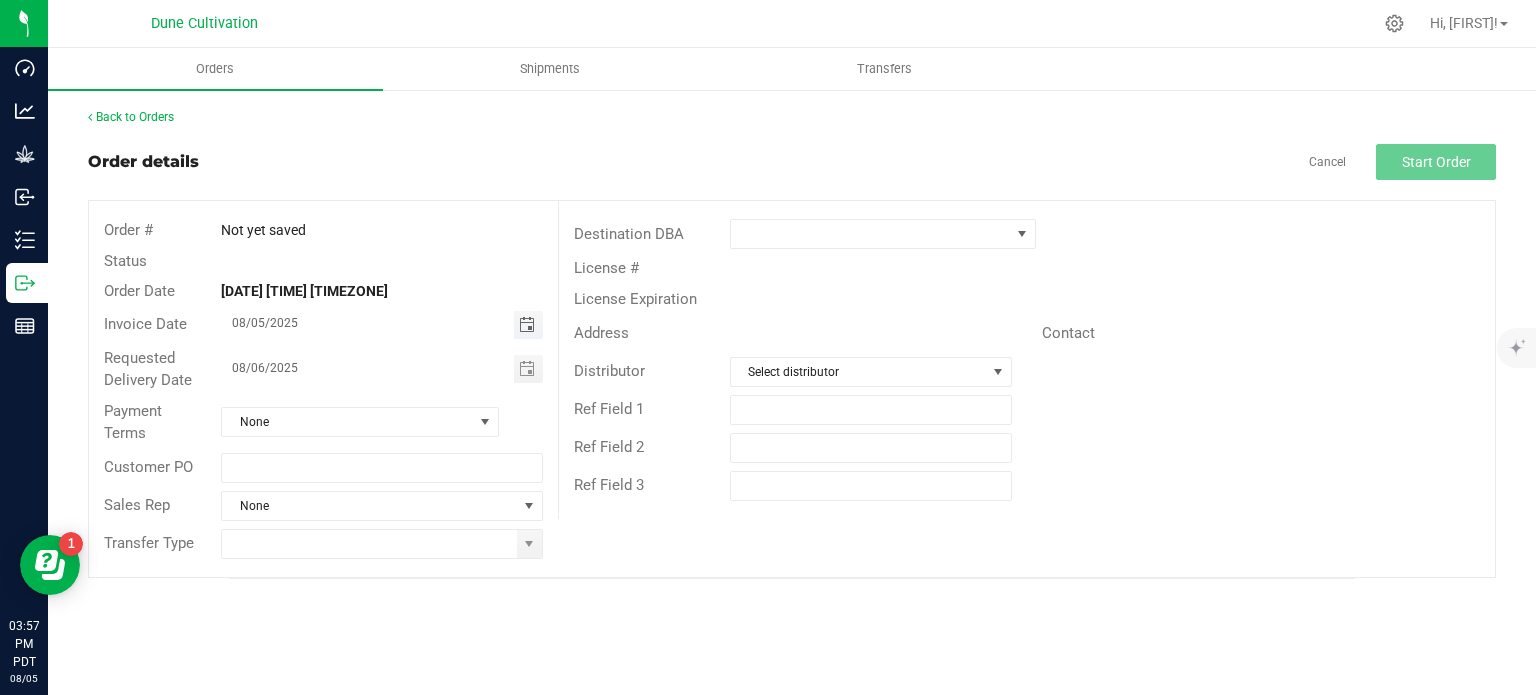 click at bounding box center (527, 325) 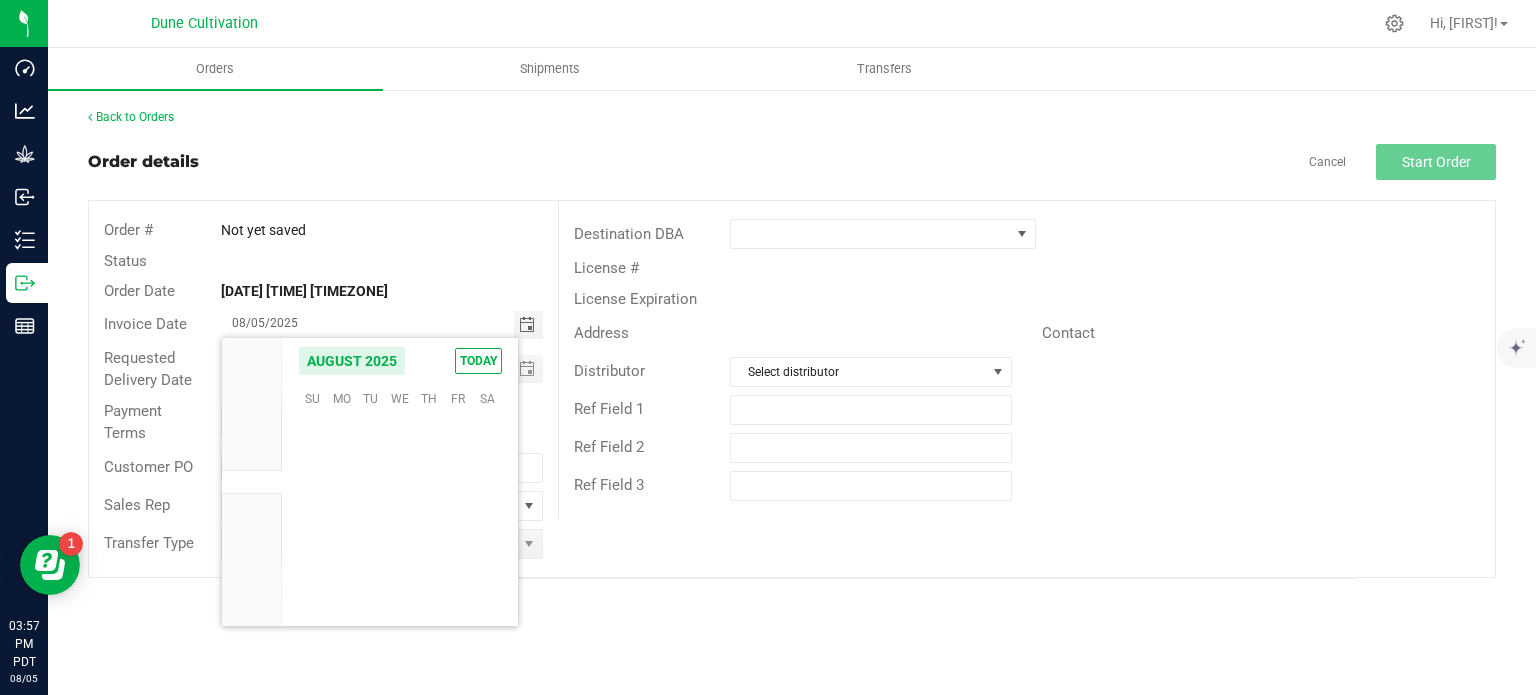 scroll, scrollTop: 36168, scrollLeft: 0, axis: vertical 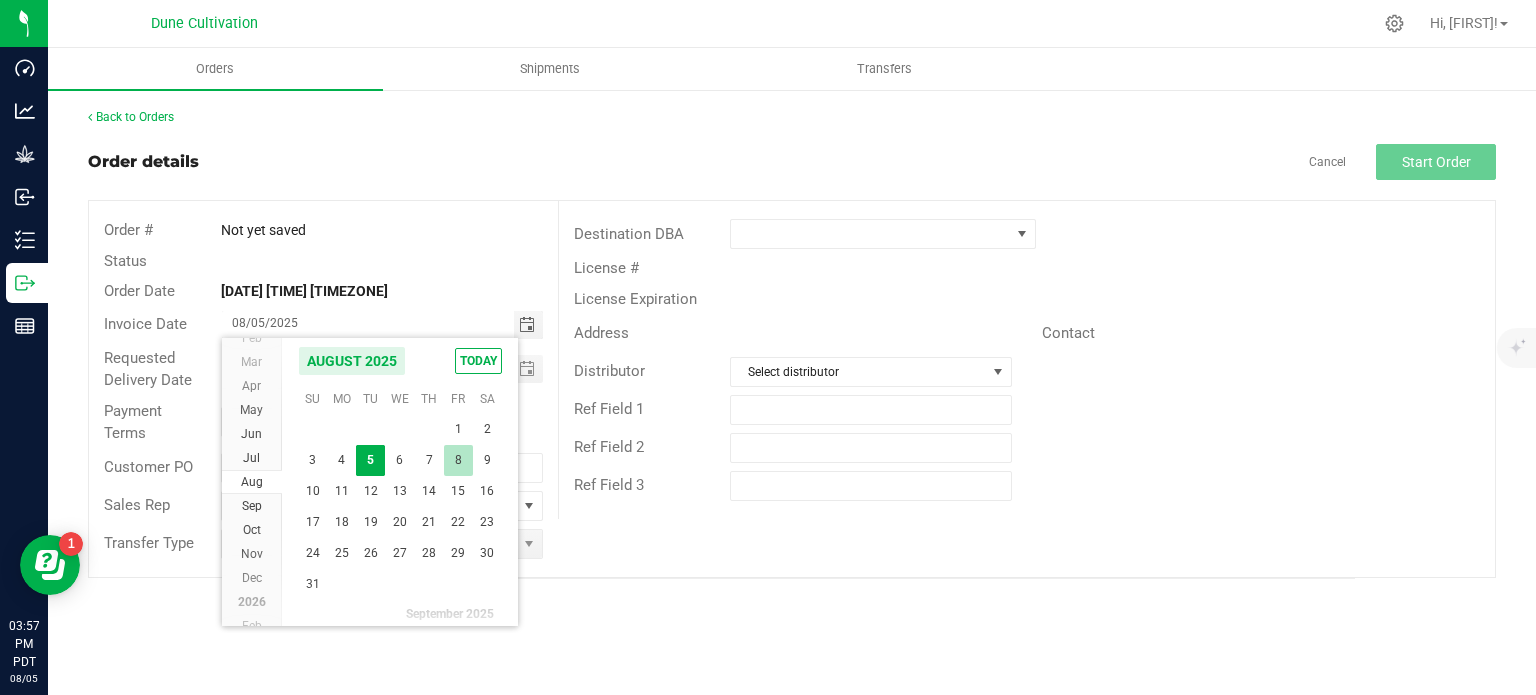 click on "8" at bounding box center (458, 460) 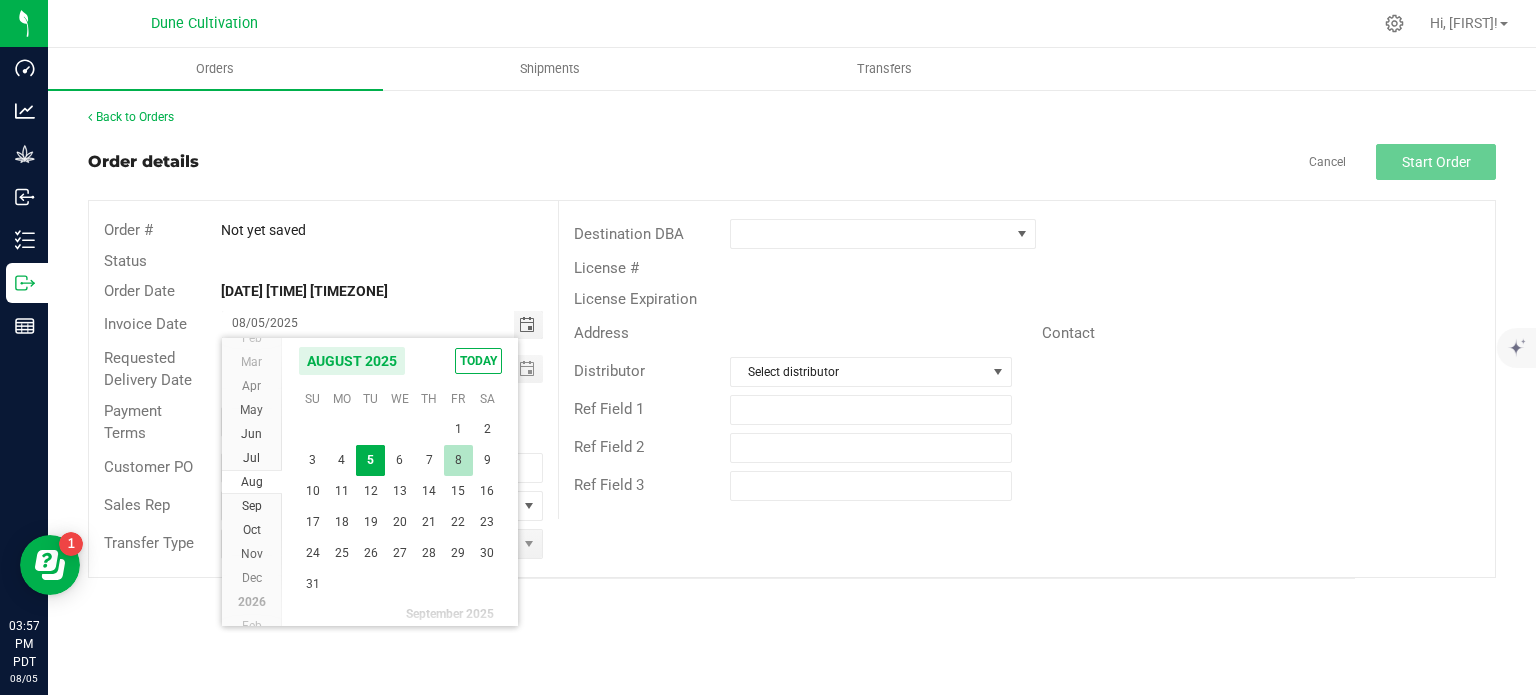 type on "08/08/2025" 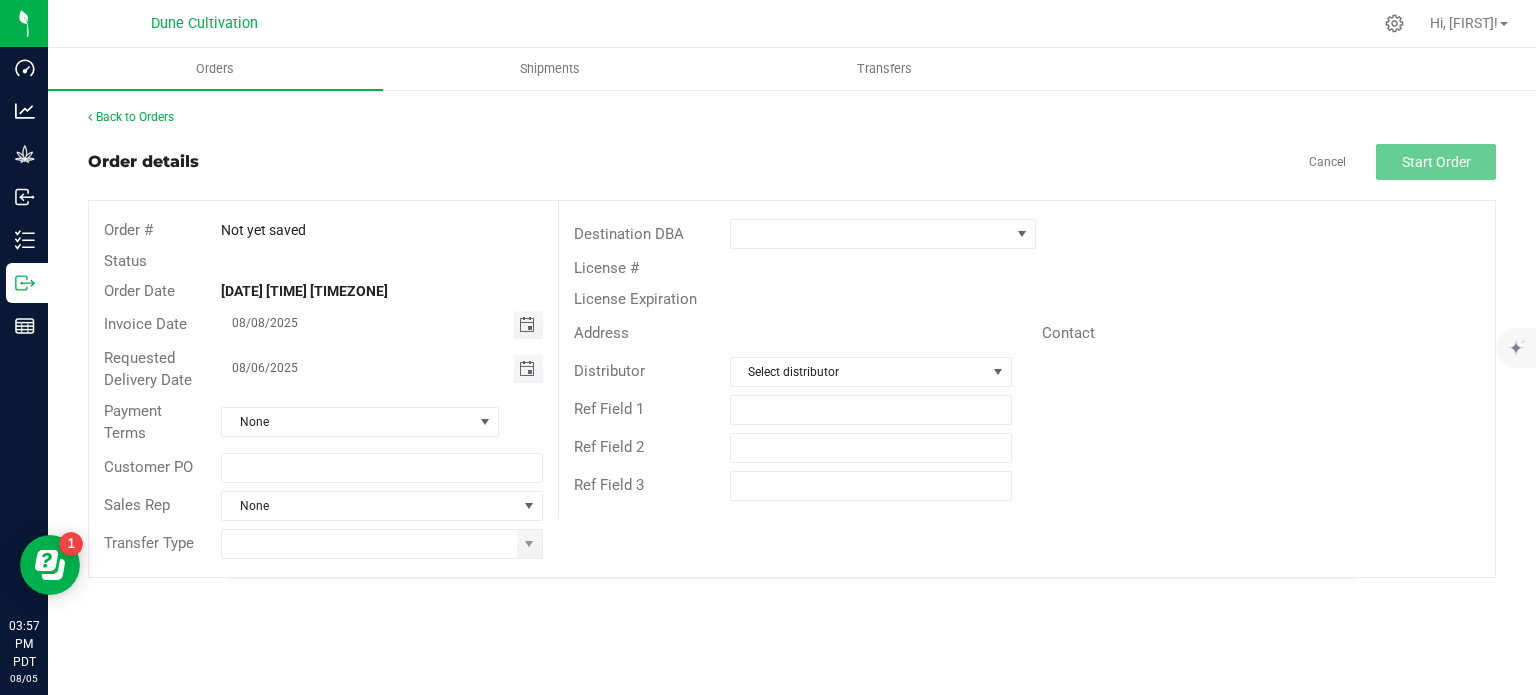click at bounding box center (527, 369) 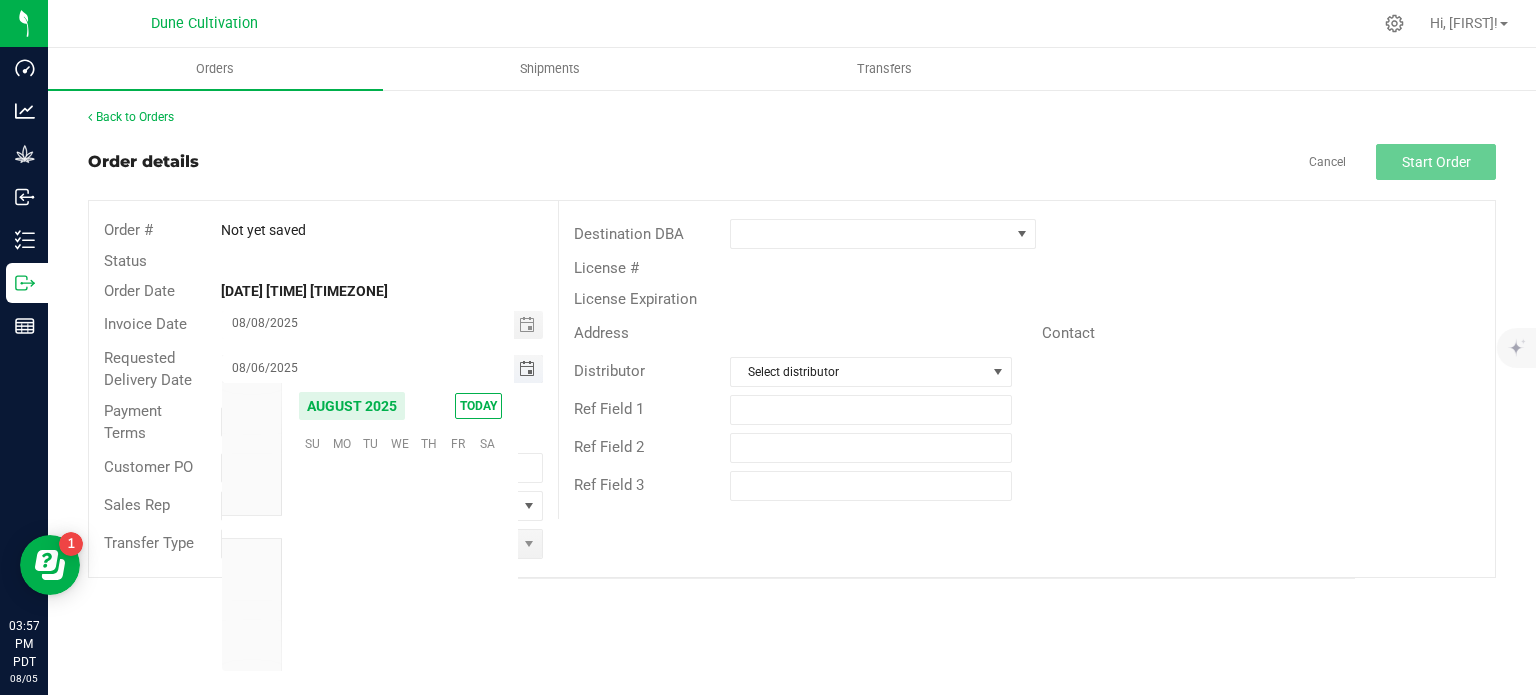 scroll, scrollTop: 36168, scrollLeft: 0, axis: vertical 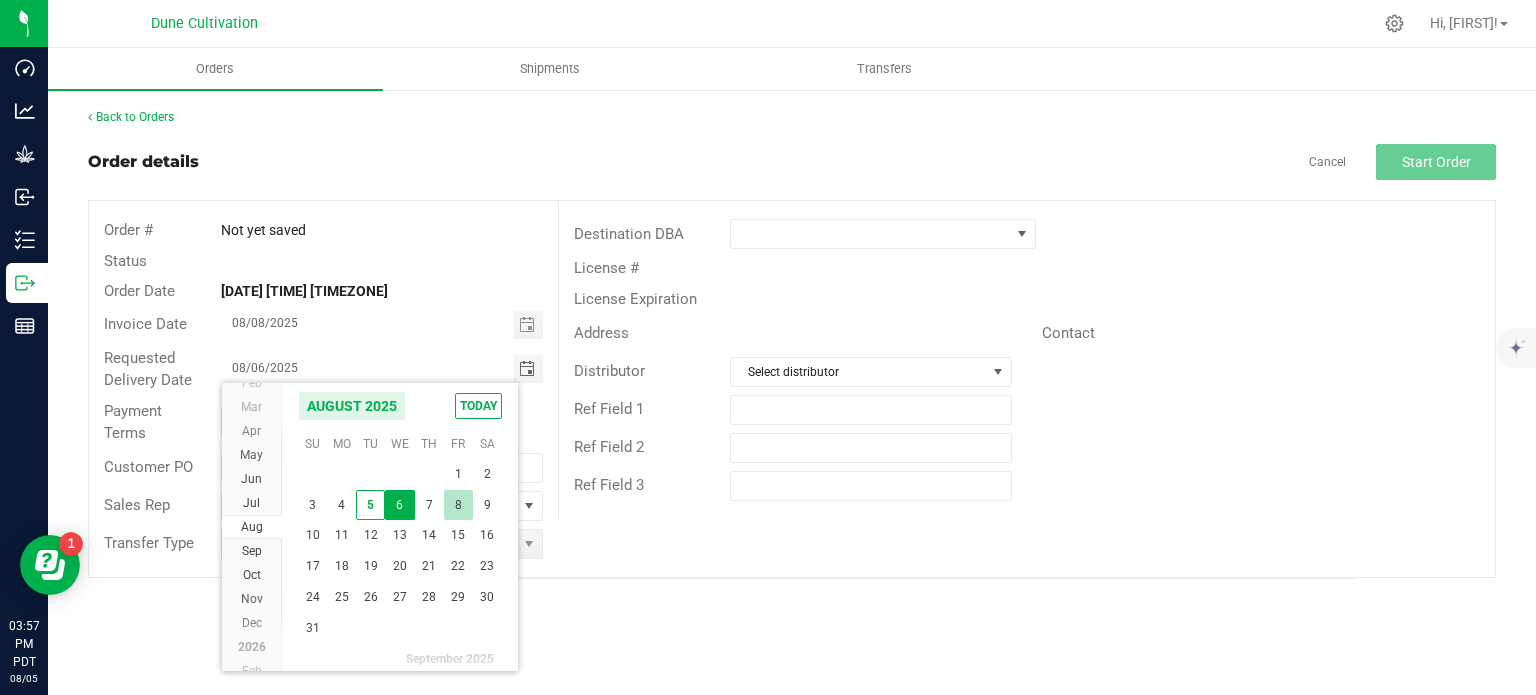 click on "8" at bounding box center [458, 505] 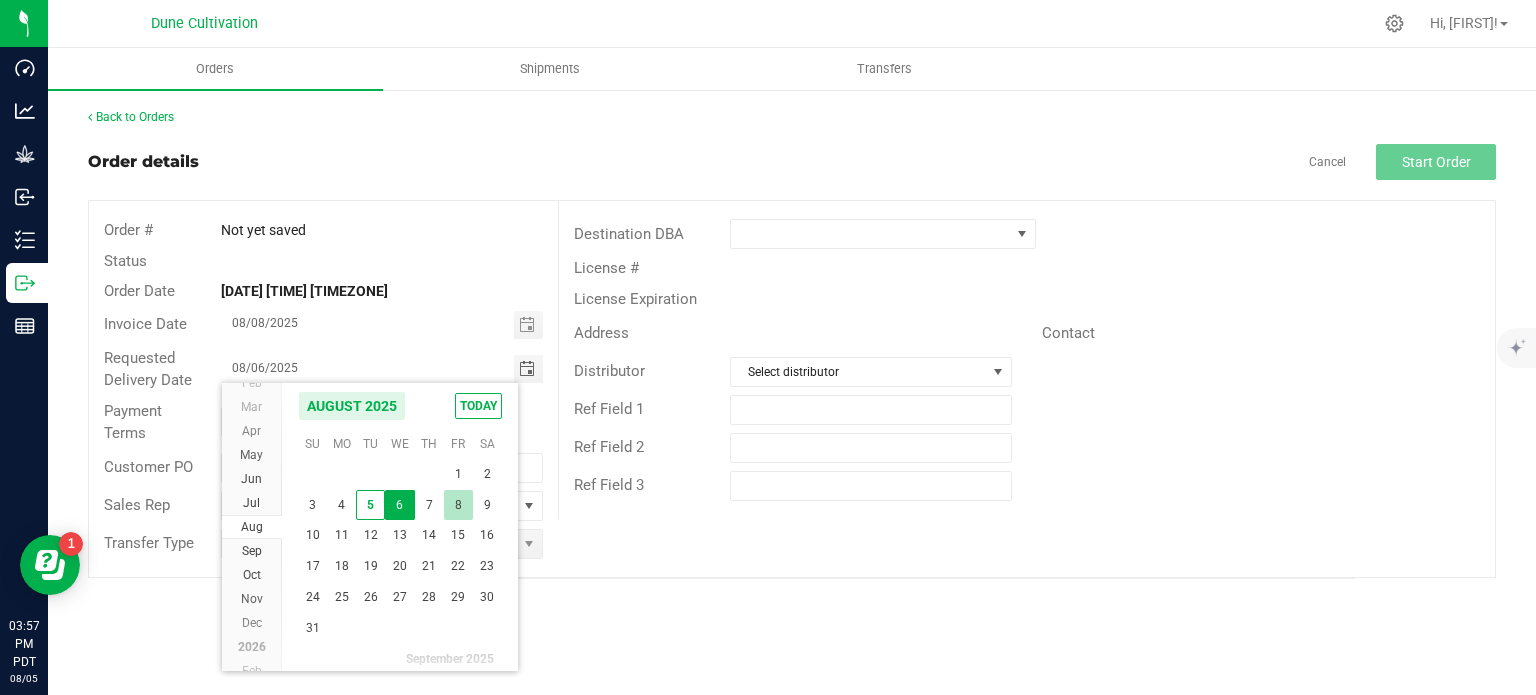 type on "08/08/2025" 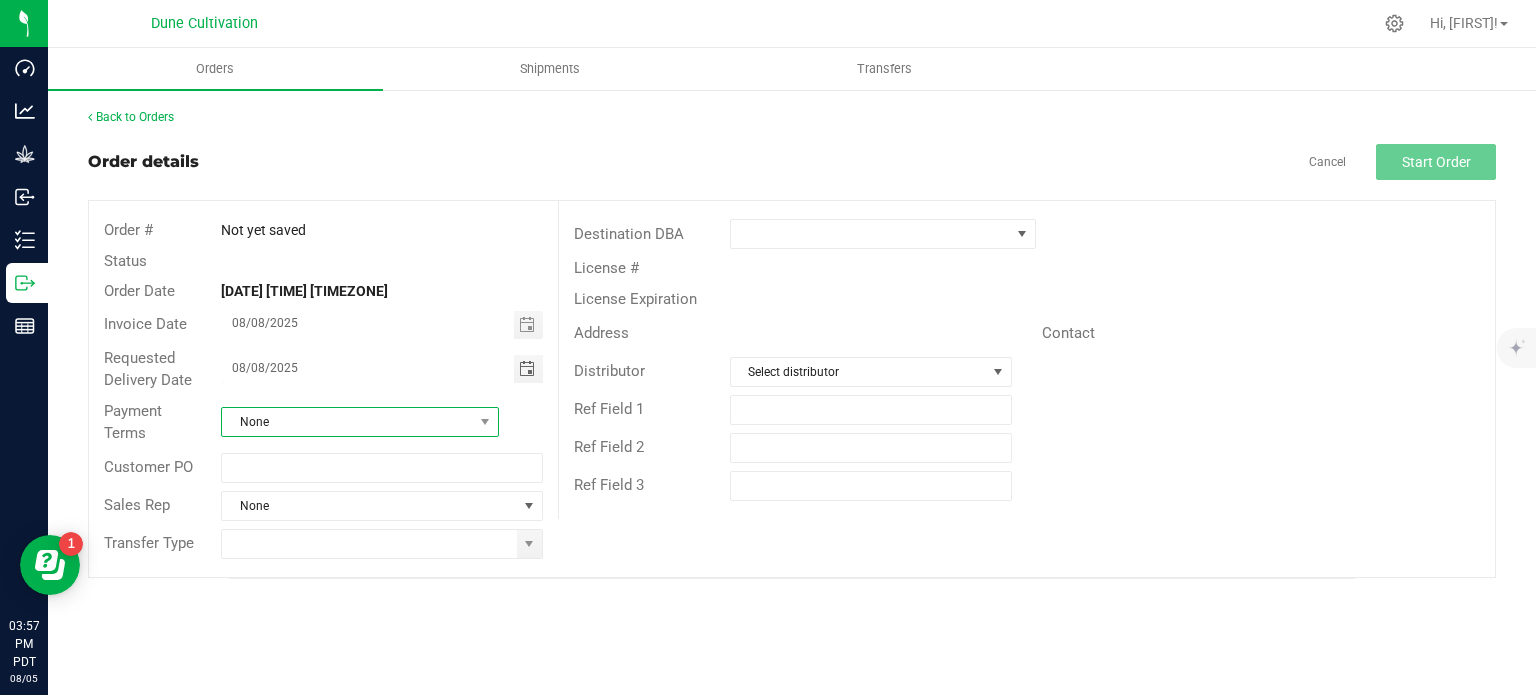 click on "None" at bounding box center [347, 422] 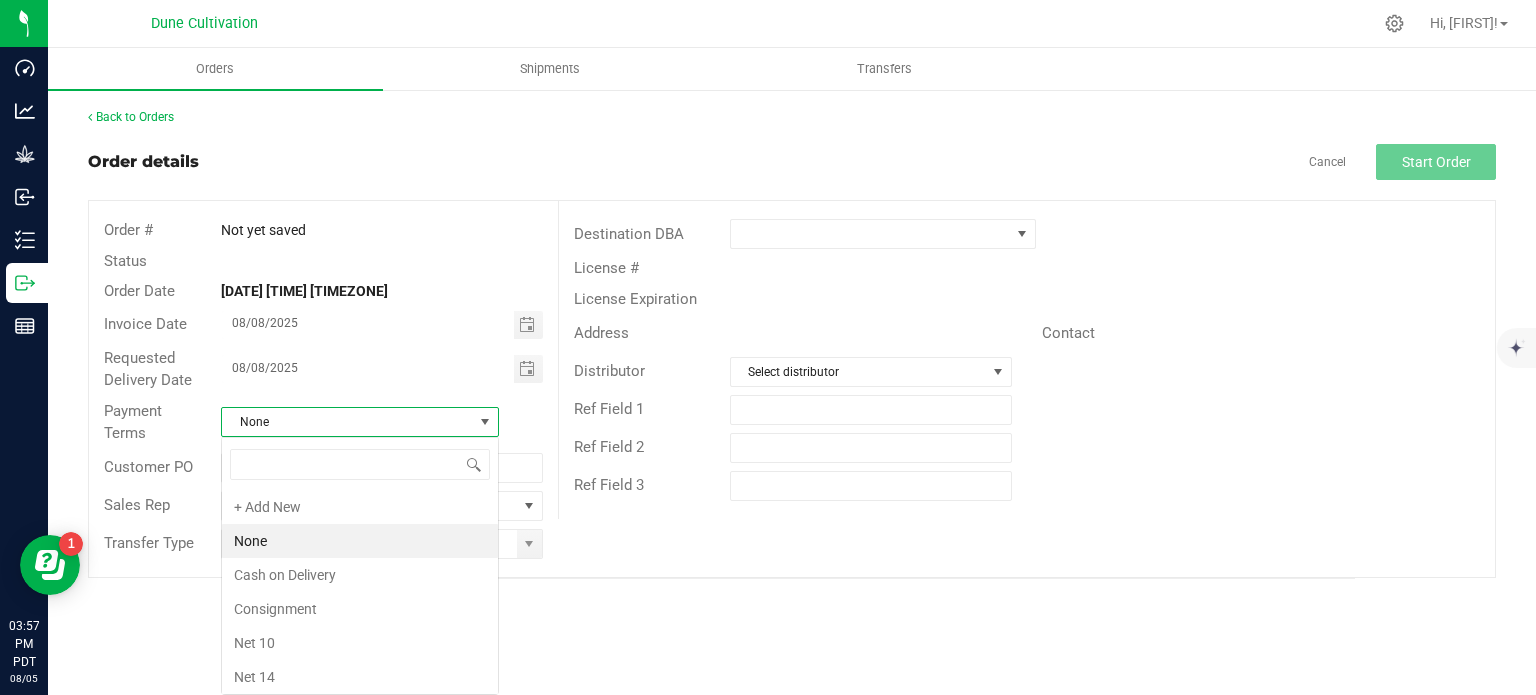 scroll, scrollTop: 99970, scrollLeft: 99722, axis: both 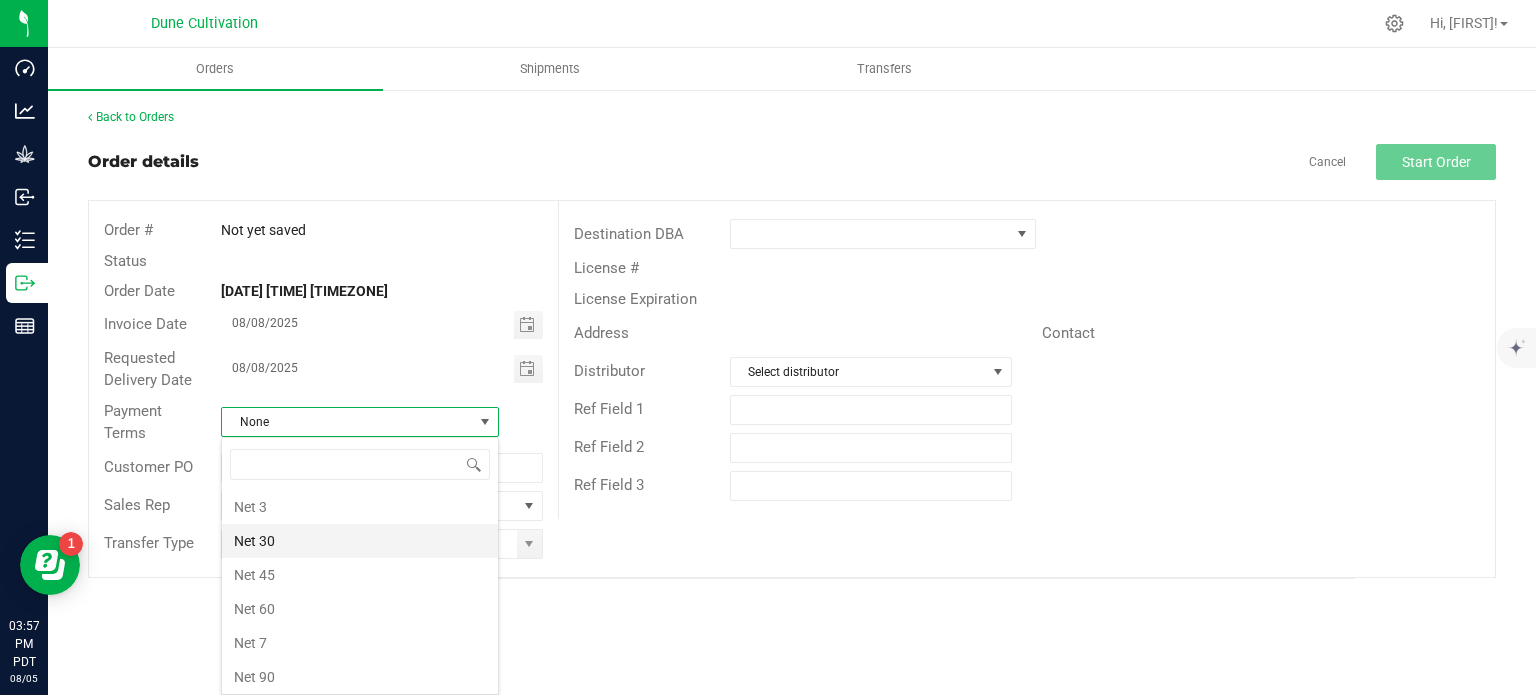 click on "Net 30" at bounding box center [360, 541] 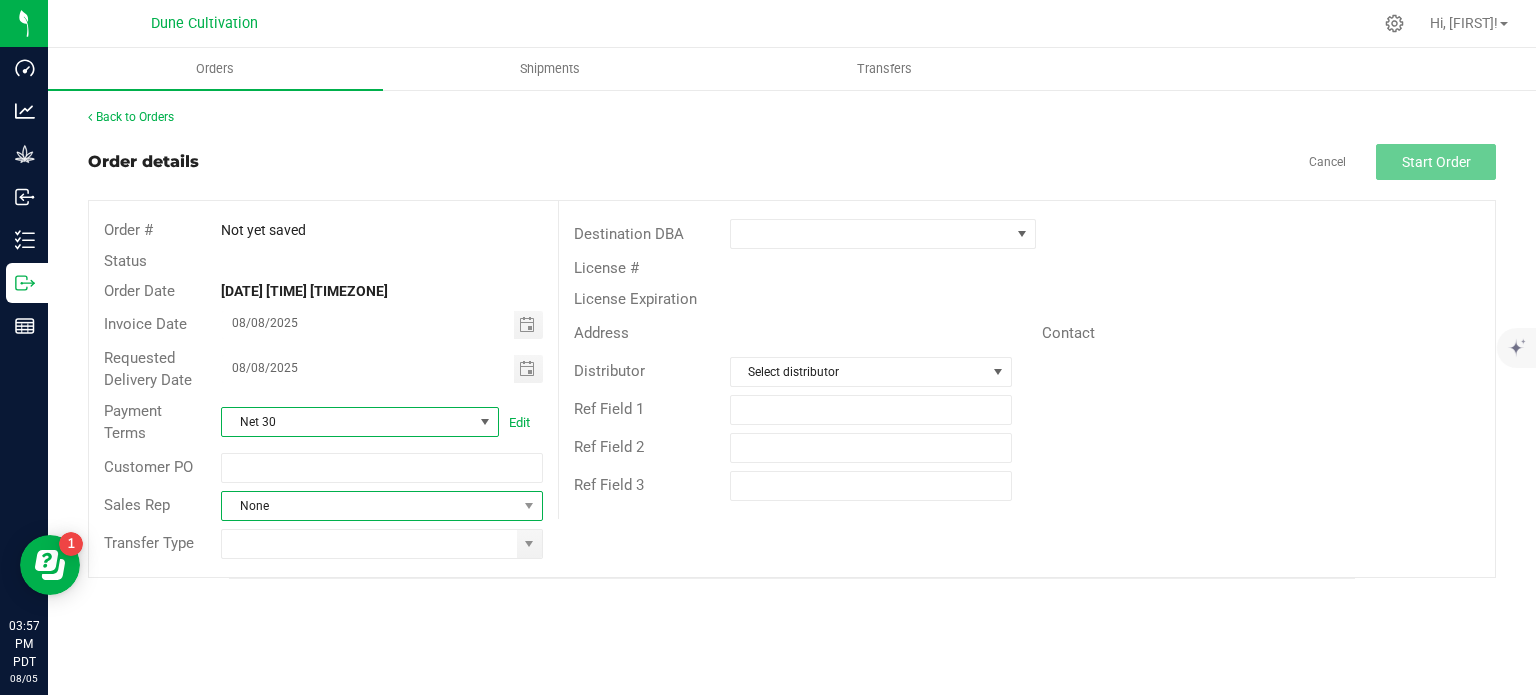click on "None" at bounding box center [369, 506] 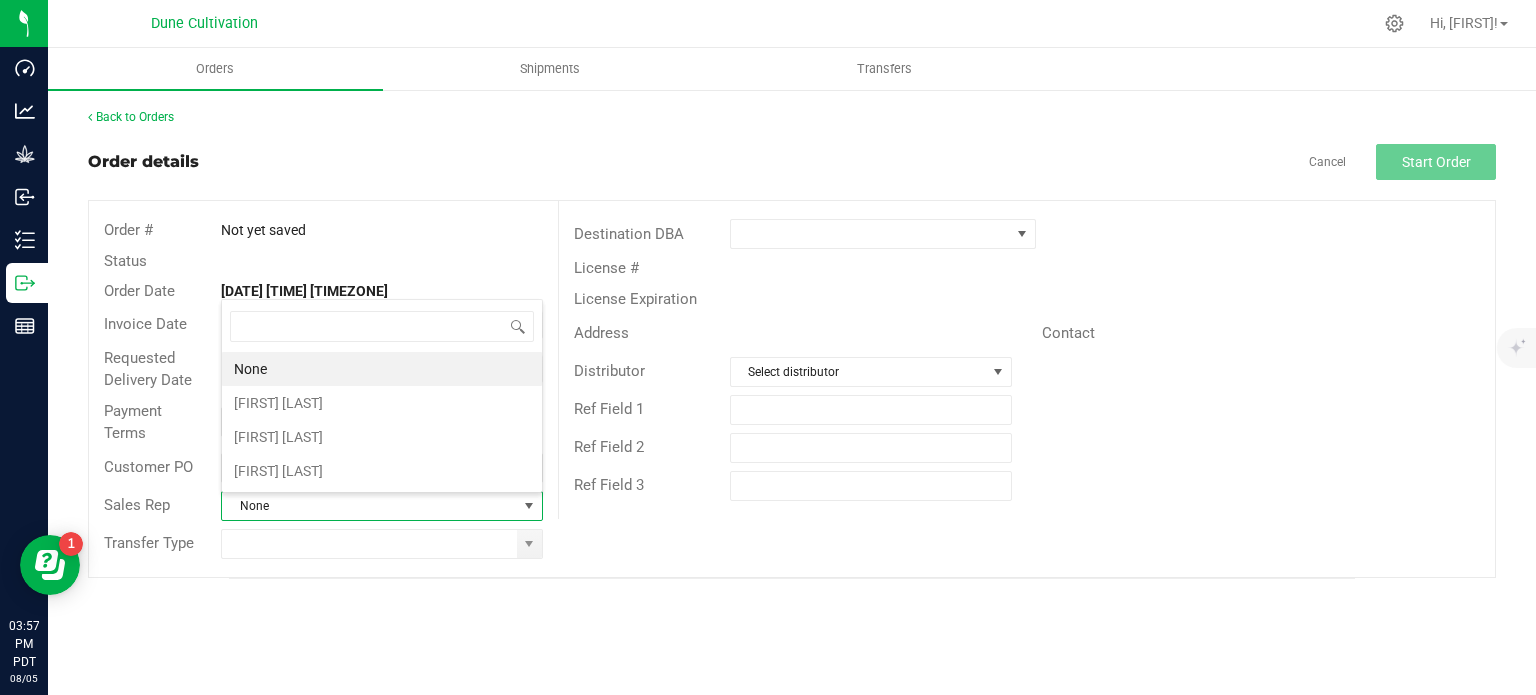 scroll, scrollTop: 99970, scrollLeft: 99678, axis: both 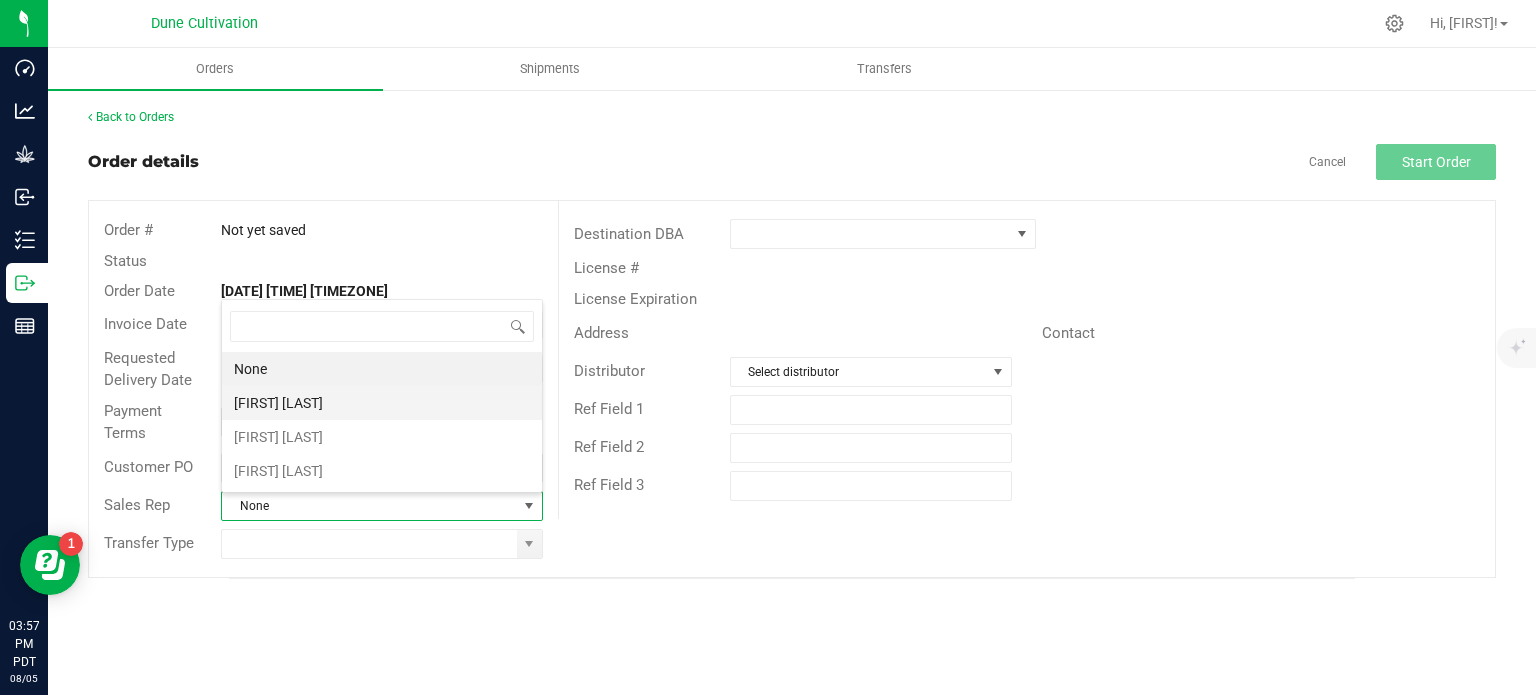 click on "[FIRST] [LAST]" at bounding box center (382, 403) 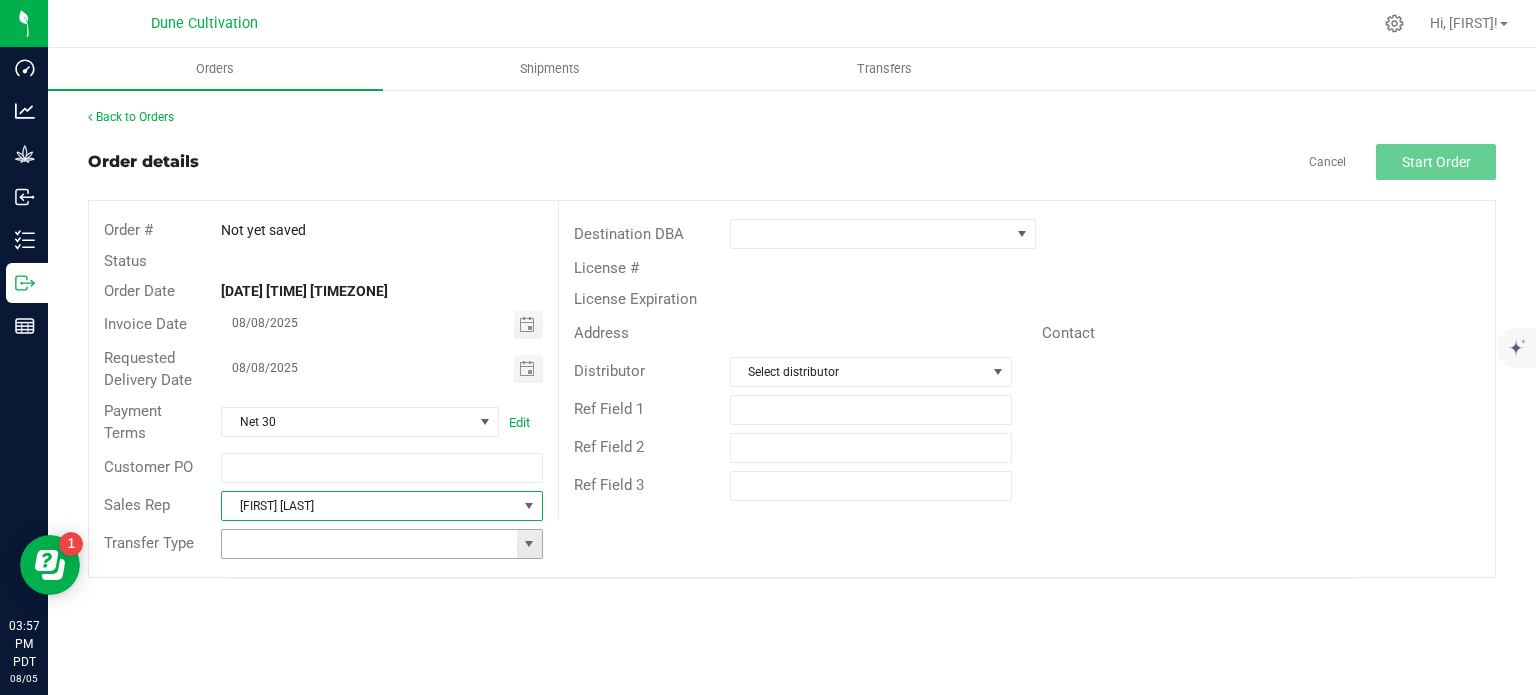 click at bounding box center (529, 544) 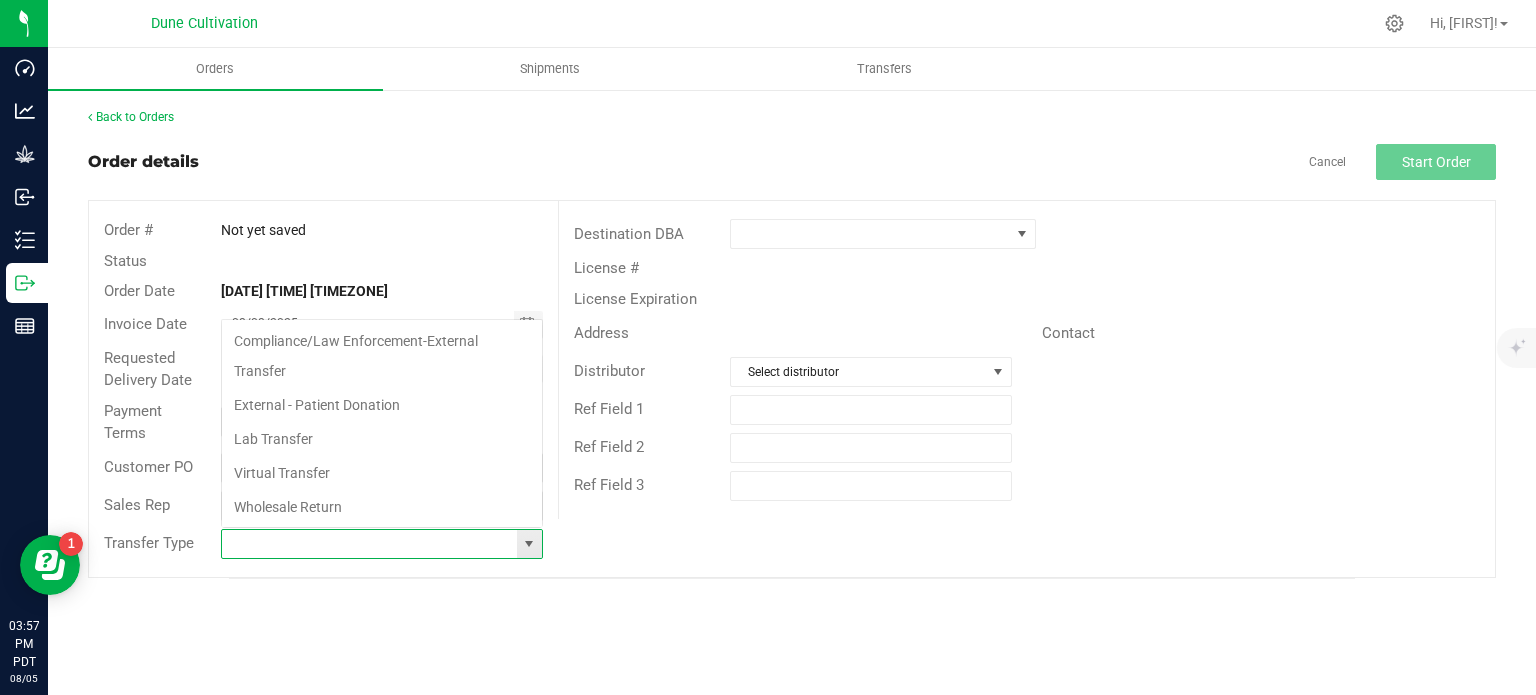 scroll, scrollTop: 99970, scrollLeft: 99678, axis: both 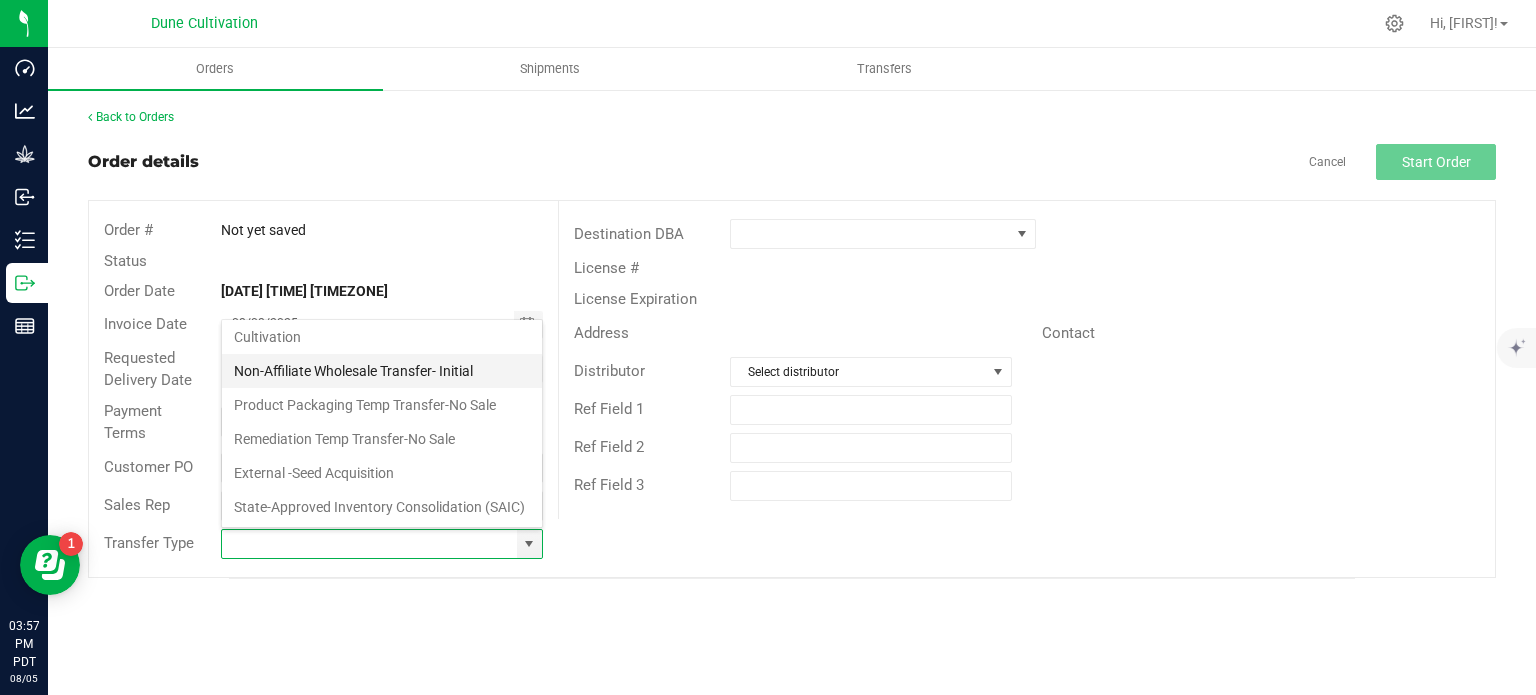 click on "Non-Affiliate Wholesale Transfer- Initial" at bounding box center [382, 371] 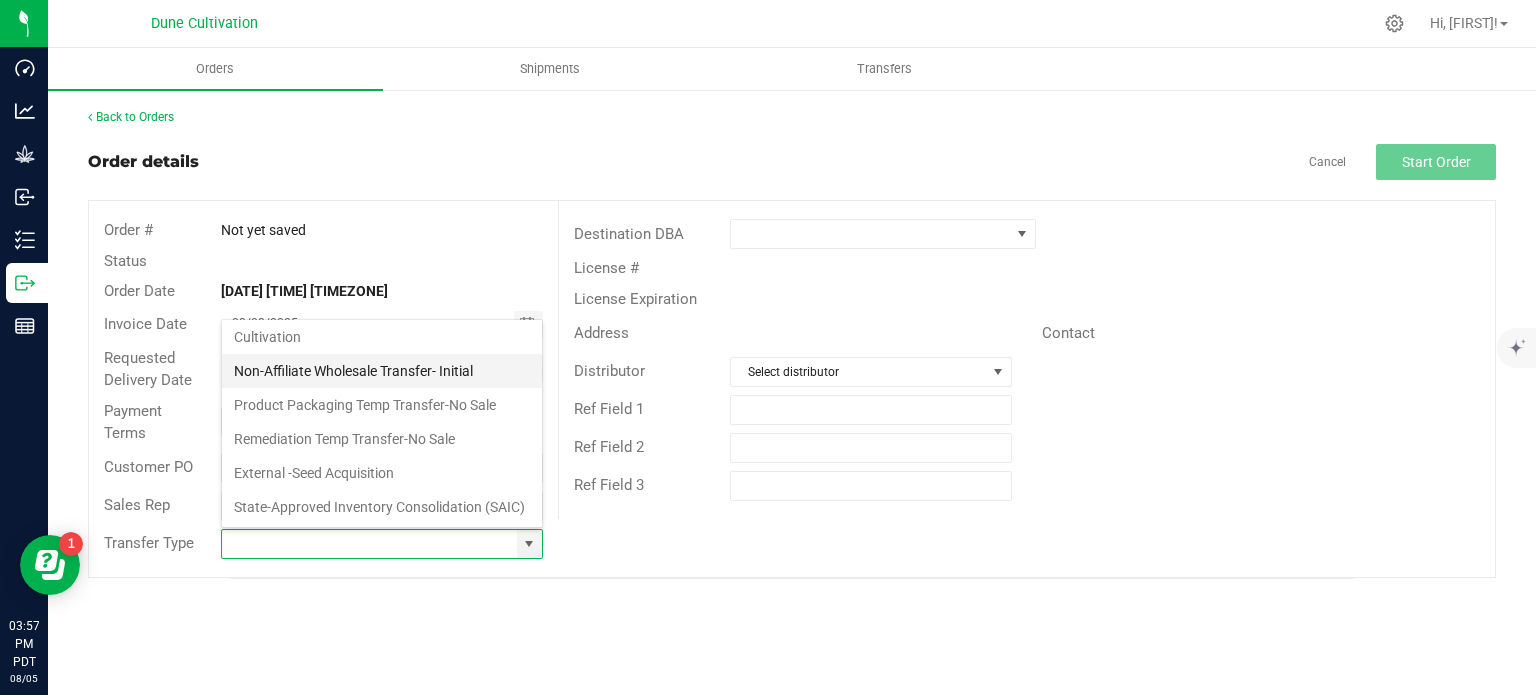 type on "Non-Affiliate Wholesale Transfer- Initial" 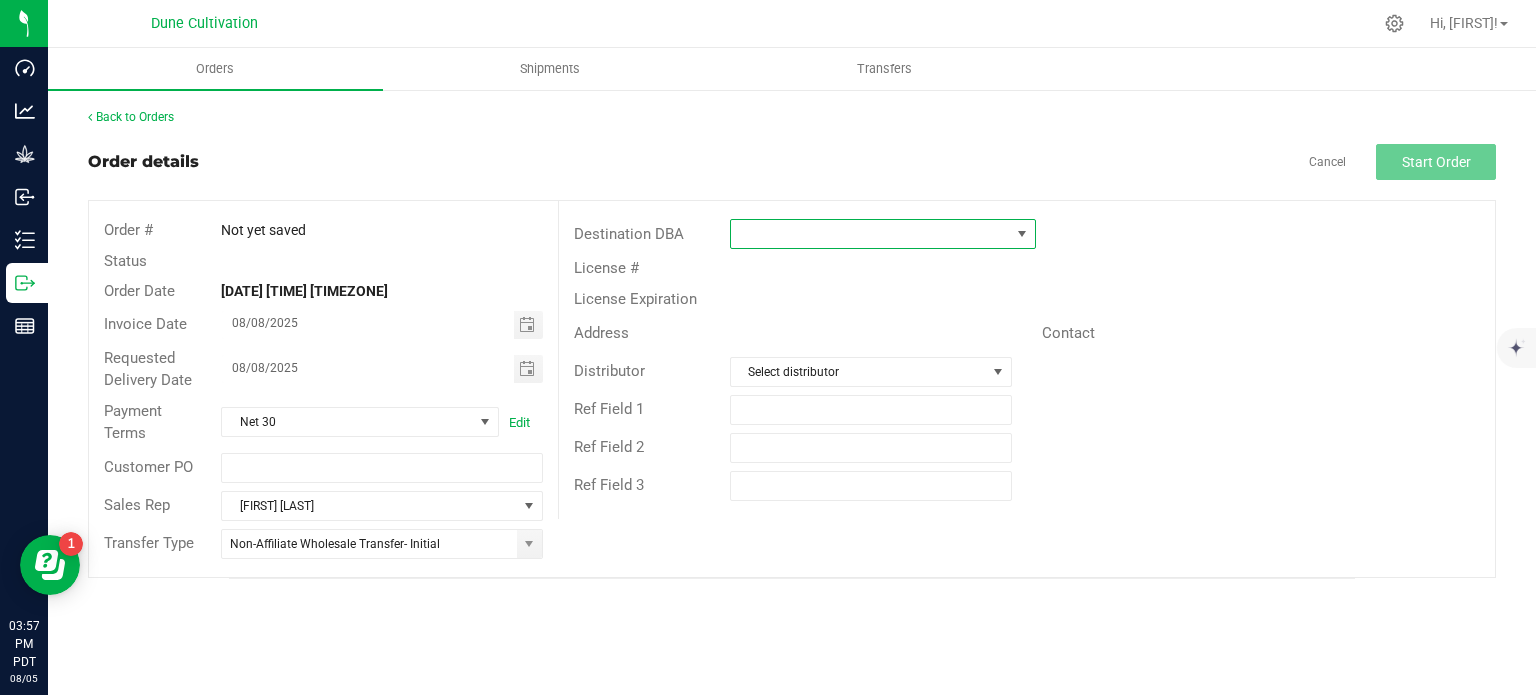 click at bounding box center (870, 234) 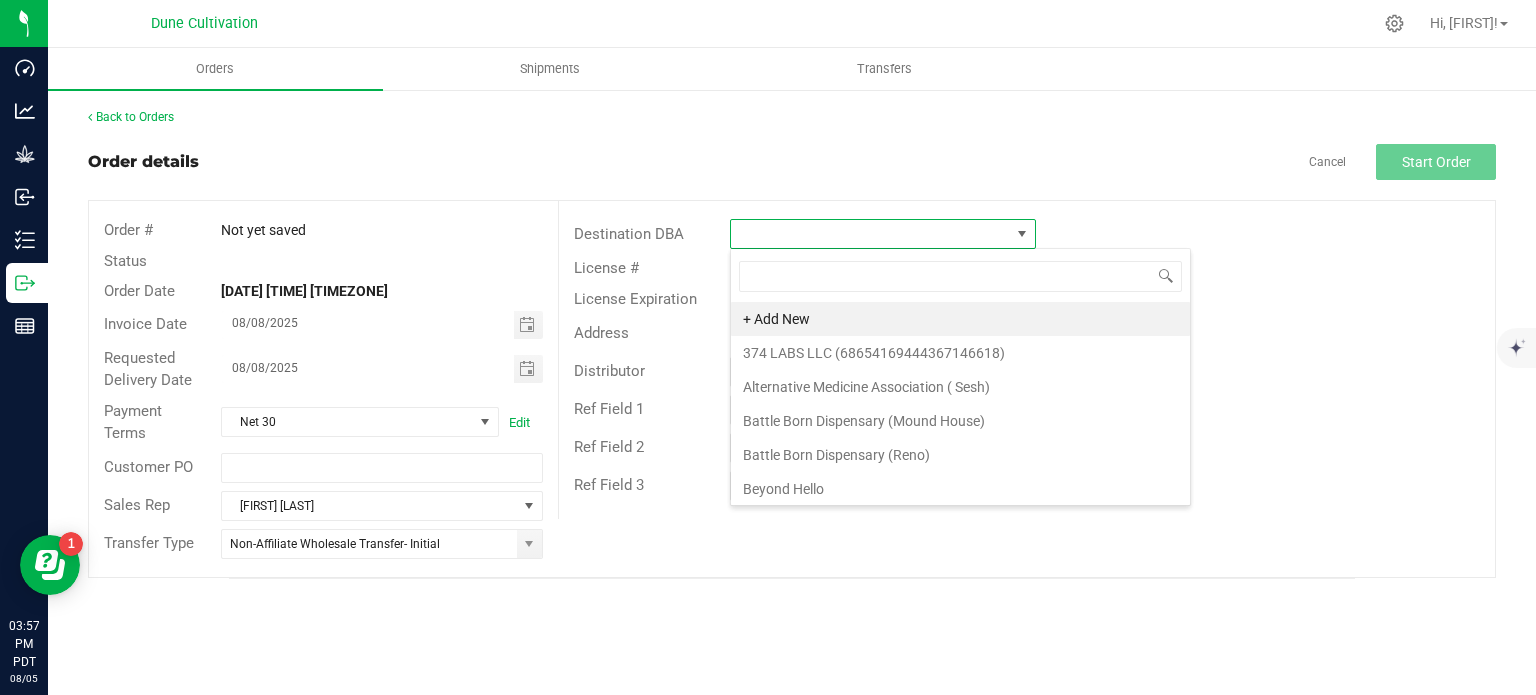 scroll, scrollTop: 99970, scrollLeft: 99693, axis: both 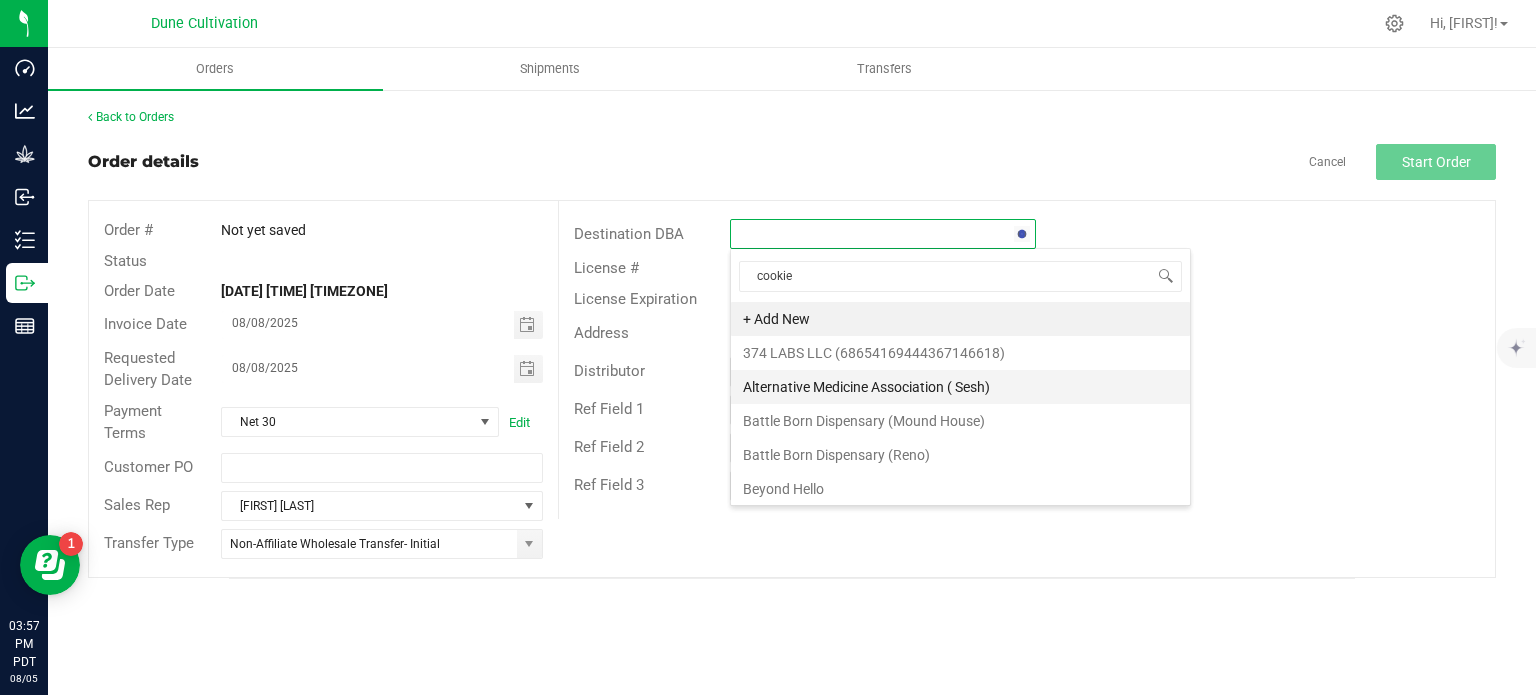type on "cookies" 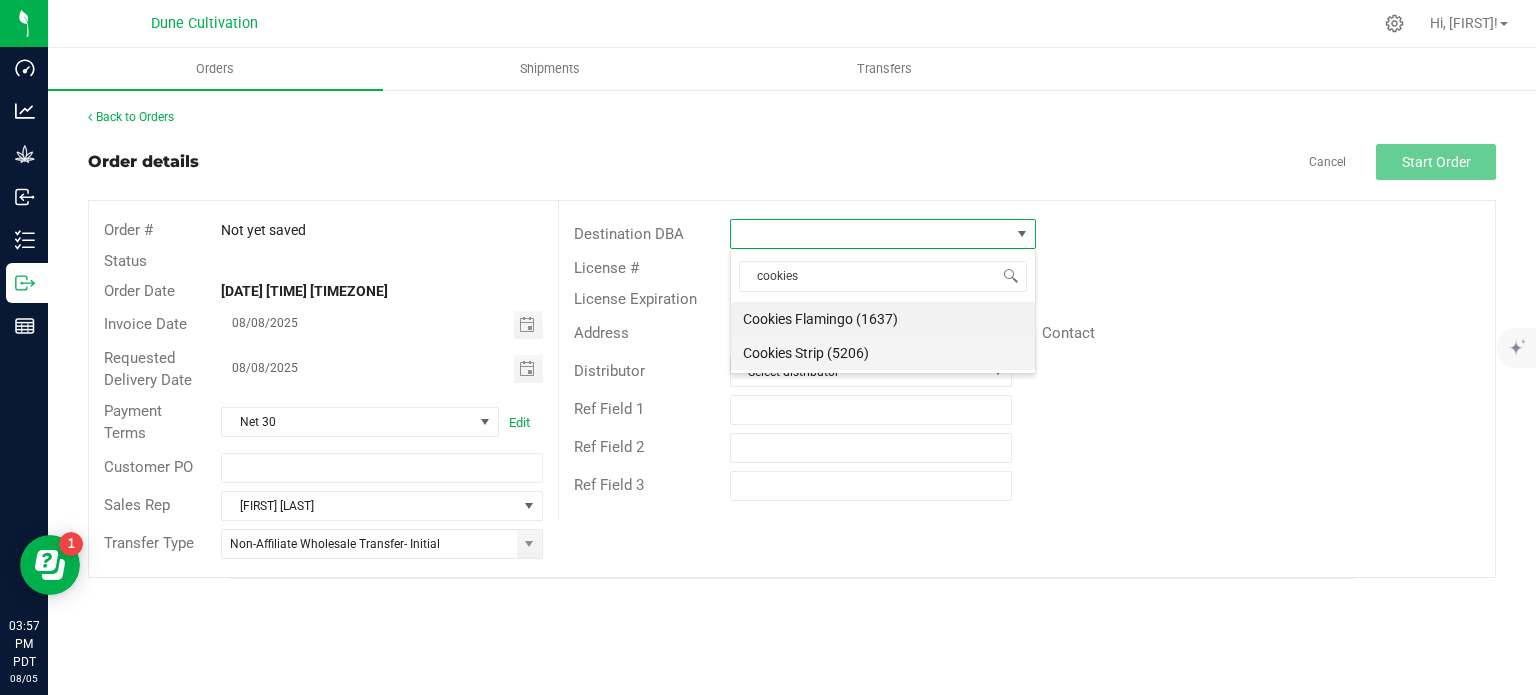 click on "Cookies Strip (5206)" at bounding box center [883, 353] 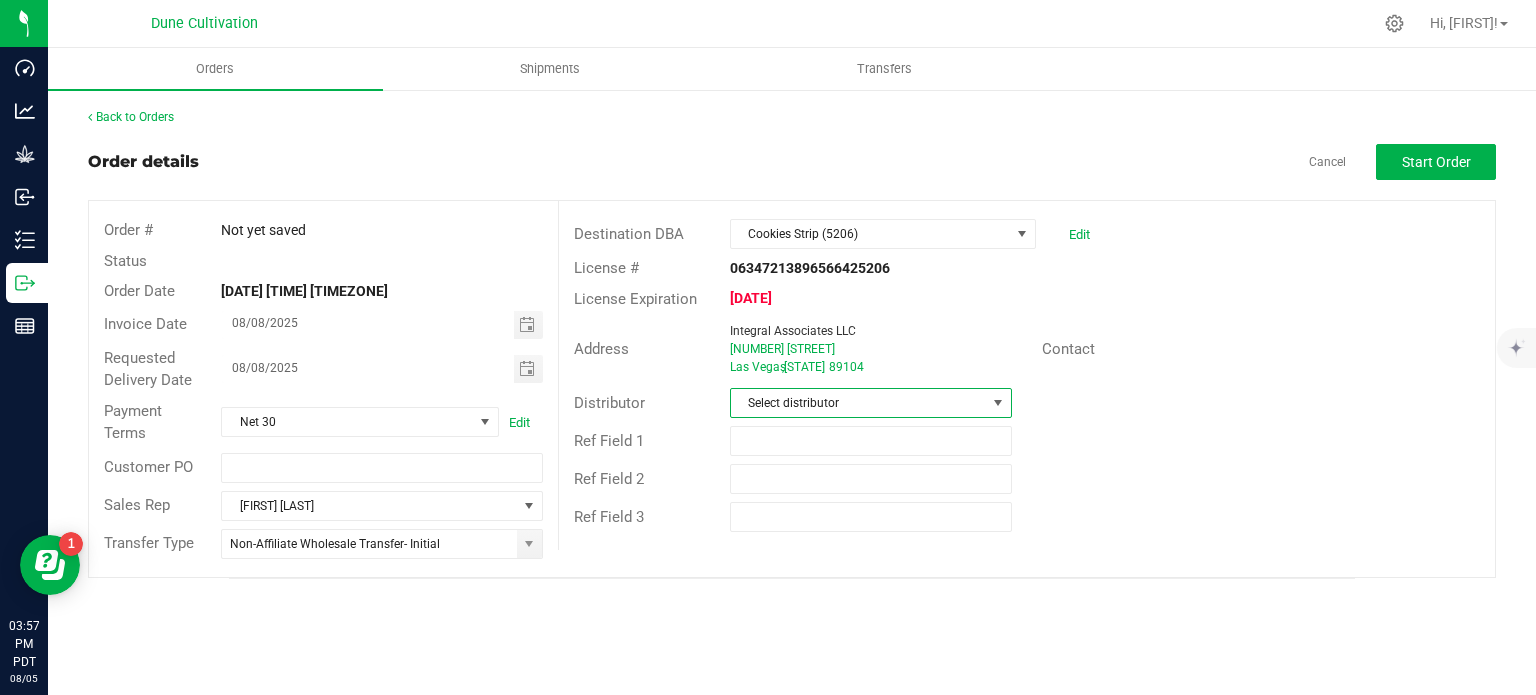 click on "Select distributor" at bounding box center (858, 403) 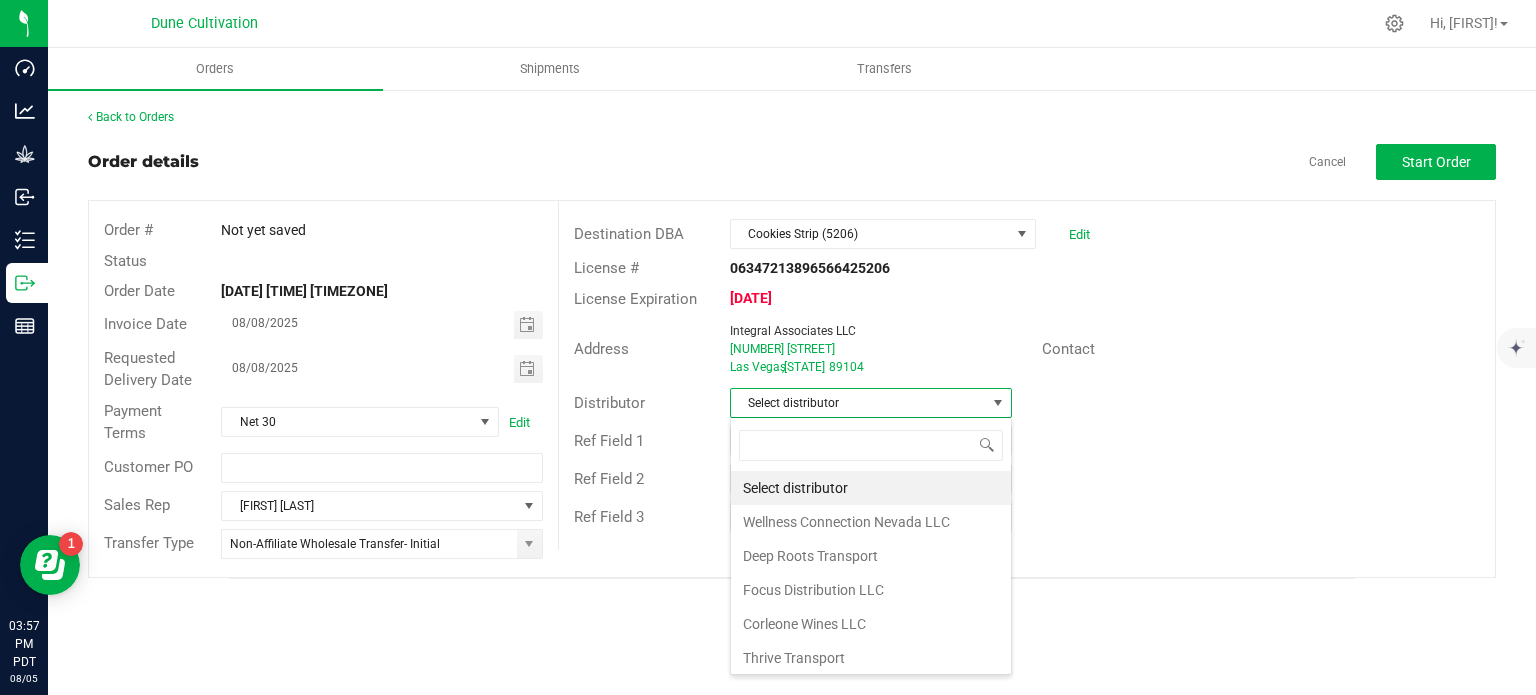 scroll, scrollTop: 99970, scrollLeft: 99717, axis: both 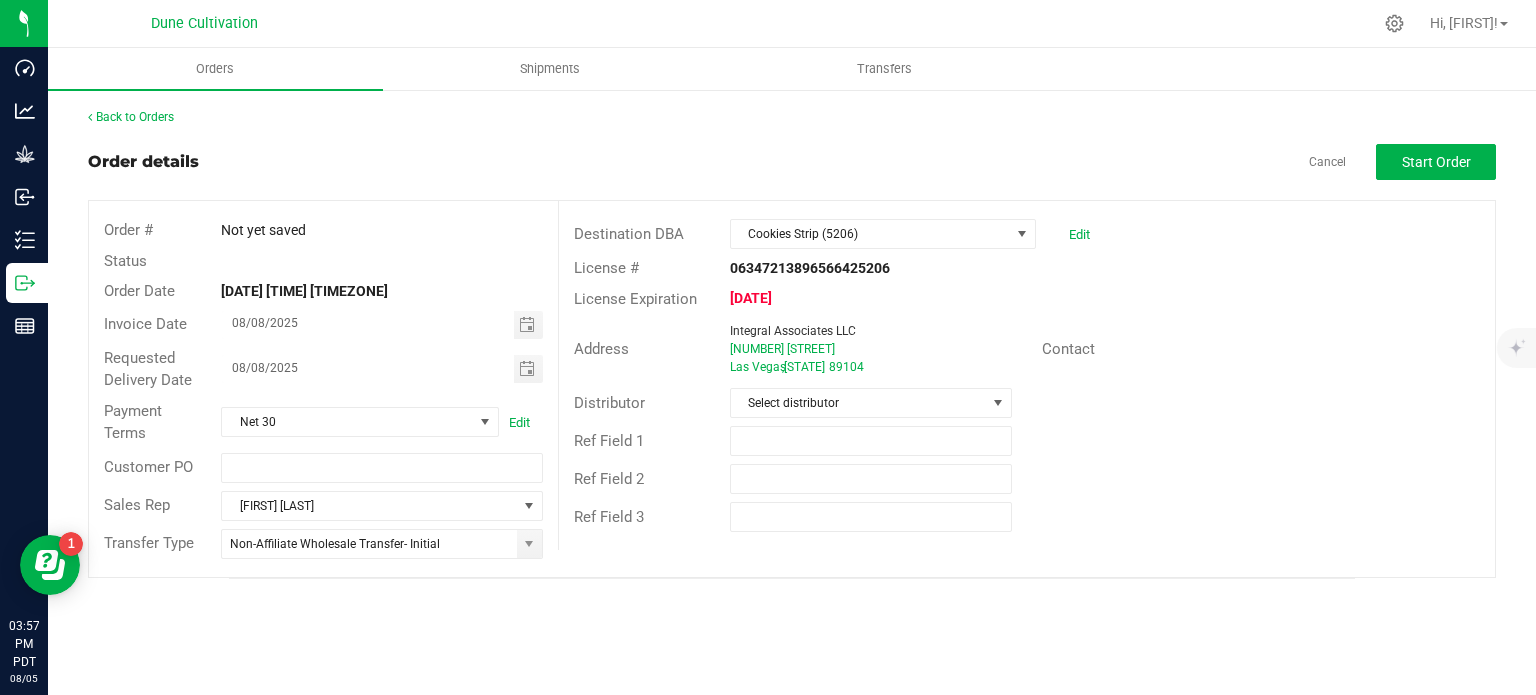 click on "Contact" at bounding box center [1261, 349] 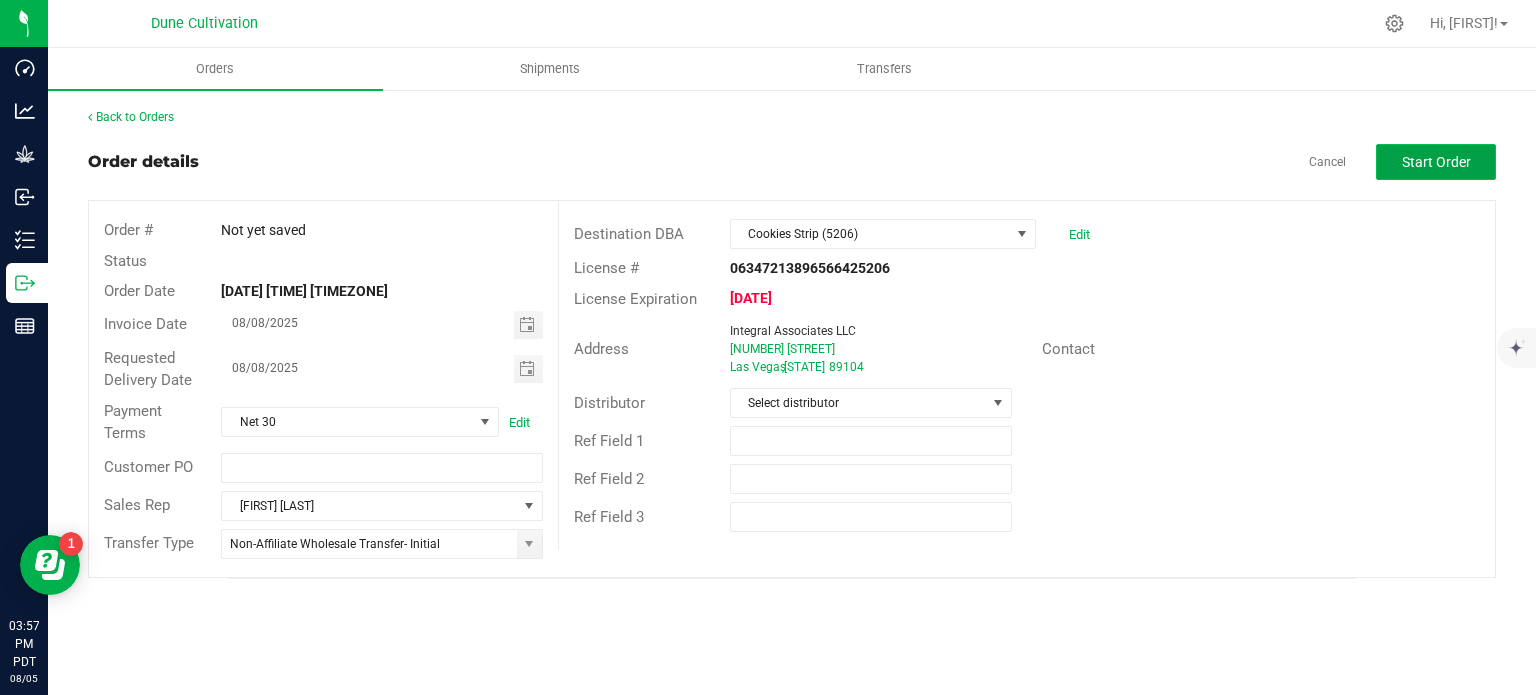 click on "Start Order" at bounding box center (1436, 162) 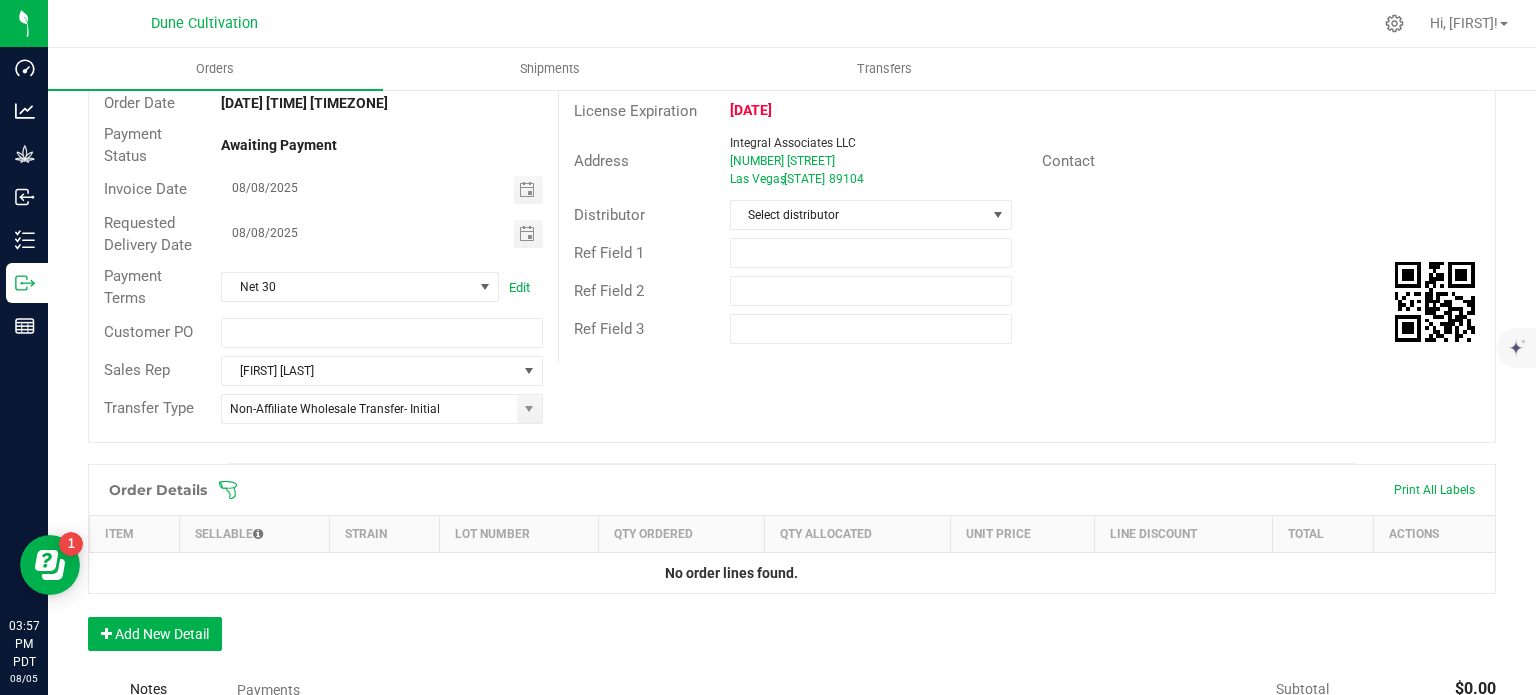 scroll, scrollTop: 427, scrollLeft: 0, axis: vertical 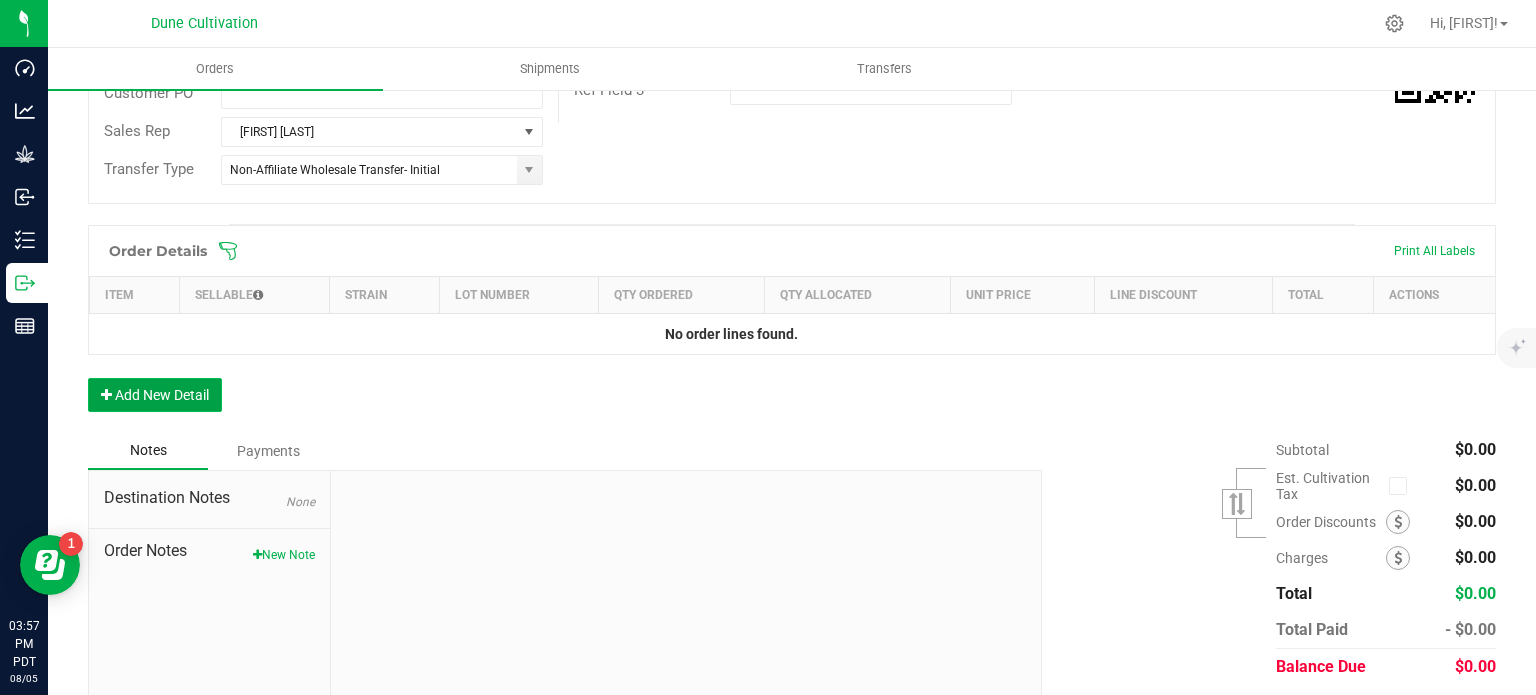 click on "Add New Detail" at bounding box center (155, 395) 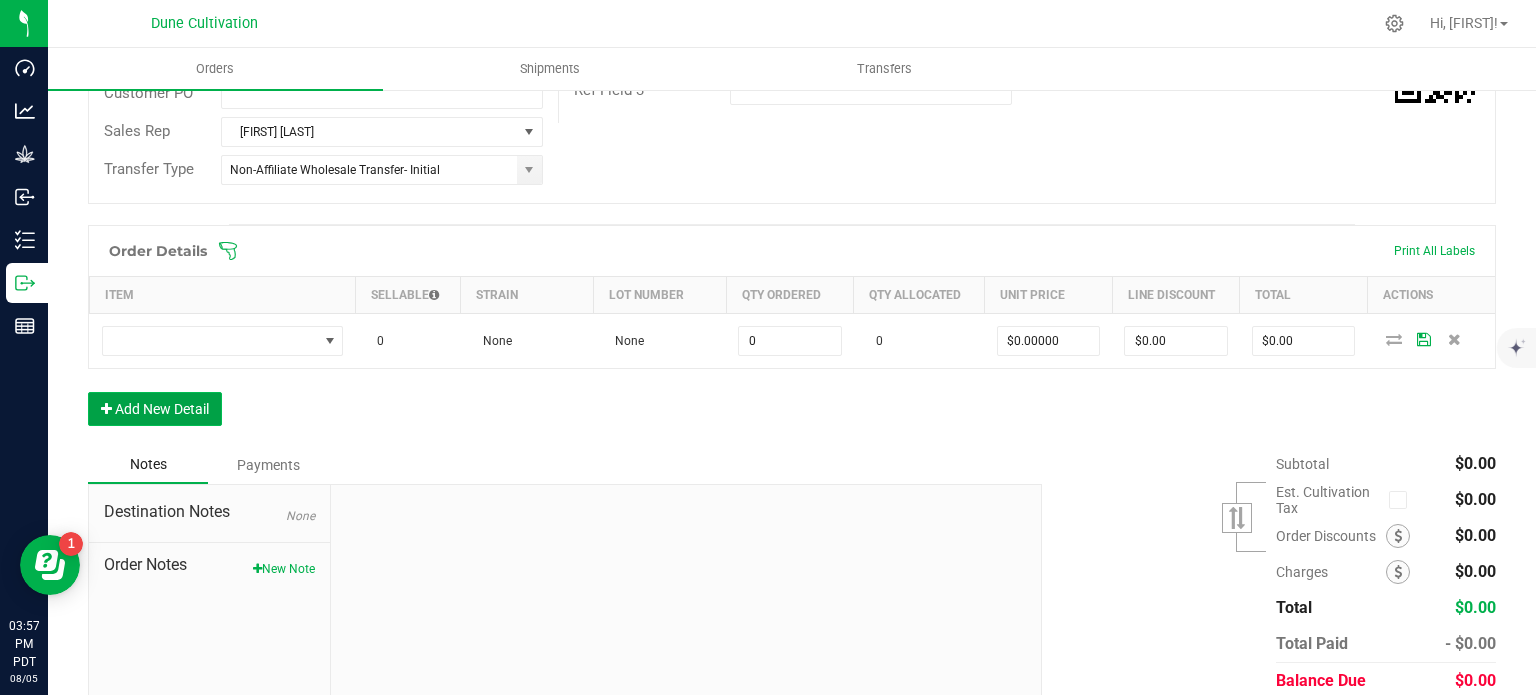click on "Add New Detail" at bounding box center (155, 409) 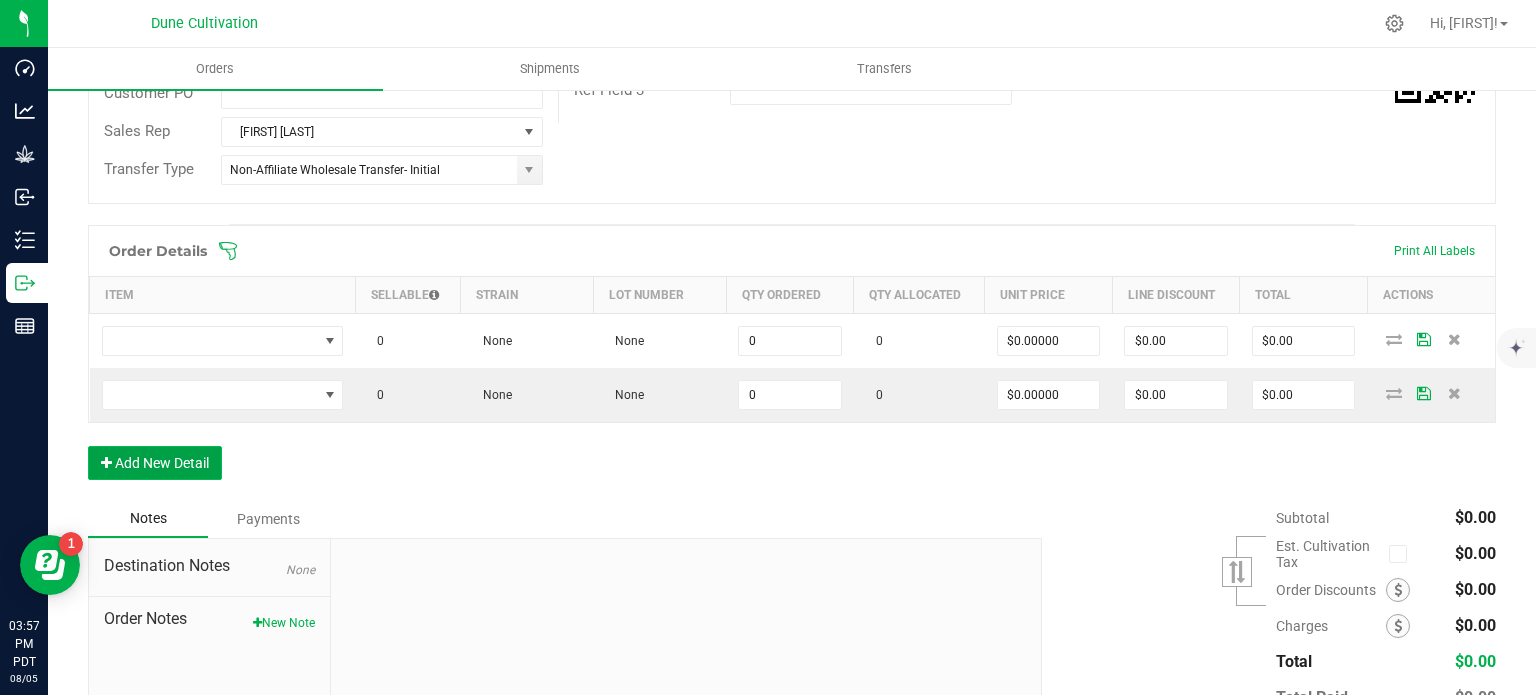 click on "Add New Detail" at bounding box center (155, 463) 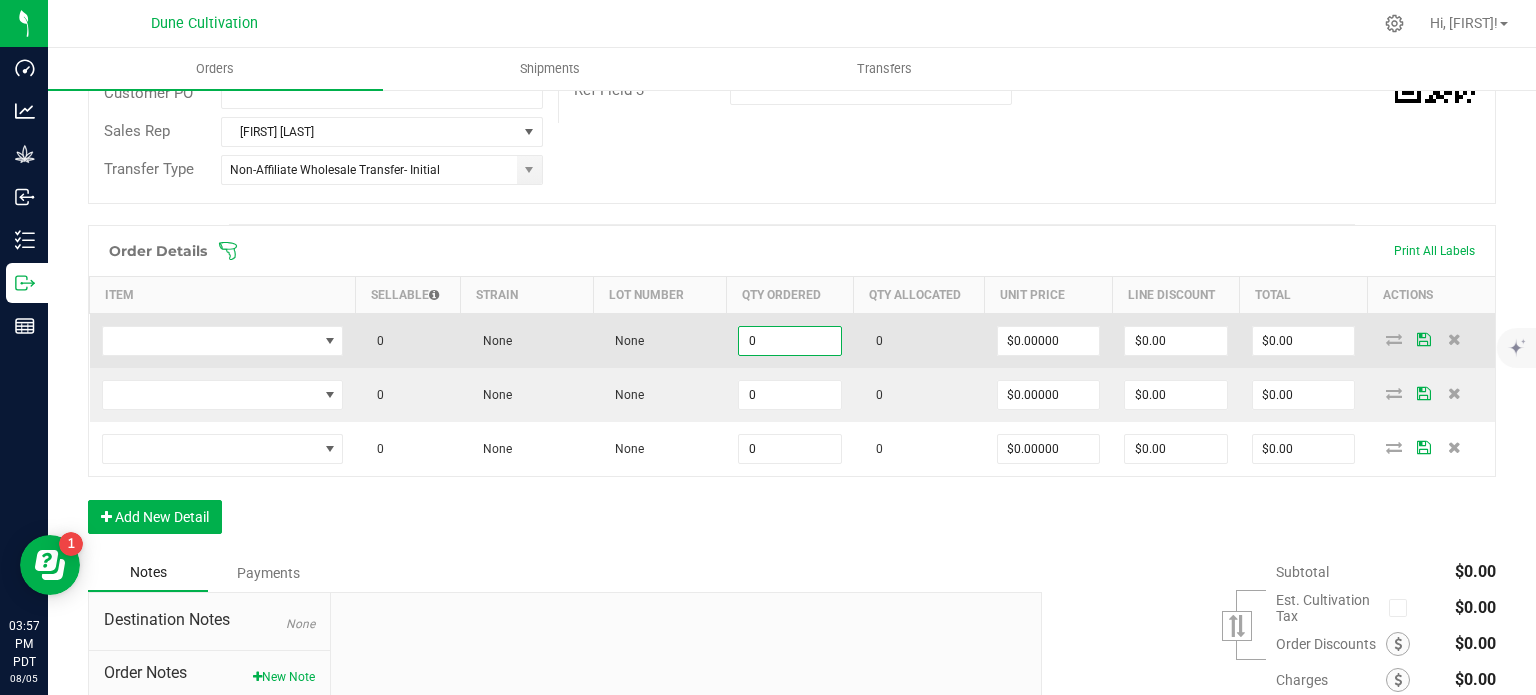 click on "0" at bounding box center [790, 341] 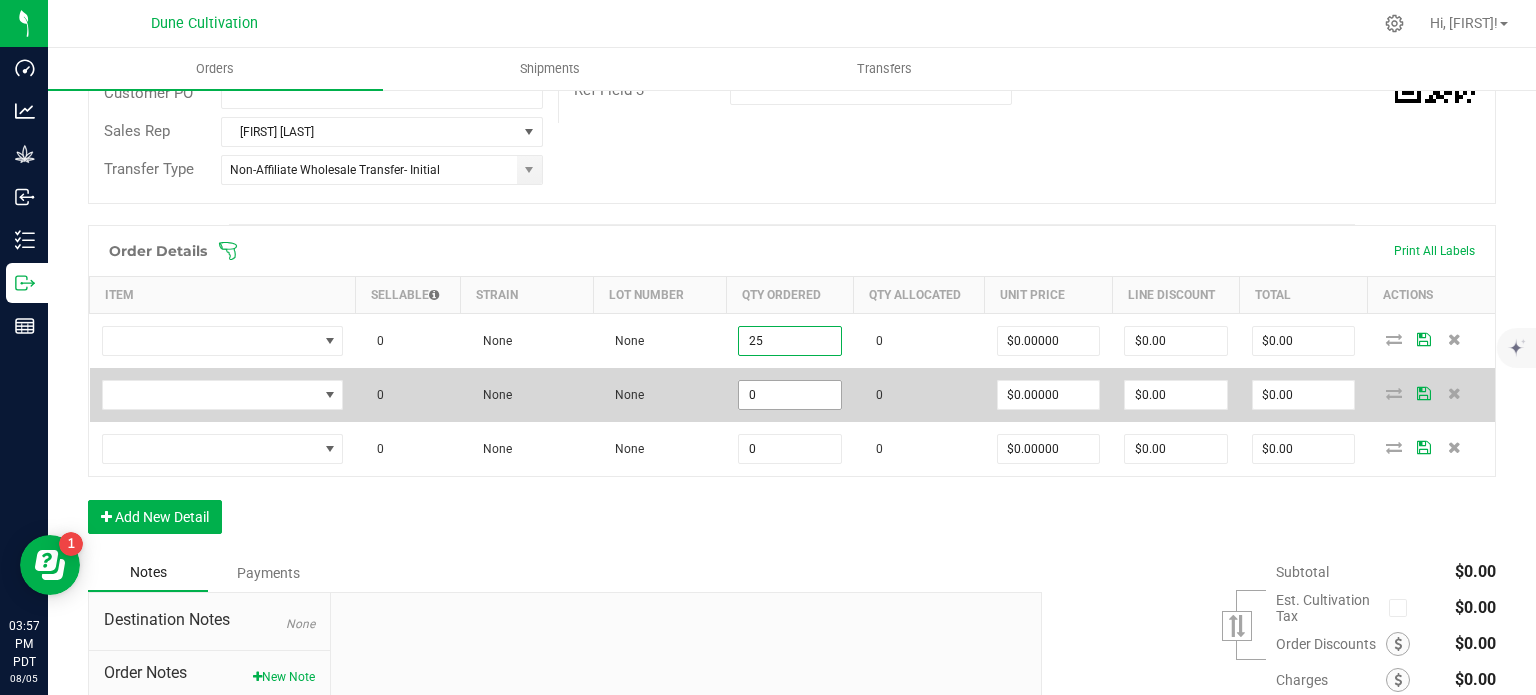 type on "25" 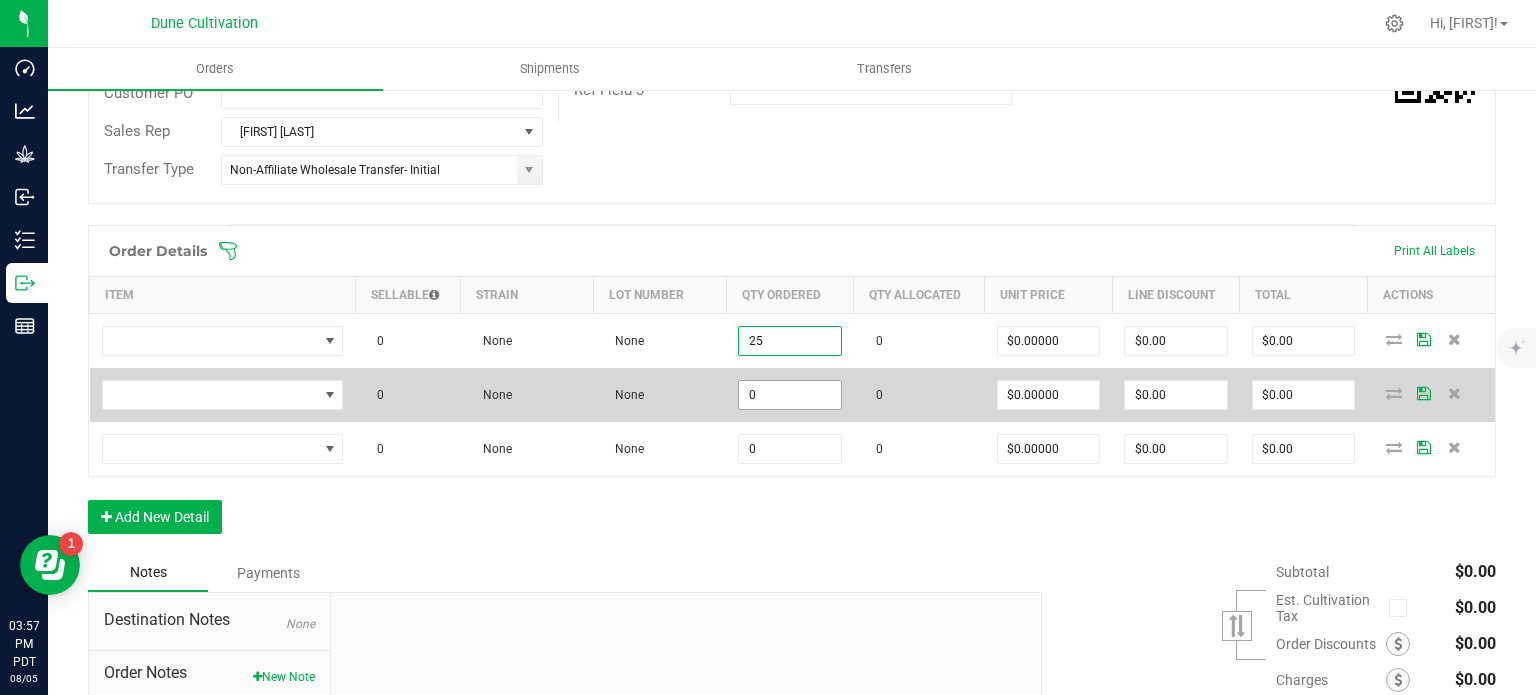 click on "0" at bounding box center [790, 395] 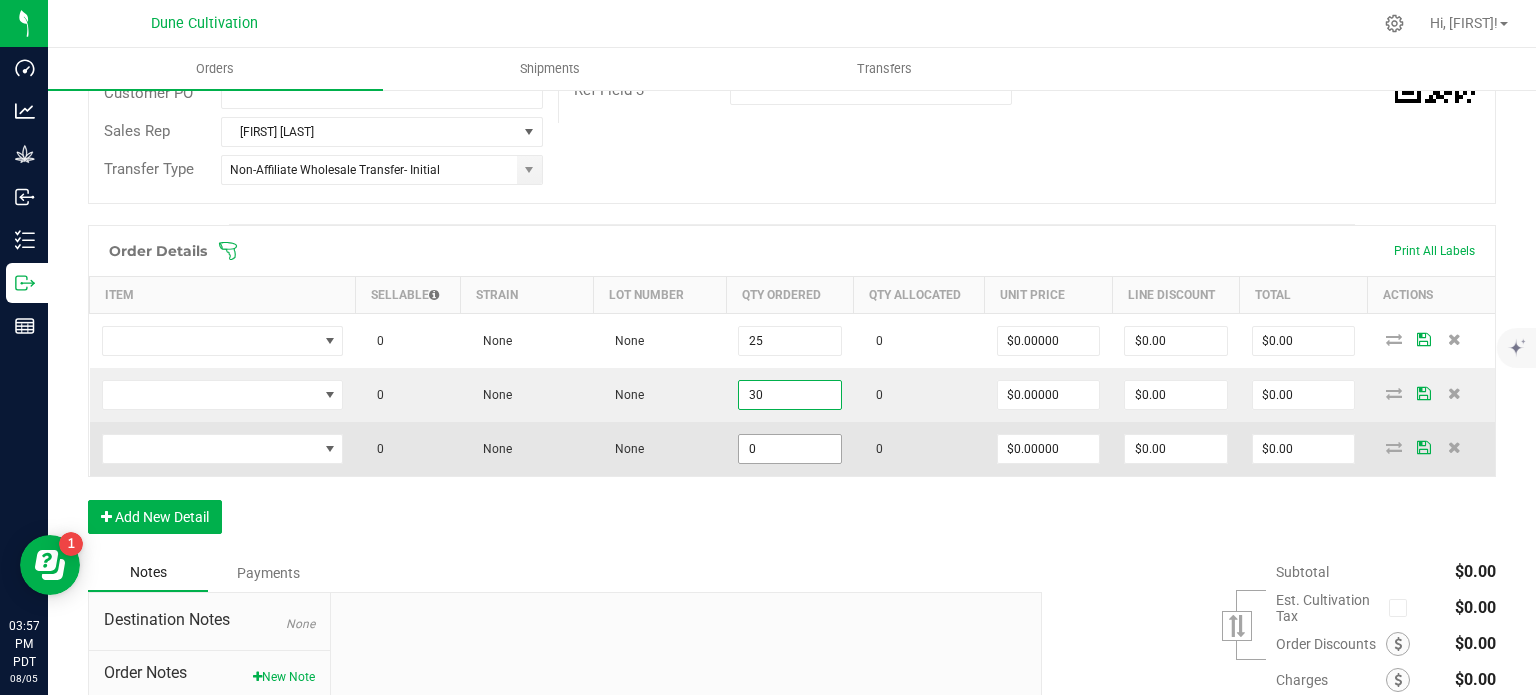 type on "30" 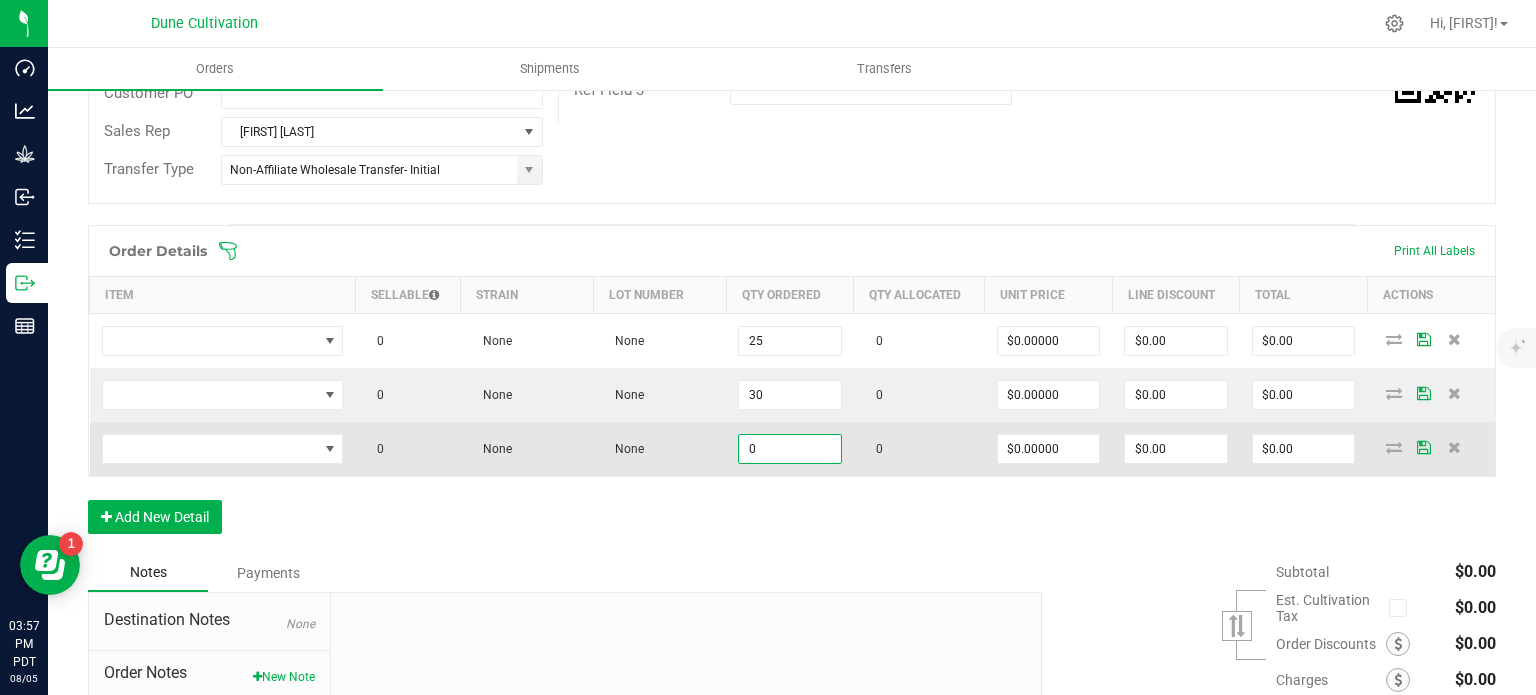click on "0" at bounding box center [790, 449] 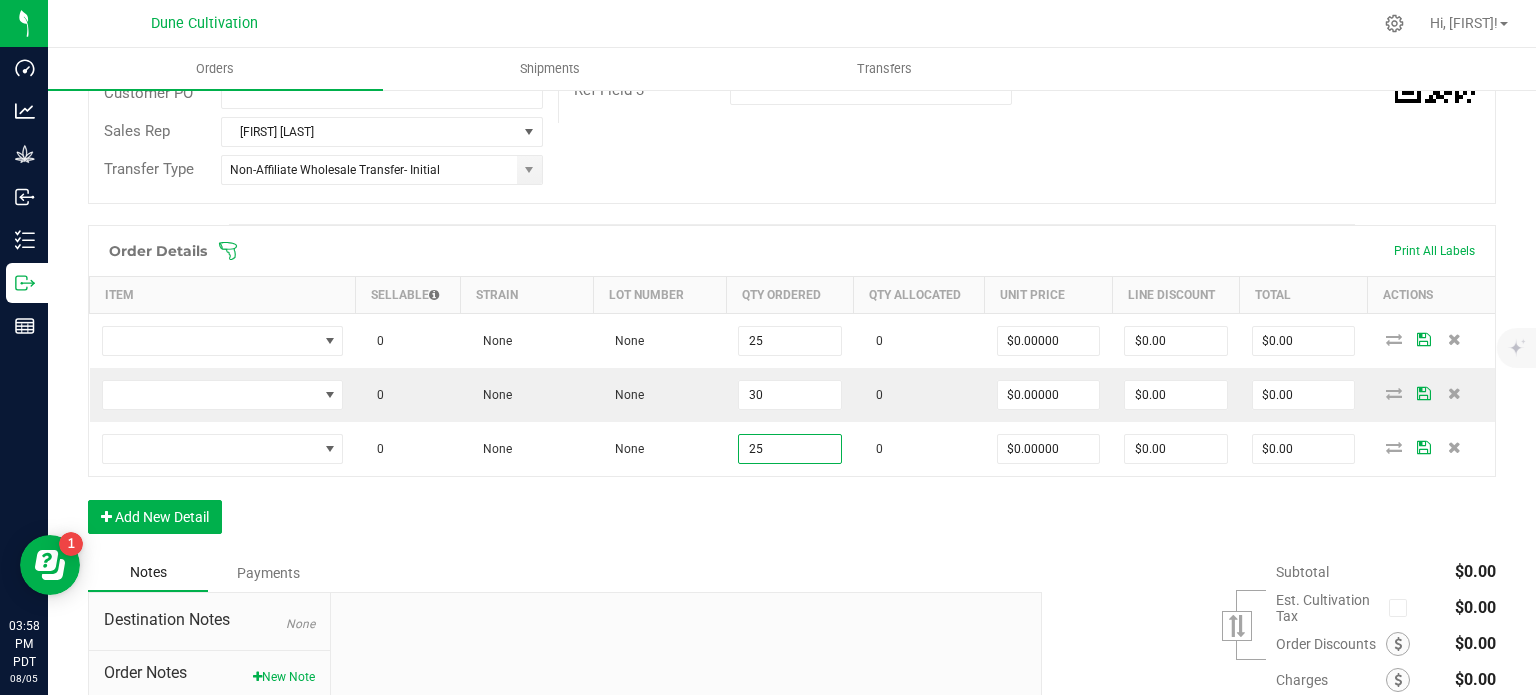 type on "25" 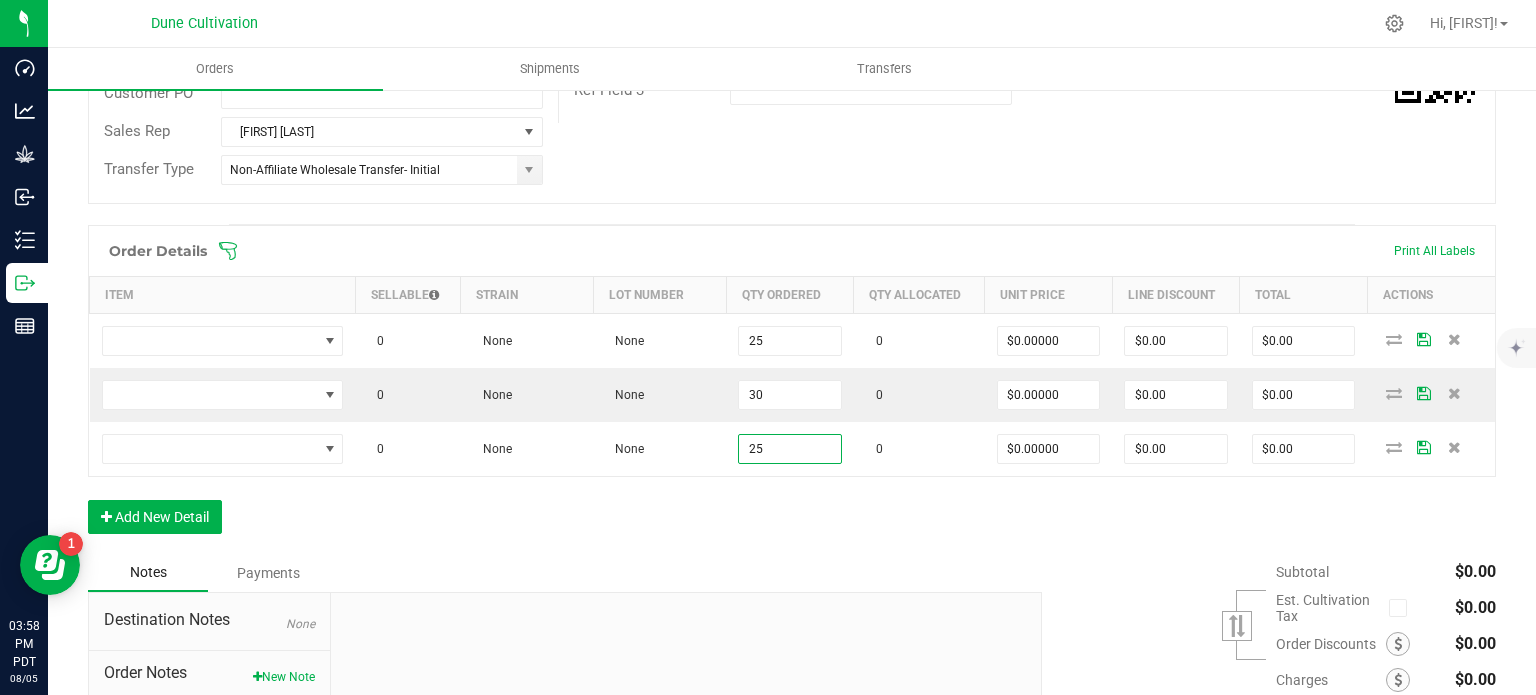 click on "Notes
Payments" at bounding box center [557, 573] 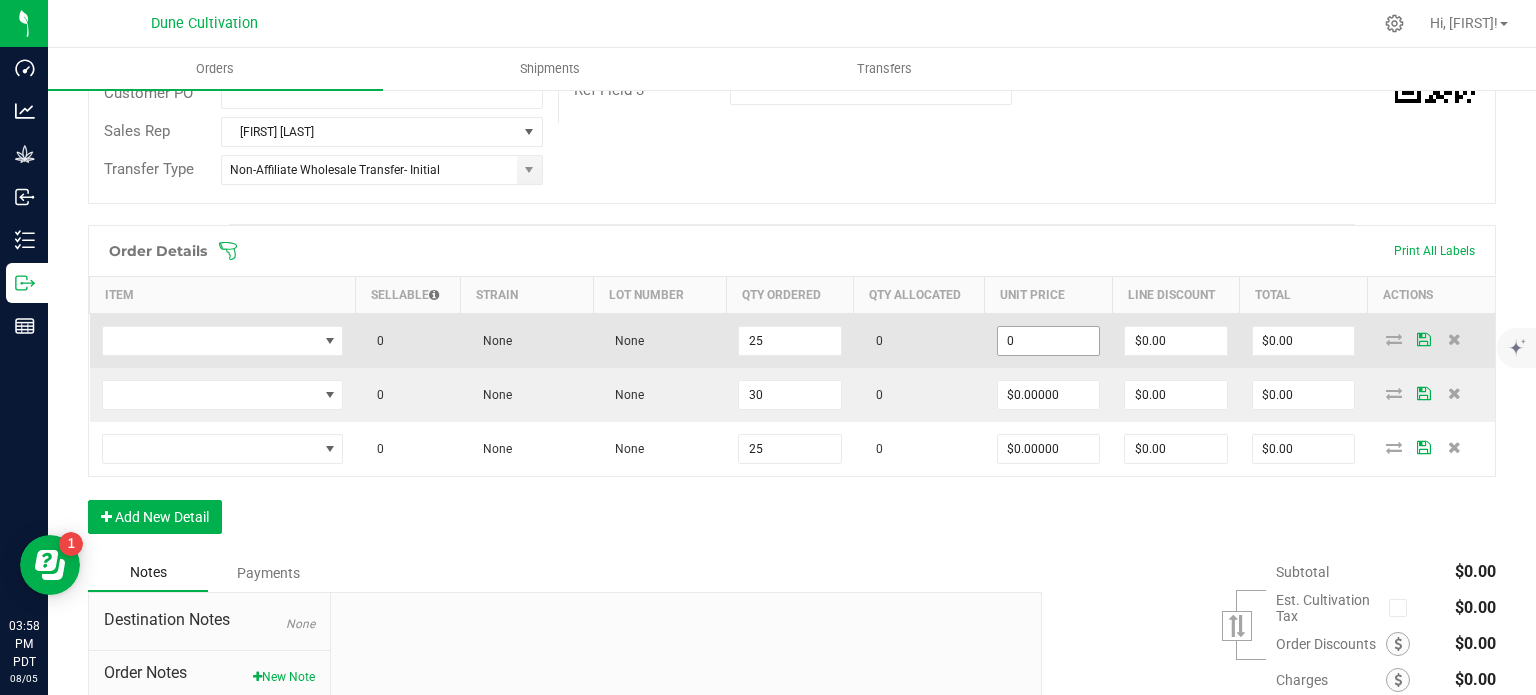 click on "0" at bounding box center (1049, 341) 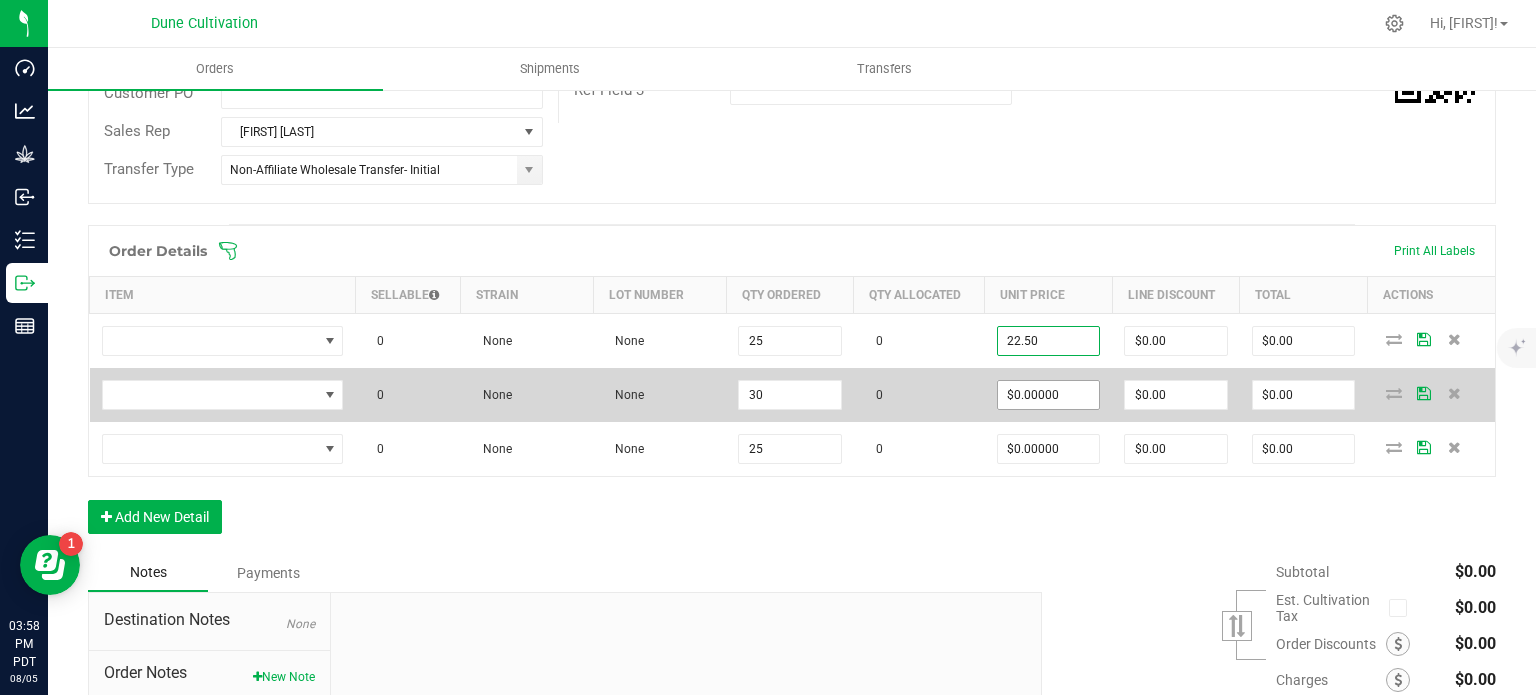 type on "$22.50000" 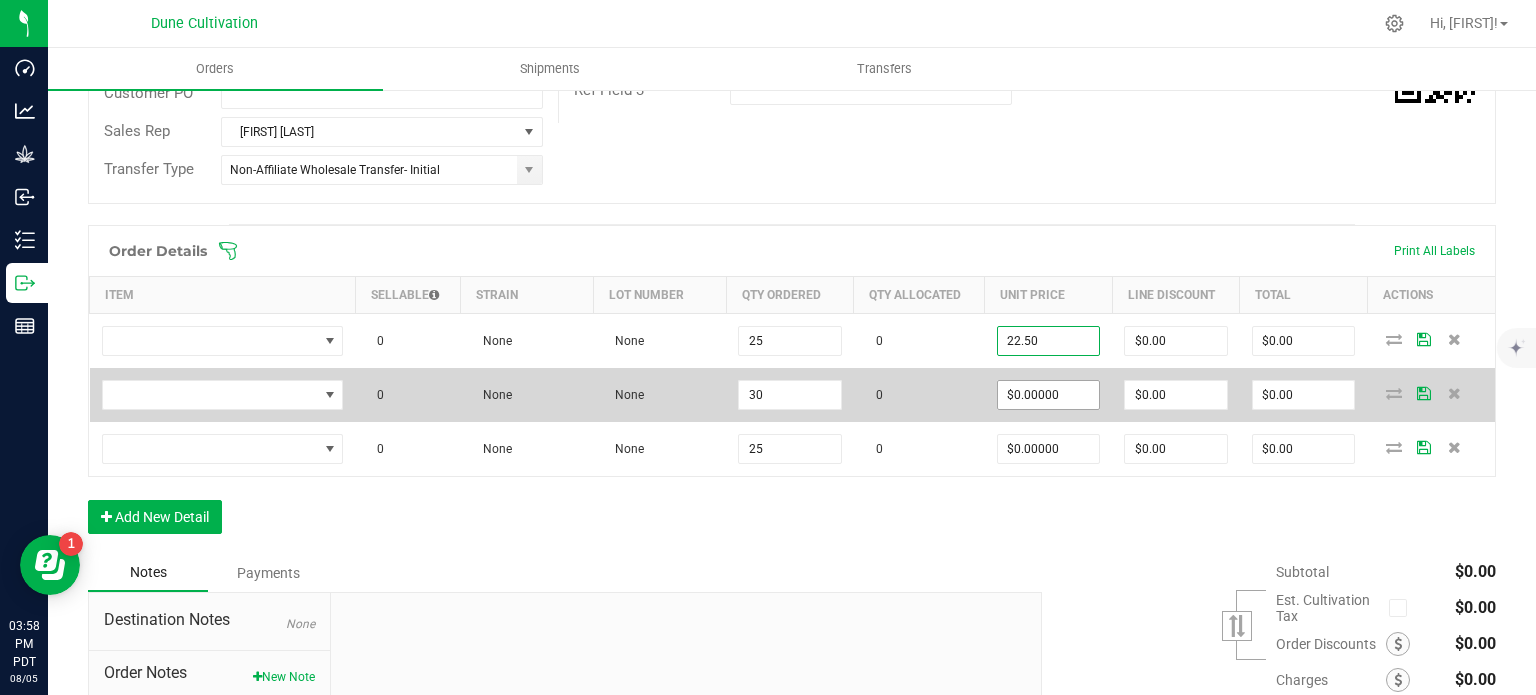 type on "$562.50" 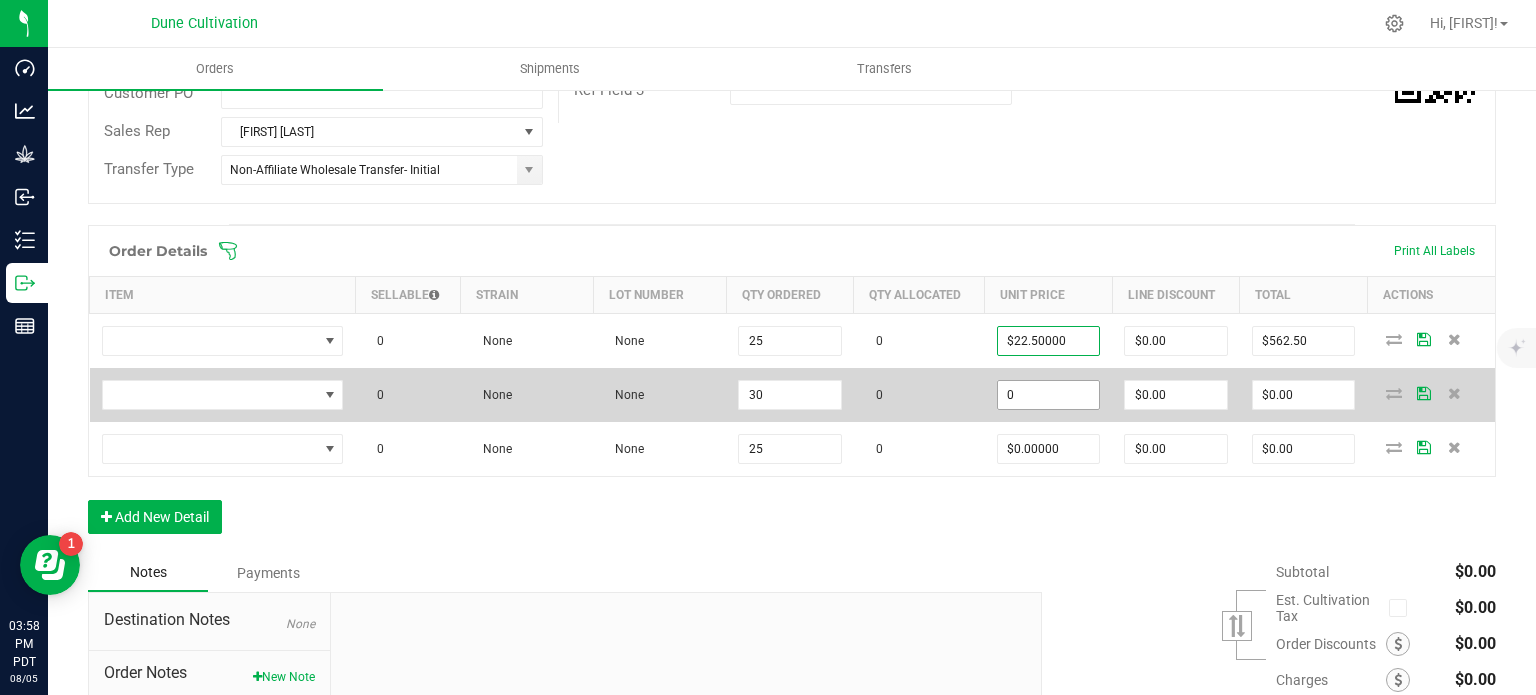 click on "0" at bounding box center [1049, 395] 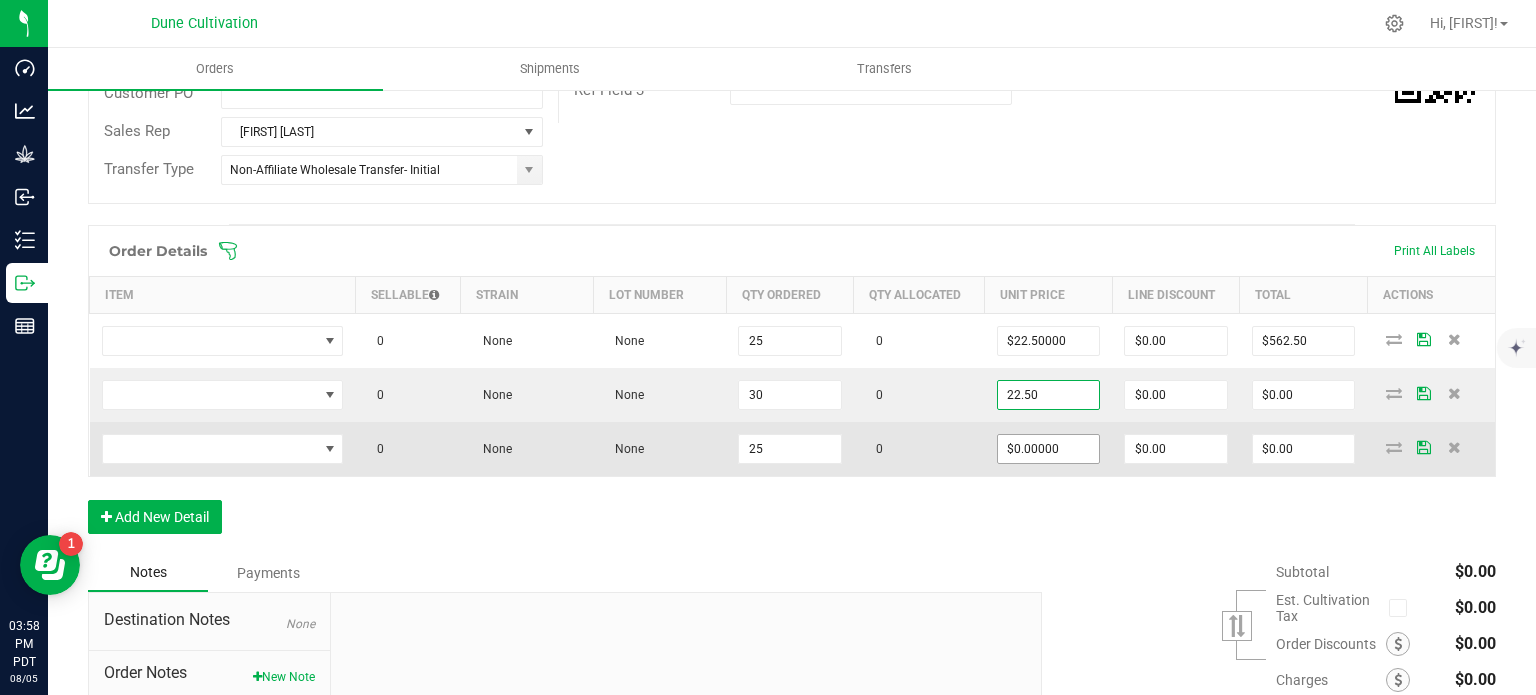 type on "$22.50000" 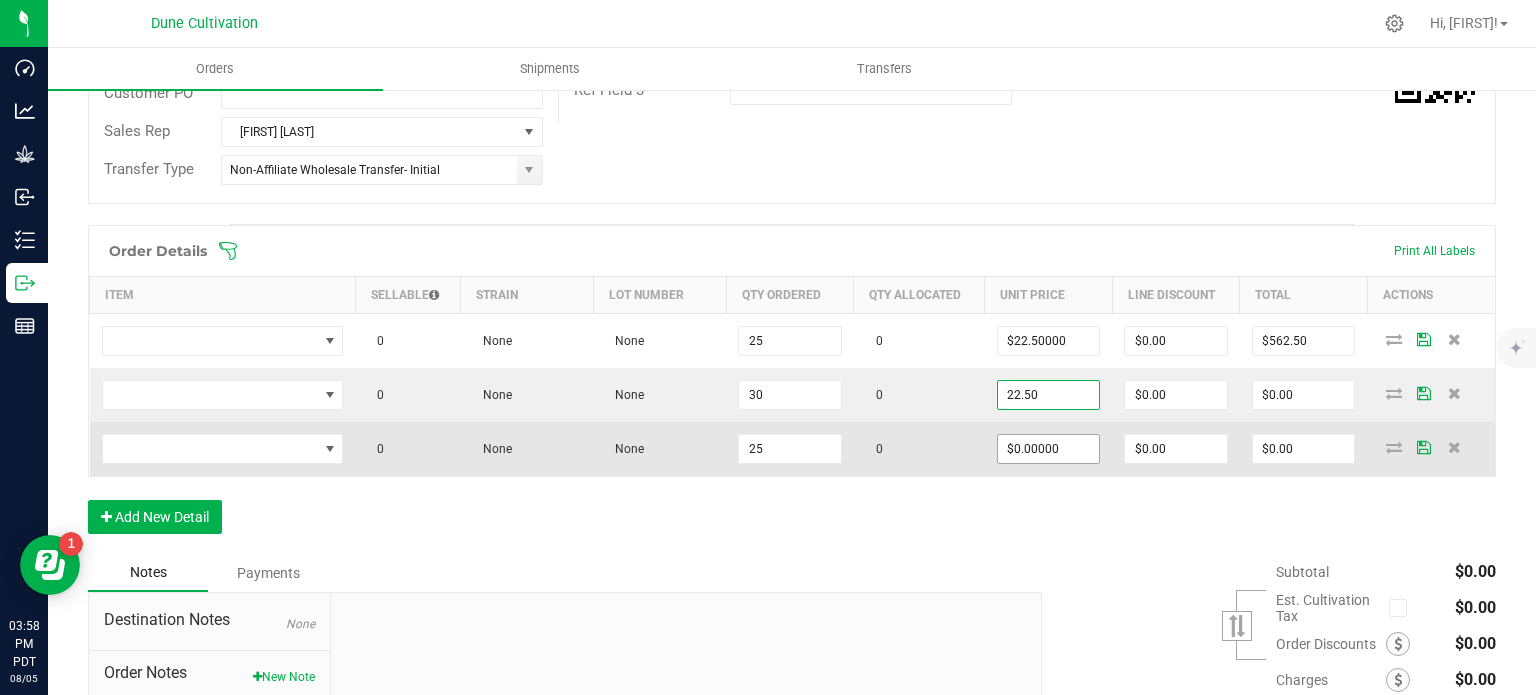 type on "$675.00" 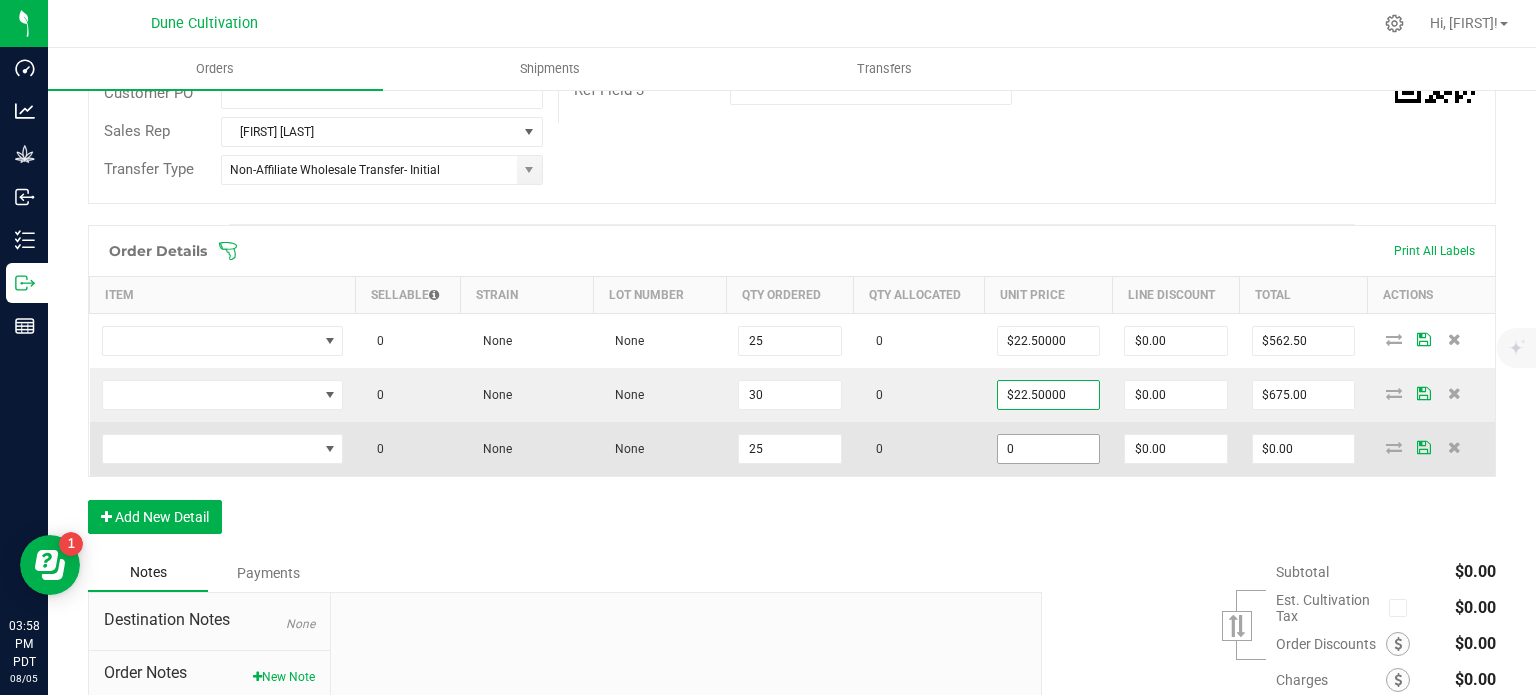click on "0" at bounding box center [1049, 449] 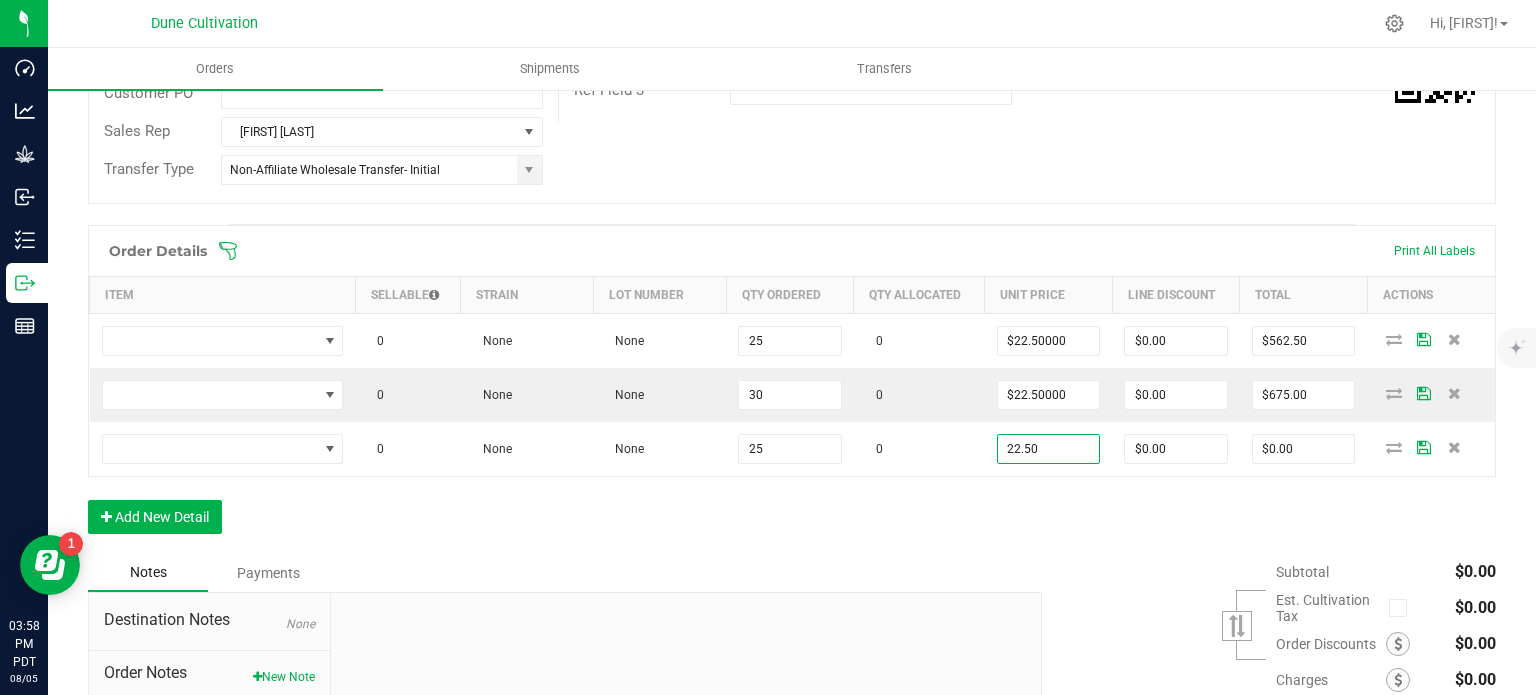 type on "$22.50000" 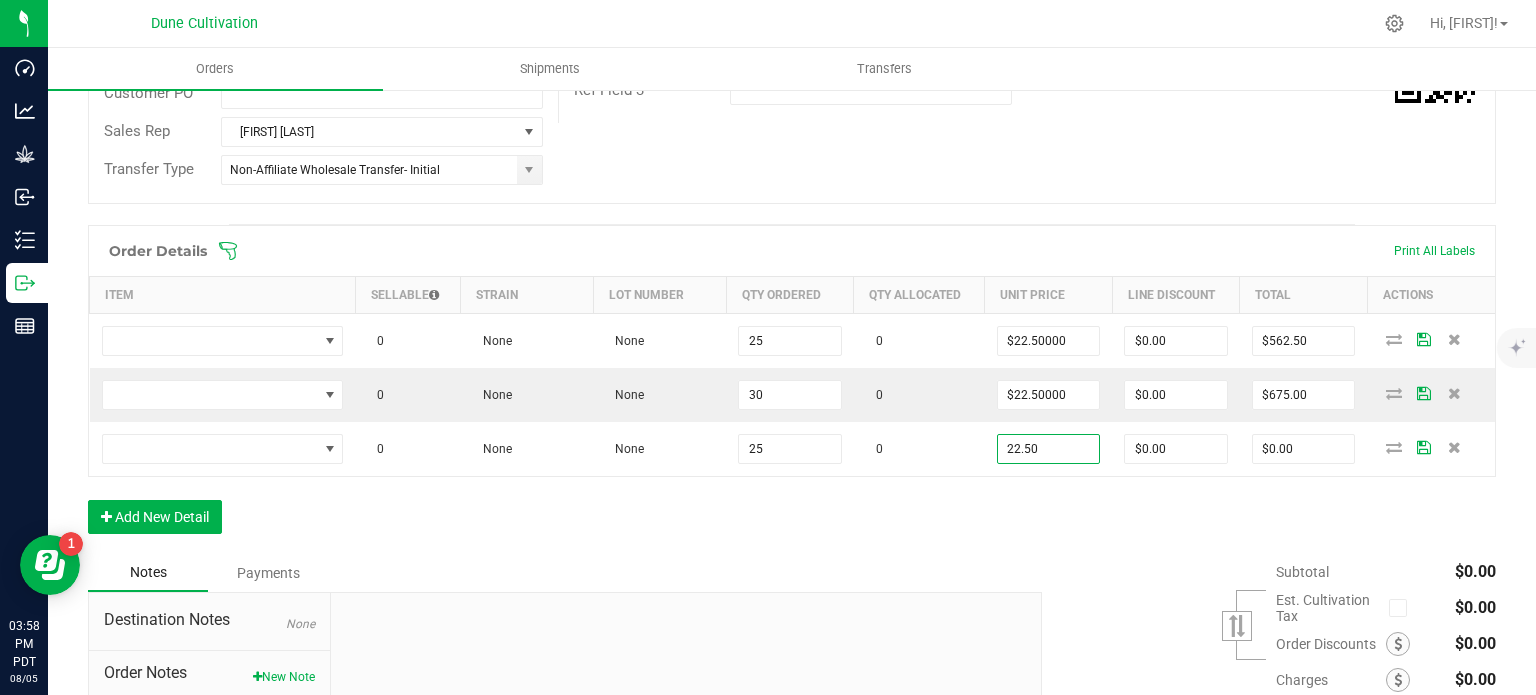 type on "$562.50" 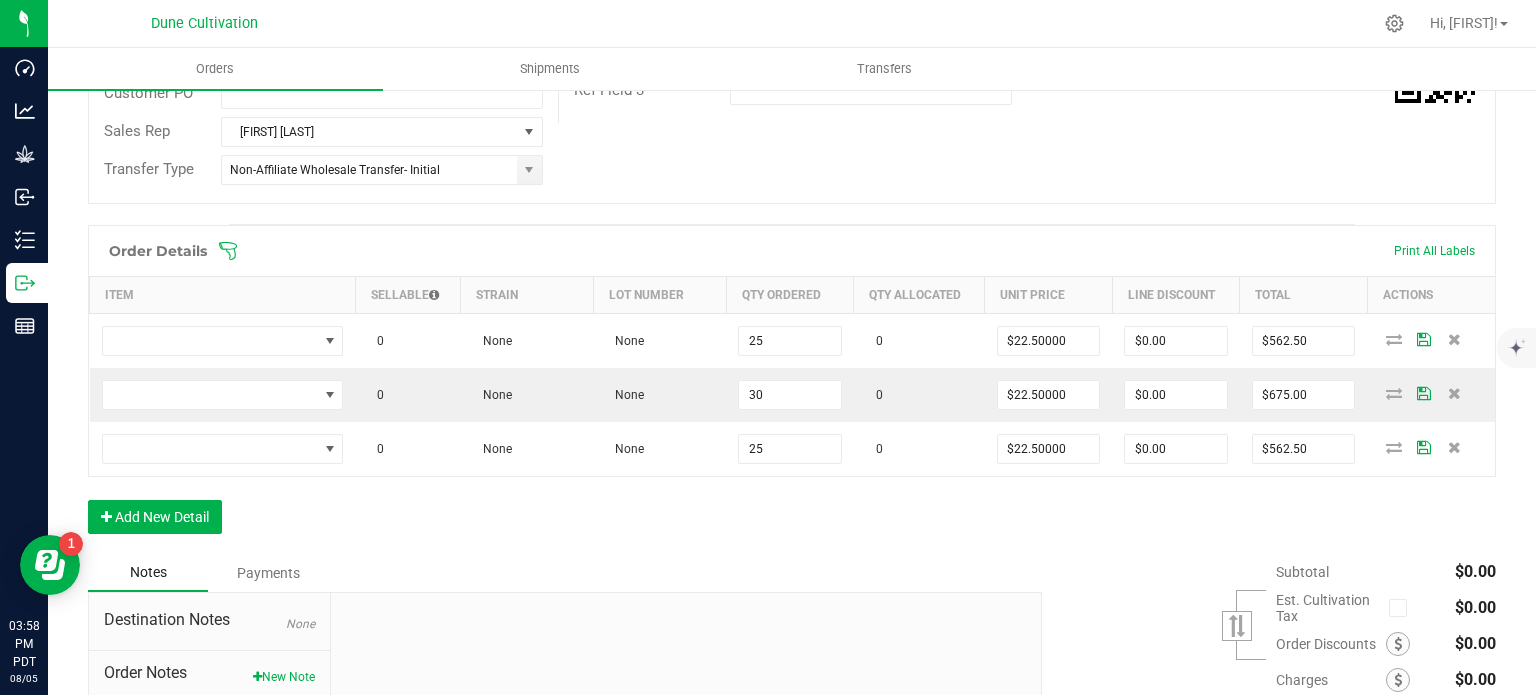 click on "Order Details Print All Labels Item  Sellable  Strain  Lot Number  Qty Ordered Qty Allocated Unit Price Line Discount Total Actions  0    None   None  25  0   $22.50000 $0.00 $562.50  0    None   None  30  0   $22.50000 $0.00 $675.00  0    None   None  25  0   $22.50000 $0.00 $562.50
Add New Detail" at bounding box center (792, 389) 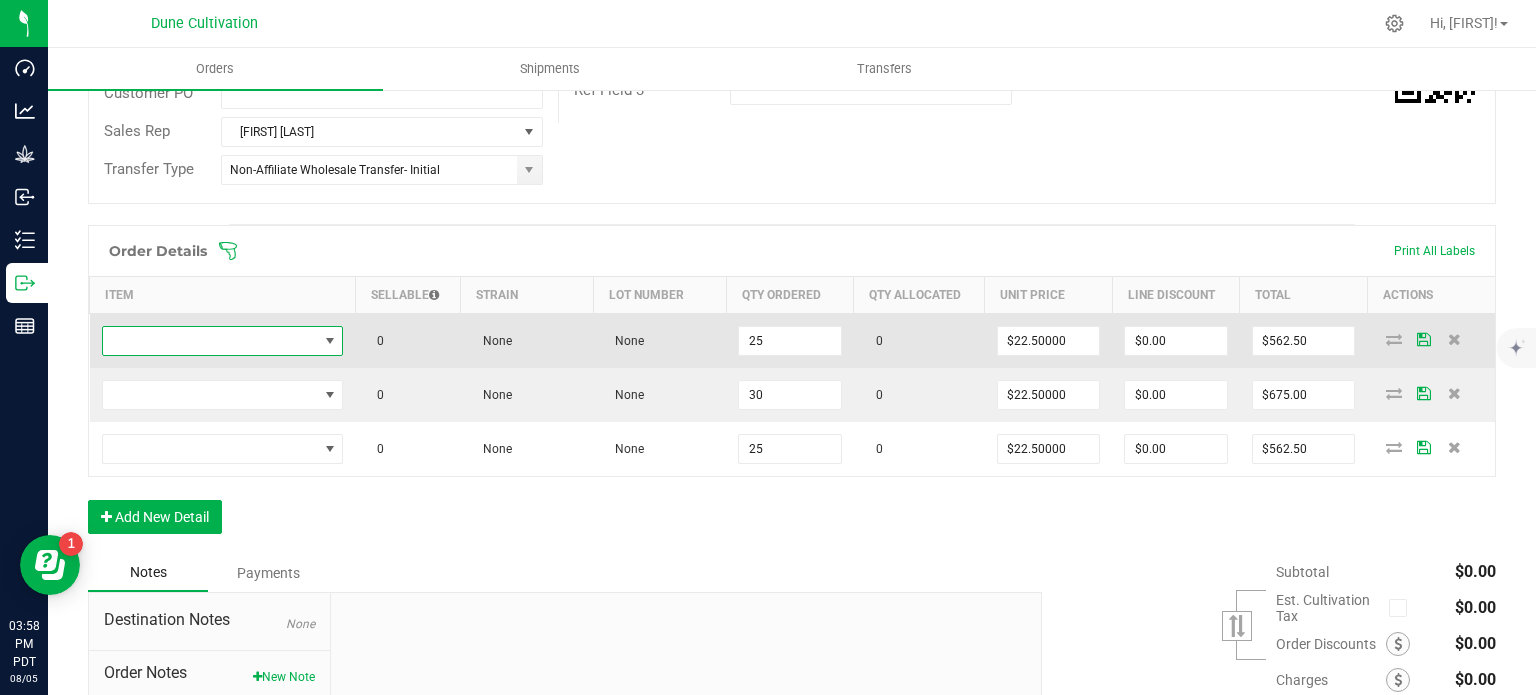 click at bounding box center (210, 341) 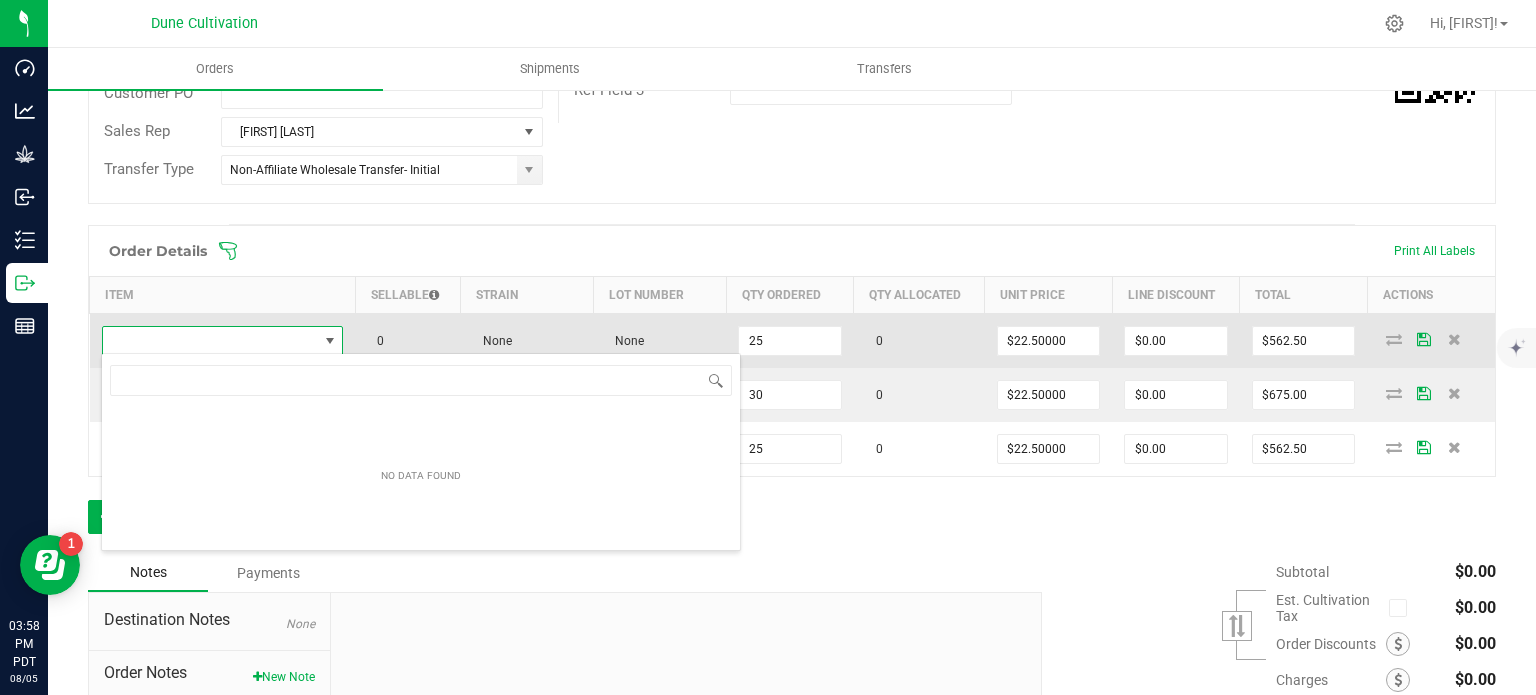 type on "Clout King-Flower-Flat Rate Gas-3.5g" 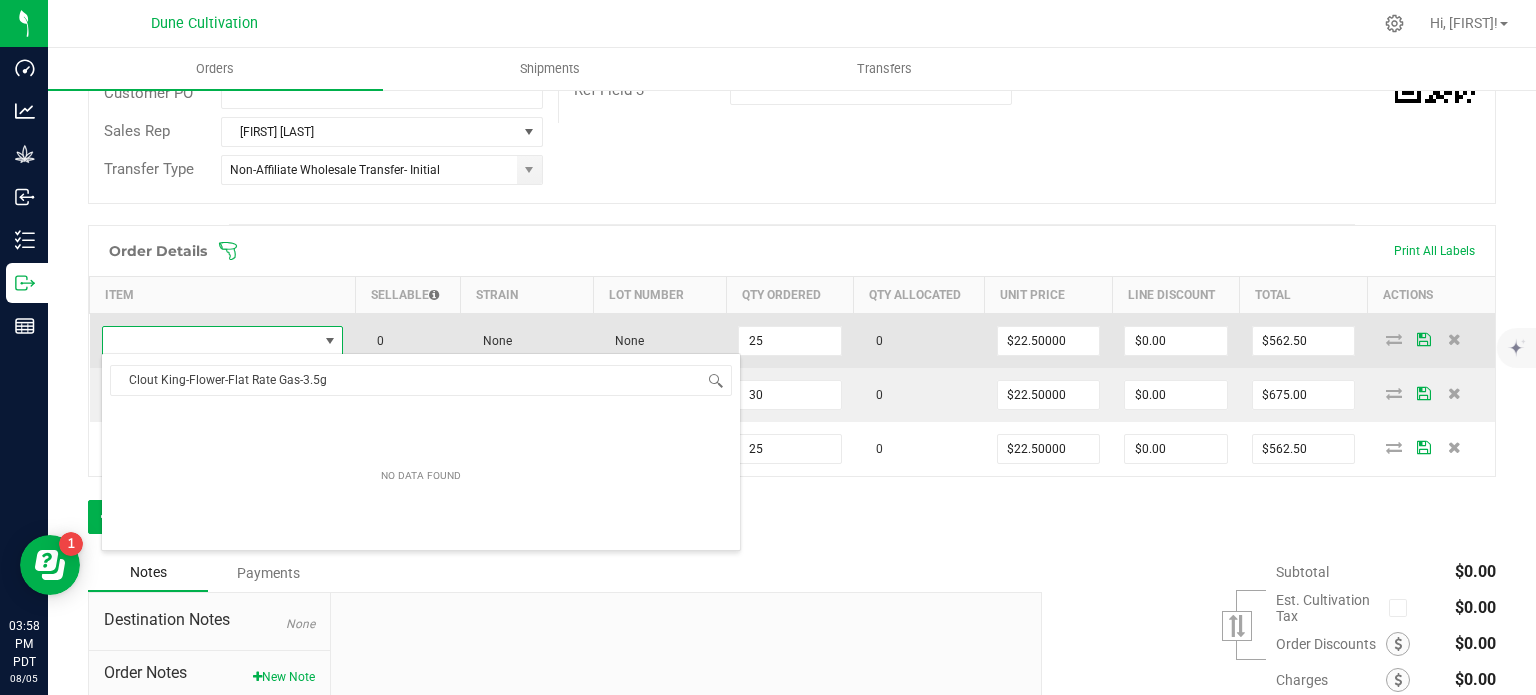scroll, scrollTop: 99970, scrollLeft: 99761, axis: both 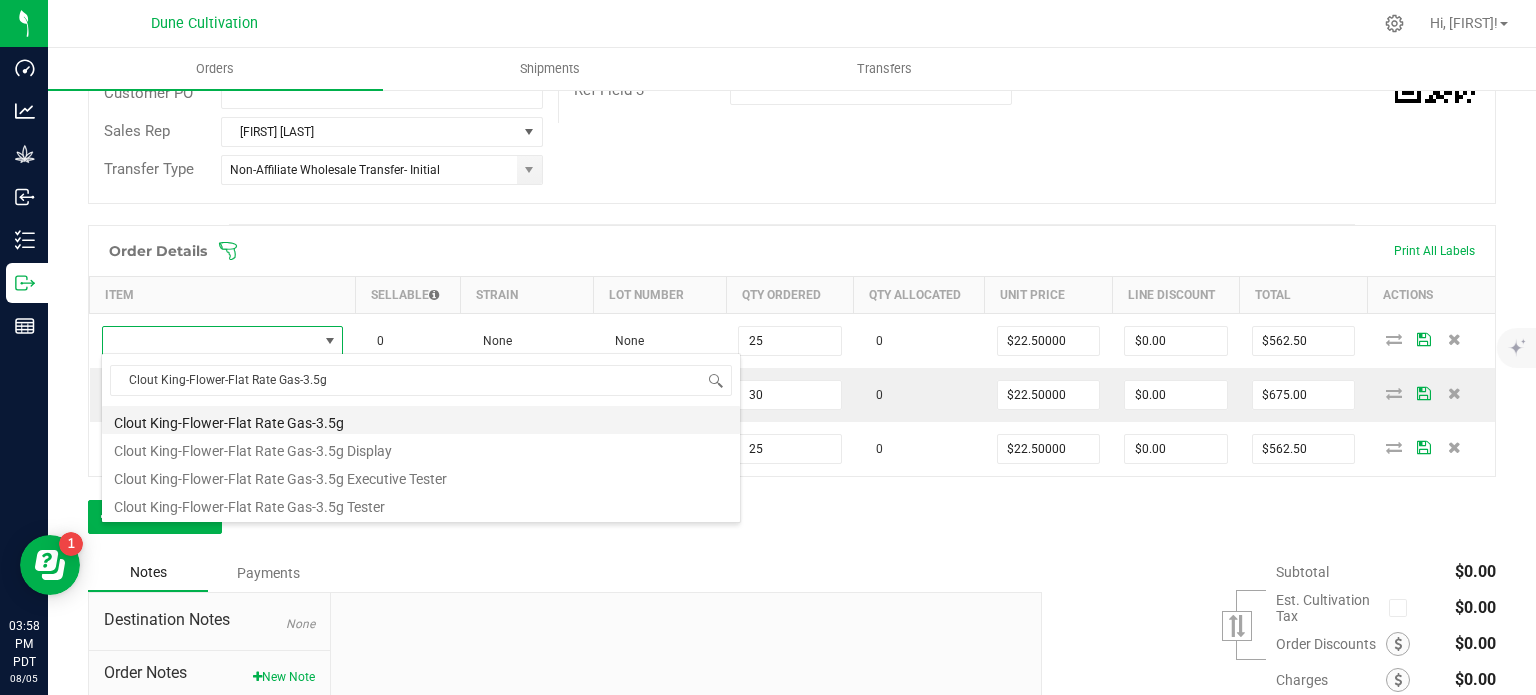click on "Clout King-Flower-Flat Rate Gas-3.5g" at bounding box center [421, 420] 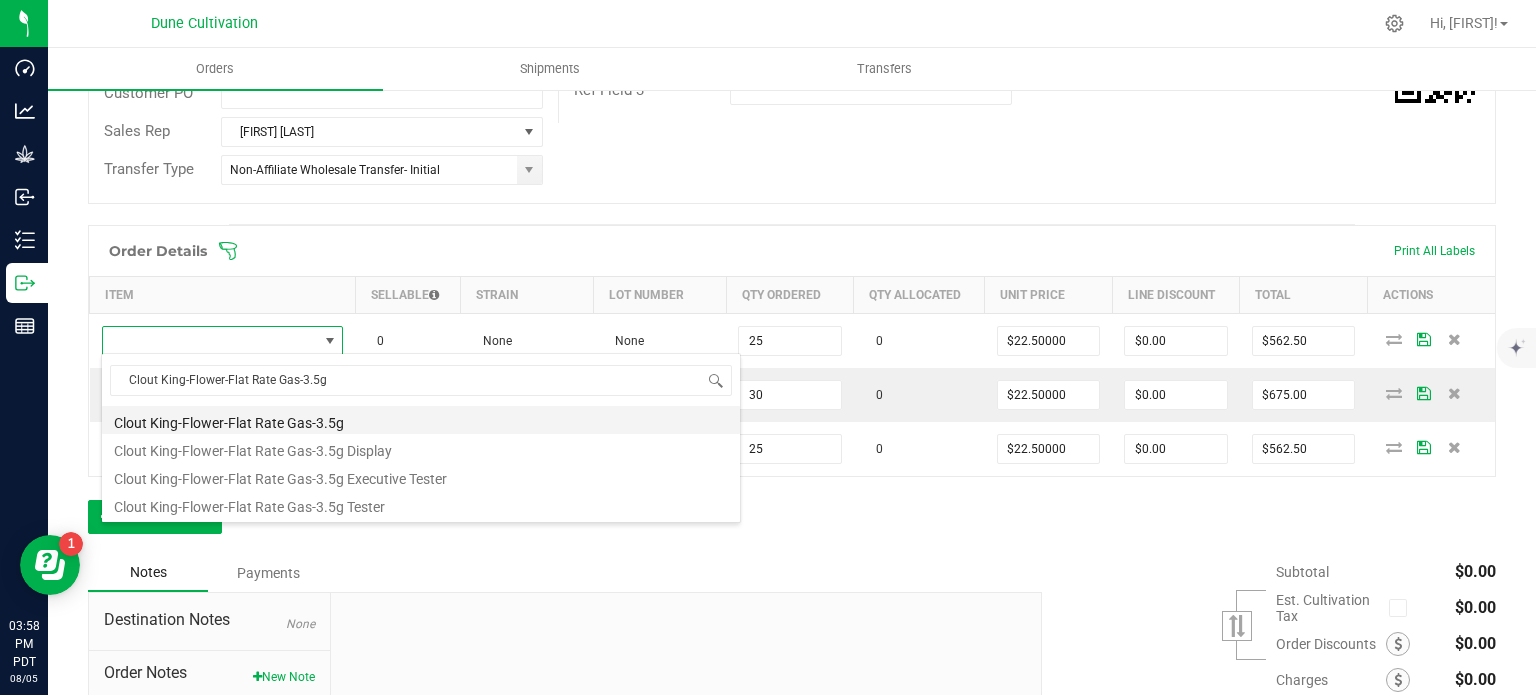 type on "25 ea" 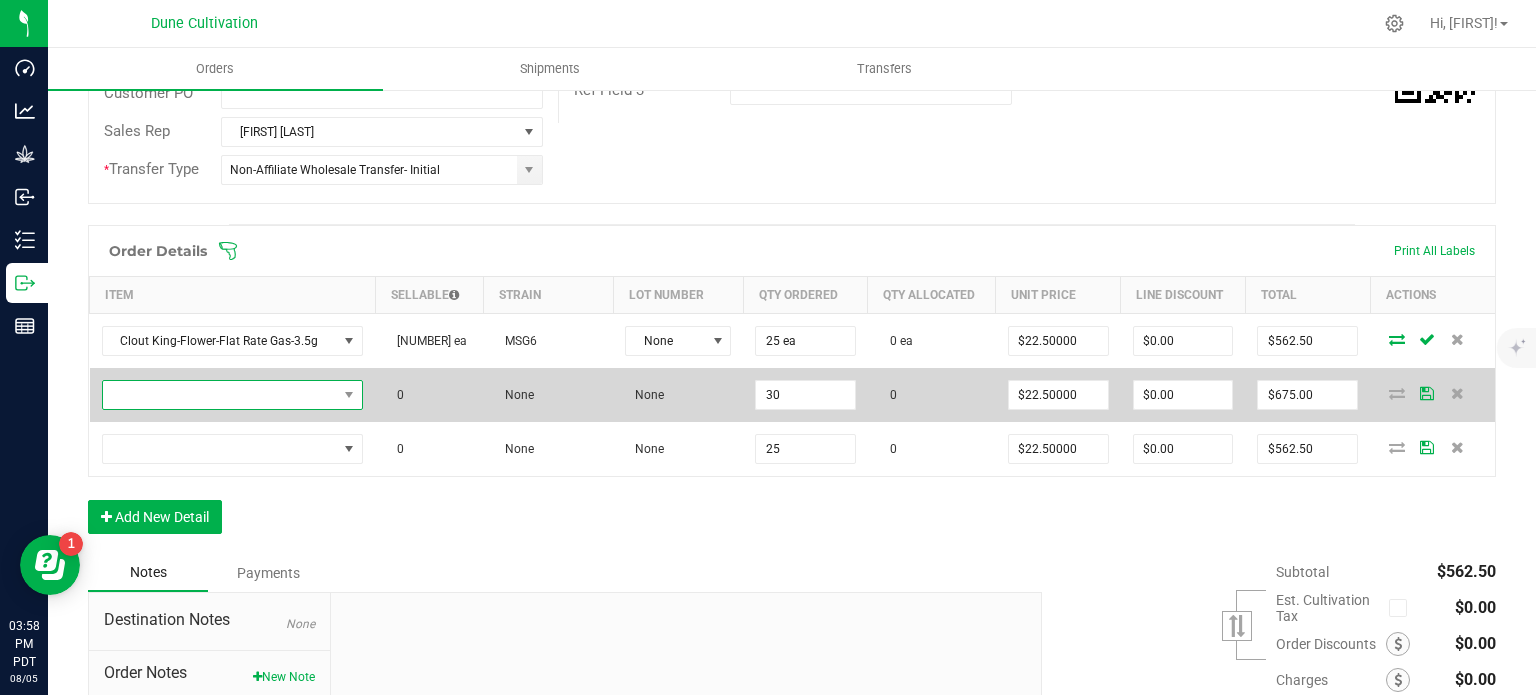 click at bounding box center [220, 395] 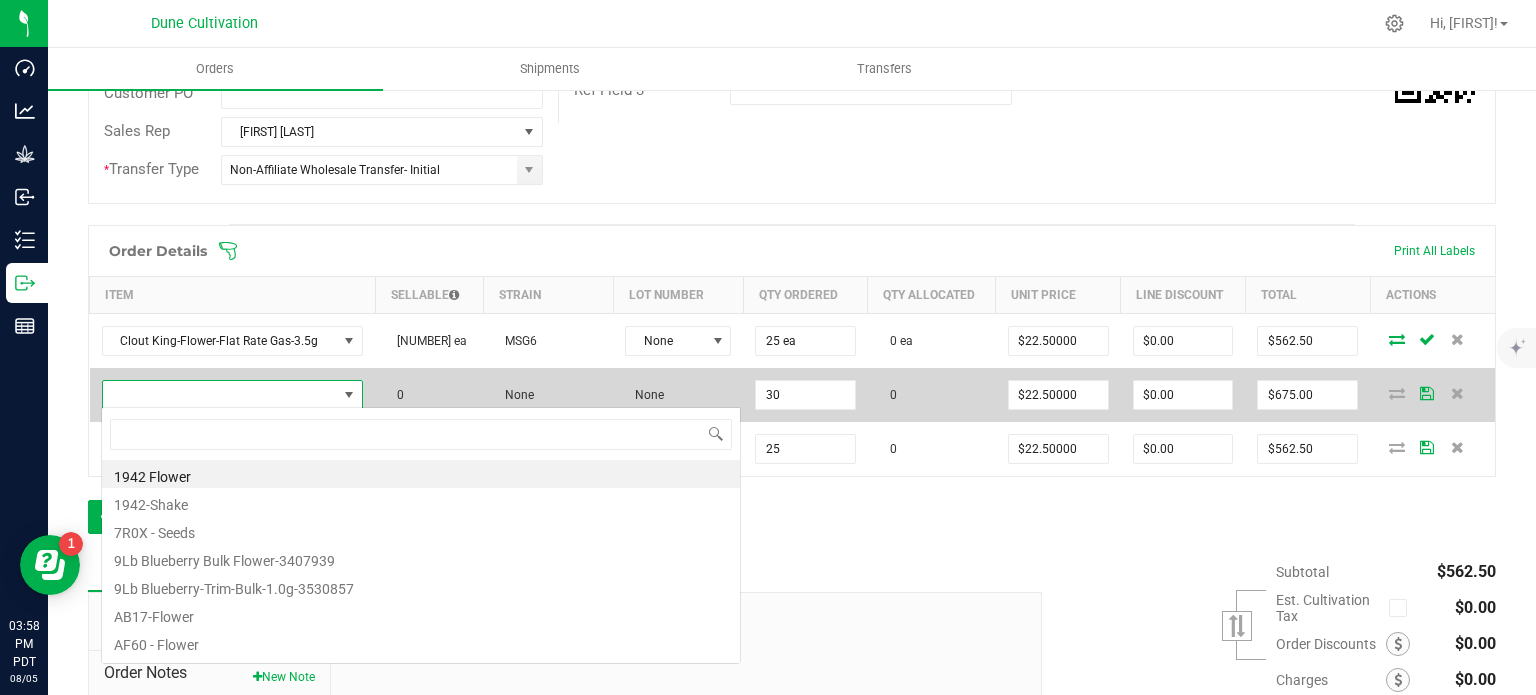 scroll, scrollTop: 99970, scrollLeft: 99743, axis: both 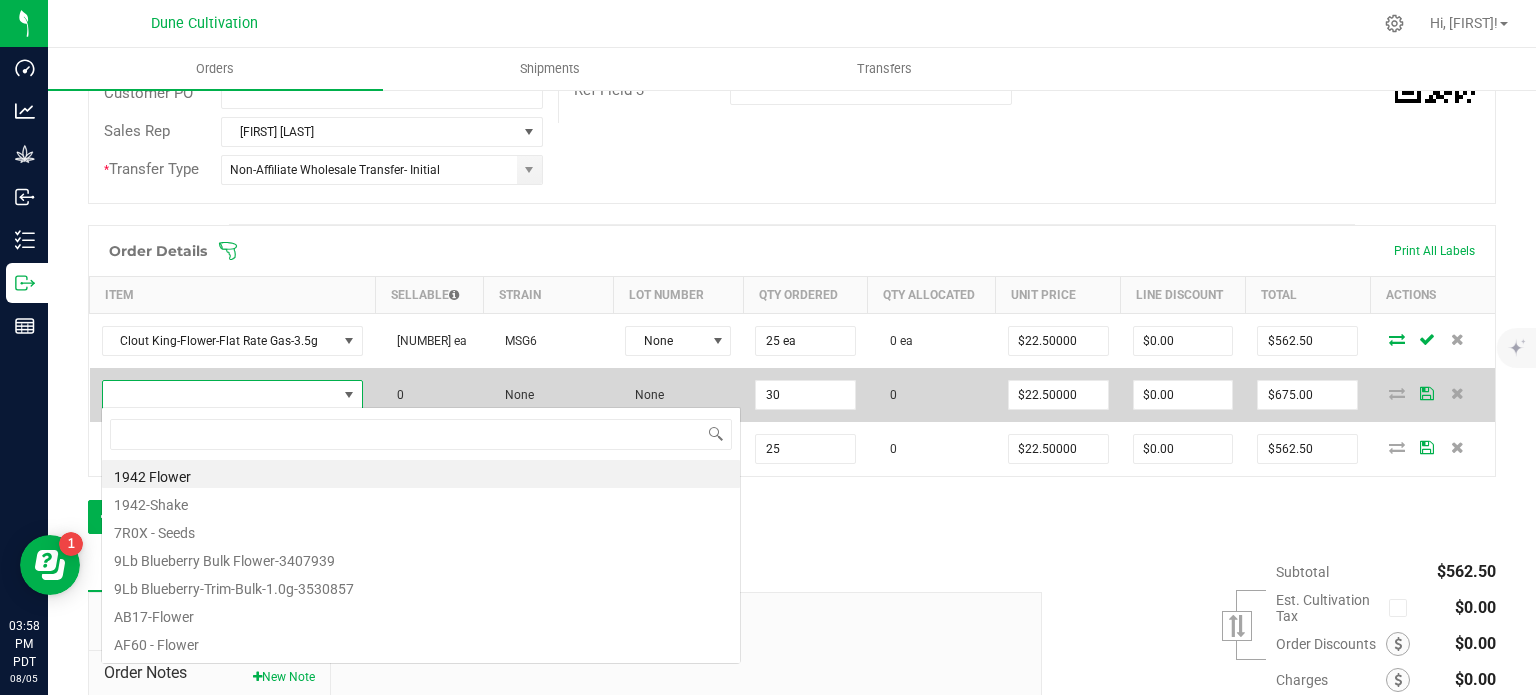 type on "Clout King-Flower-Bubble Butt-3.5g" 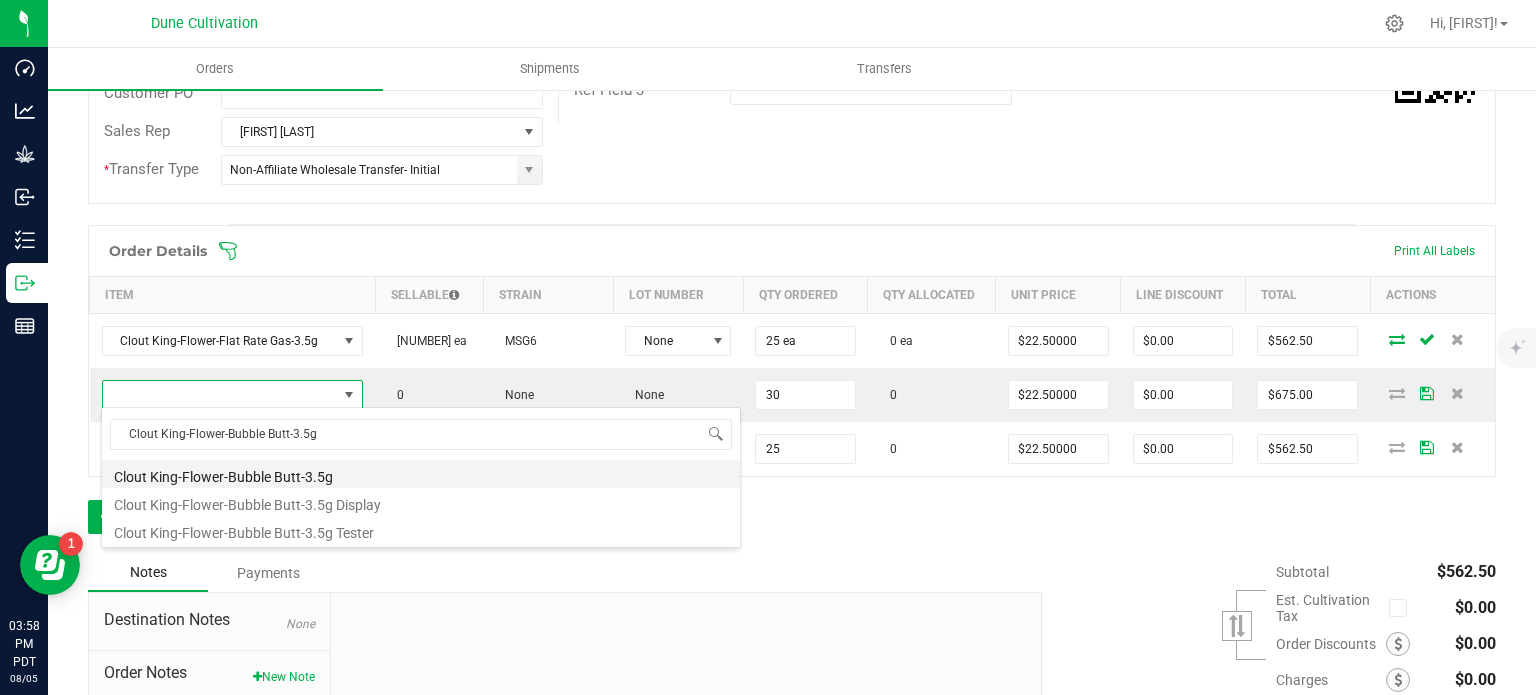 click on "Clout King-Flower-Bubble Butt-3.5g" at bounding box center [421, 474] 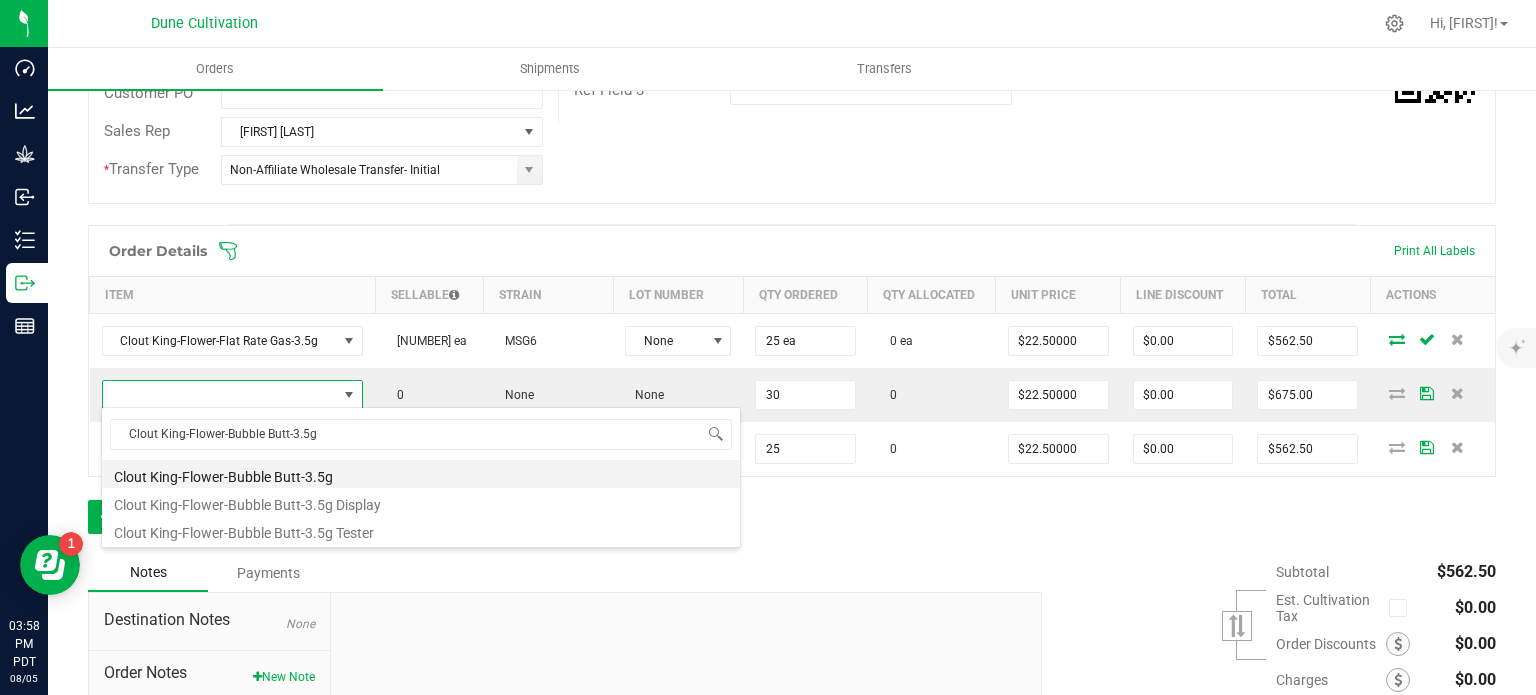 type on "30 ea" 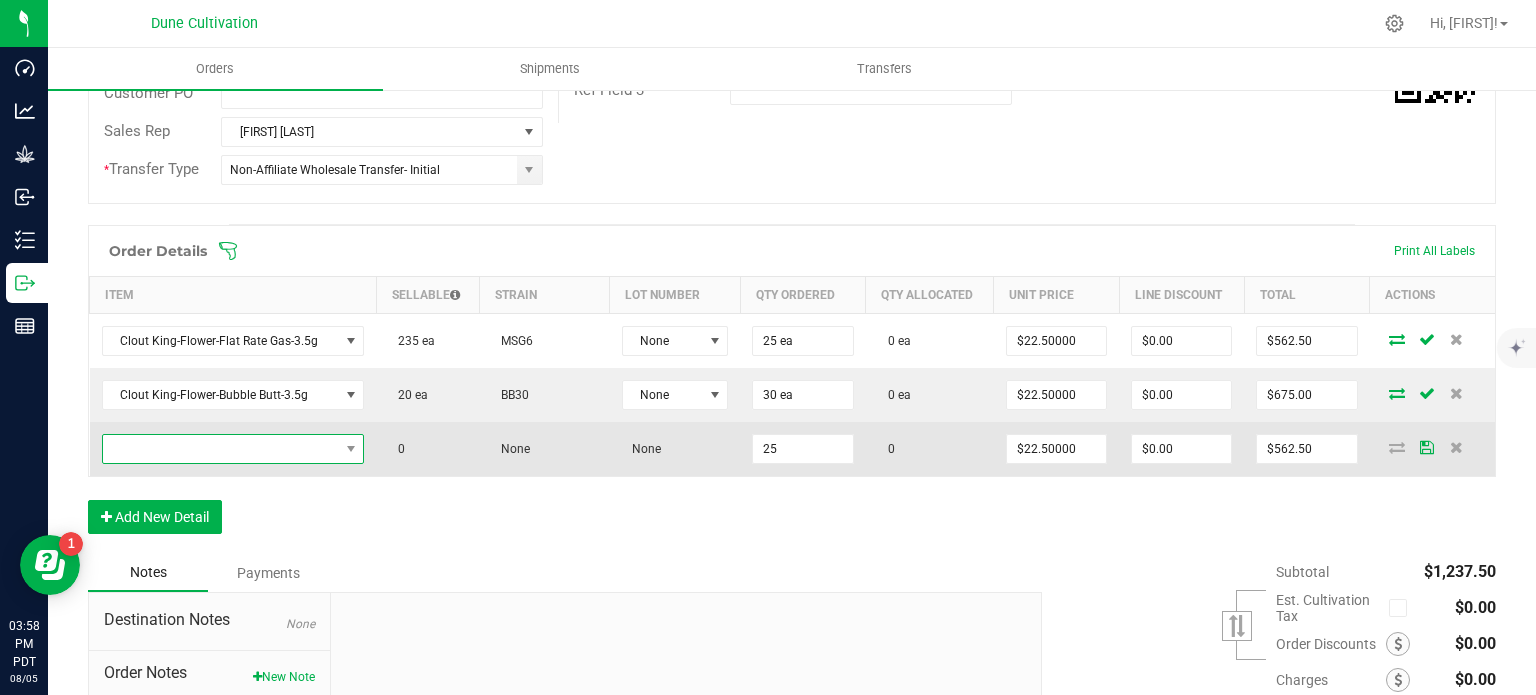 click at bounding box center (221, 449) 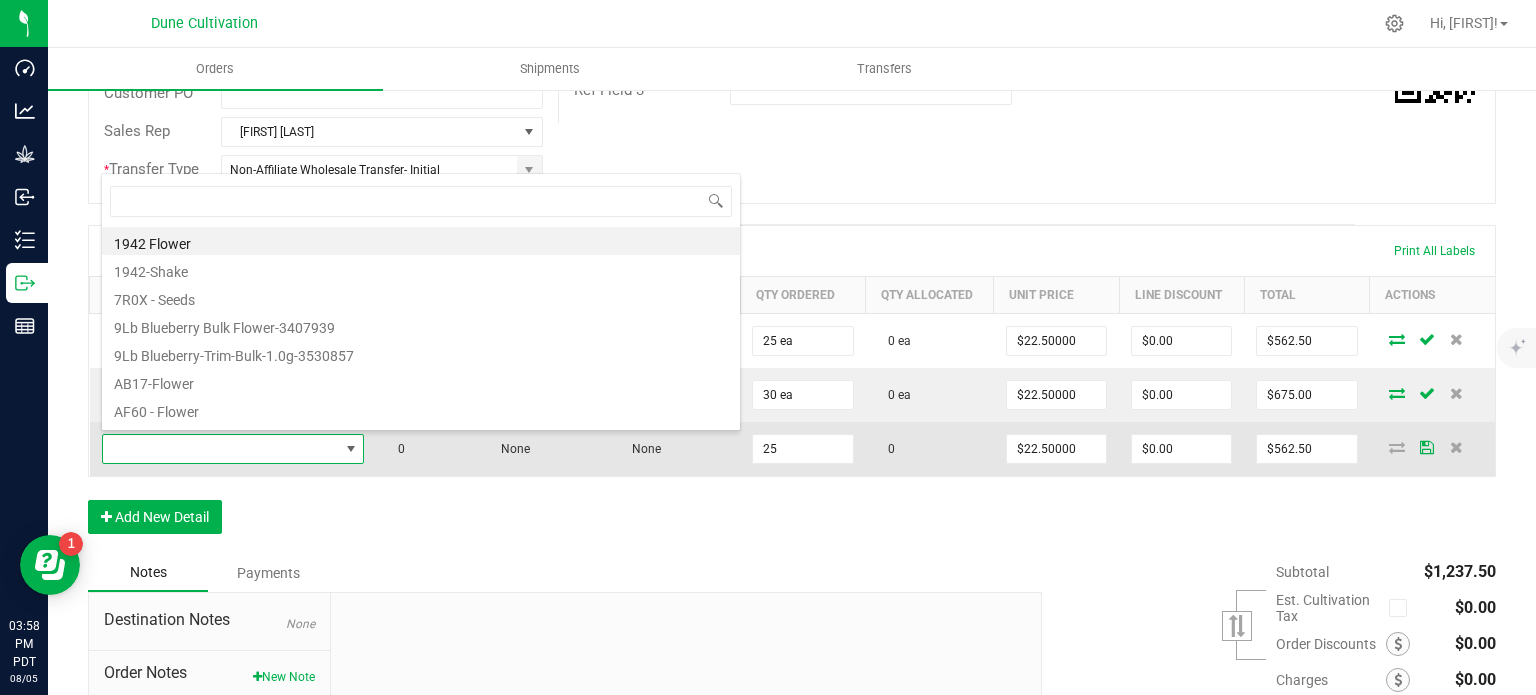 scroll, scrollTop: 99970, scrollLeft: 99743, axis: both 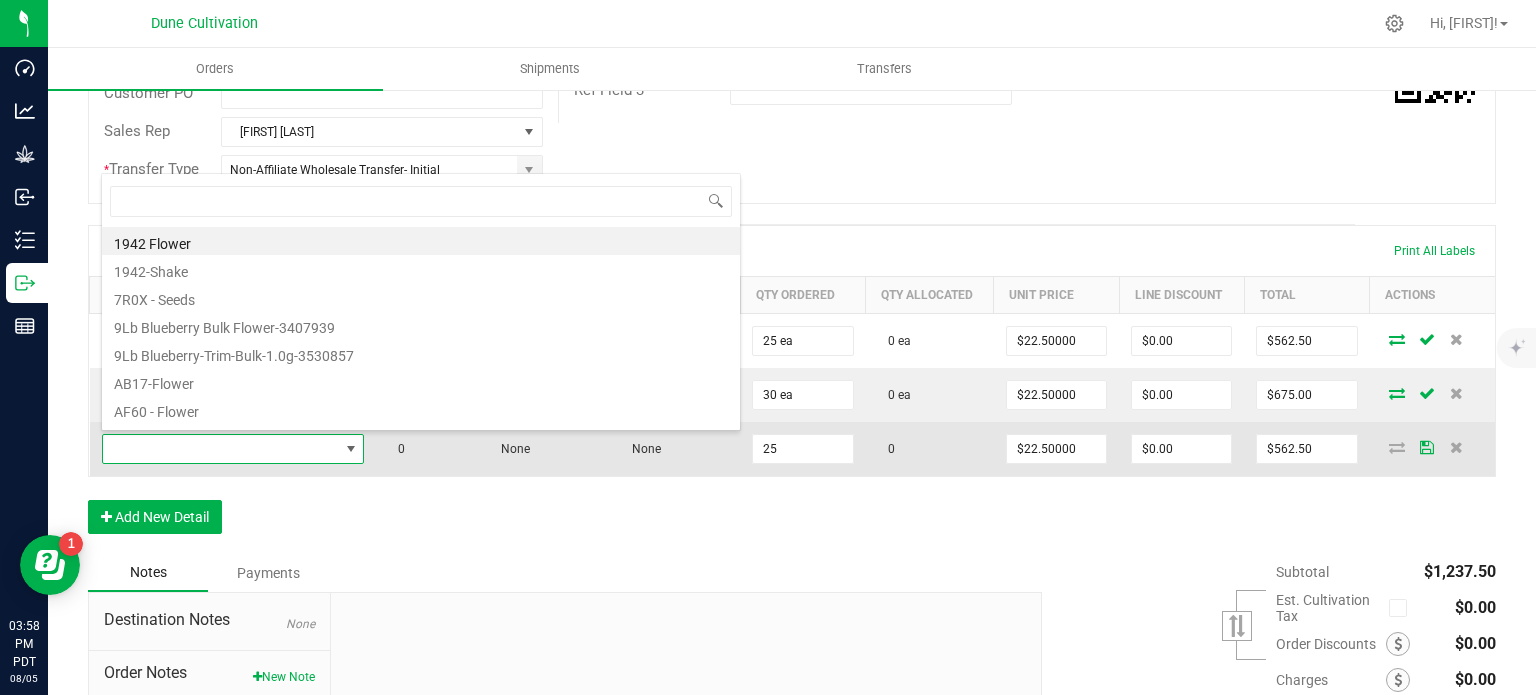 type on "Clout King-Flower-Clout Berriez-3.5g" 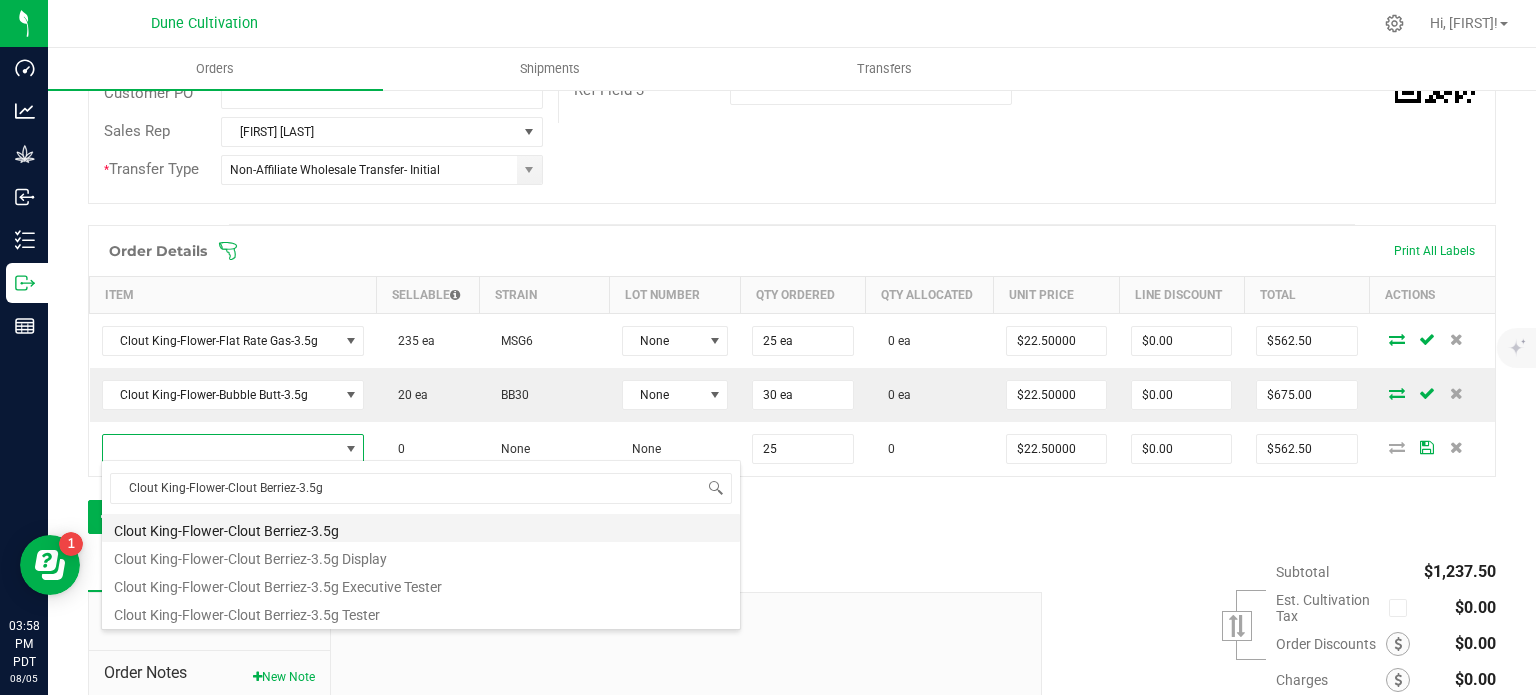 click on "Clout King-Flower-Clout Berriez-3.5g" at bounding box center (421, 528) 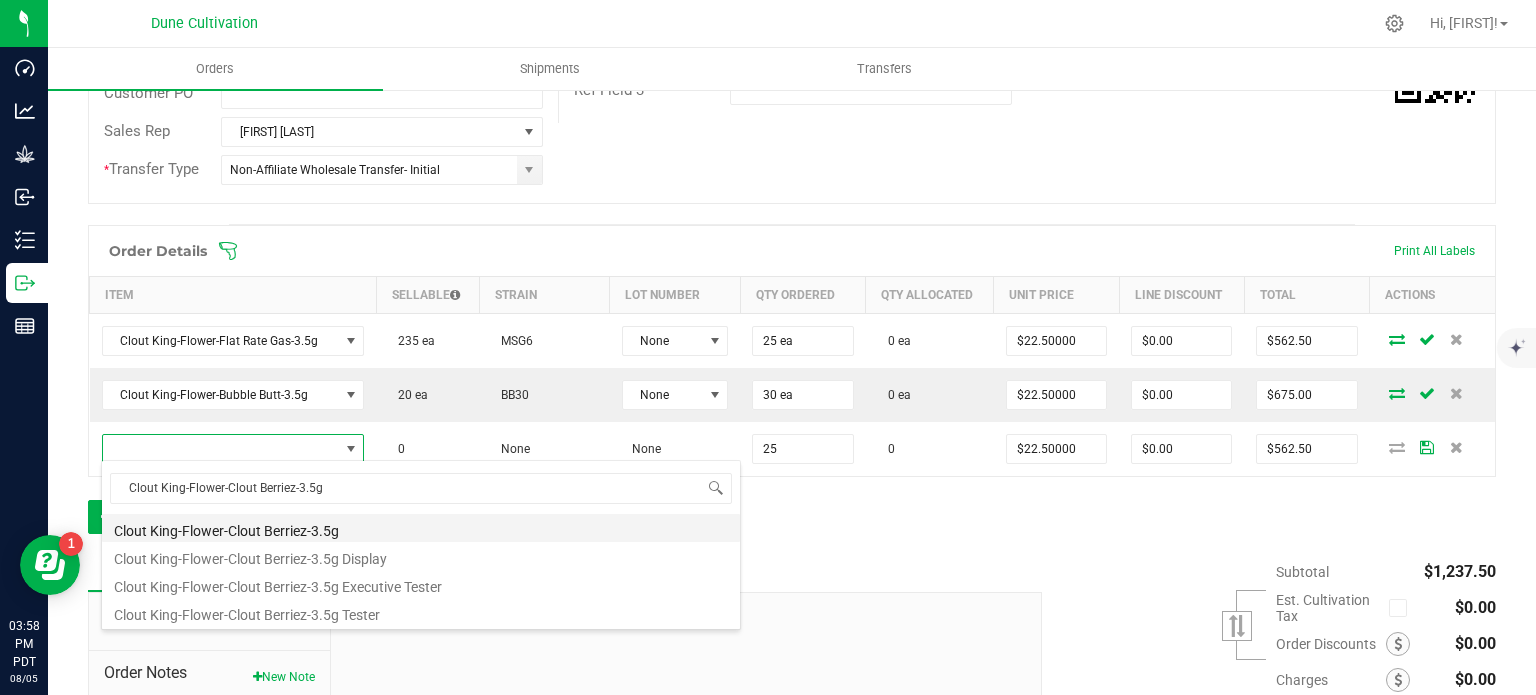type on "25 ea" 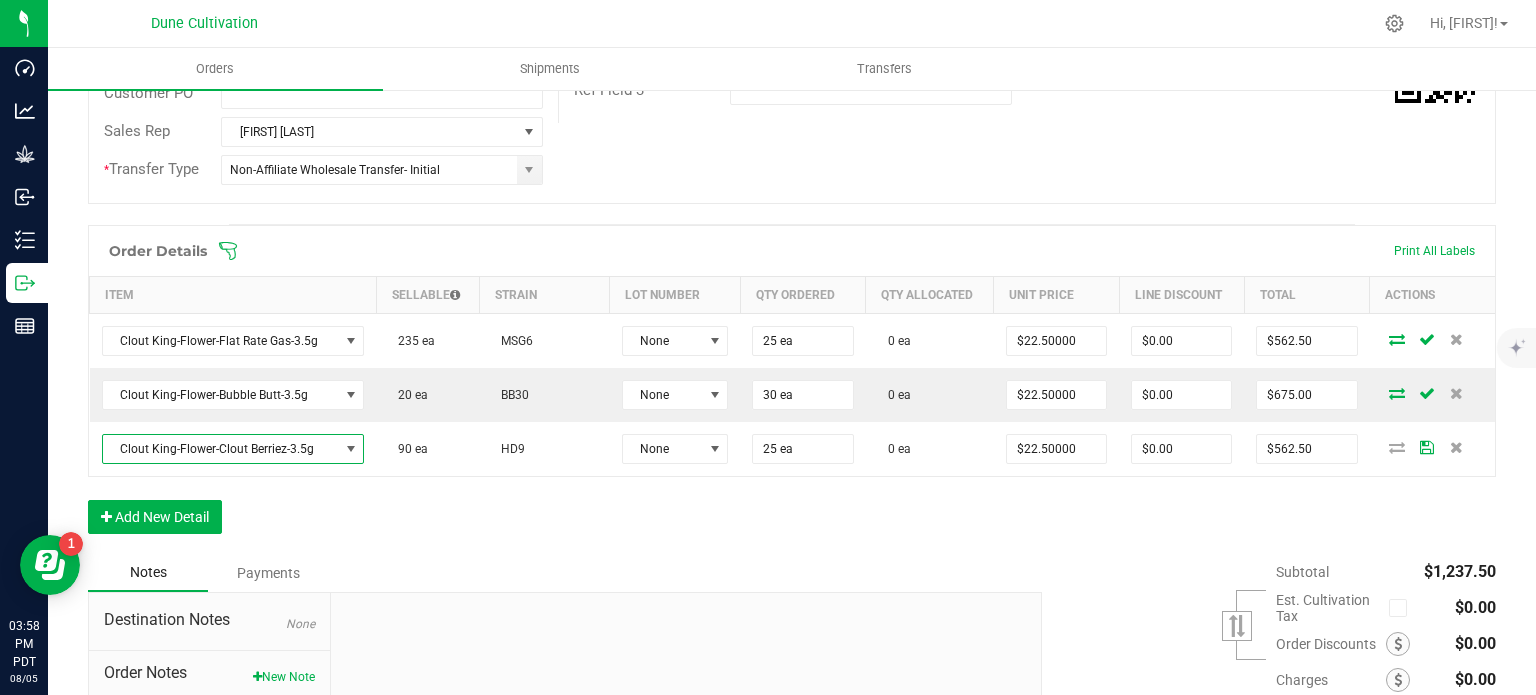 click on "Order Details Print All Labels Item  Sellable  Strain  Lot Number  Qty Ordered Qty Allocated Unit Price Line Discount Total Actions Clout King-Flower-Flat Rate Gas-3.5g  235 ea   MSG6  None 25 ea  0 ea  $22.50000 $0.00 $562.50 Clout King-Flower-Bubble Butt-3.5g  20 ea   BB30  None 30 ea  0 ea  $22.50000 $0.00 $675.00 Clout King-Flower-Clout Berriez-3.5g  90 ea   HD9  None 25 ea  0 ea  $22.50000 $0.00 $562.50
Add New Detail" at bounding box center (792, 389) 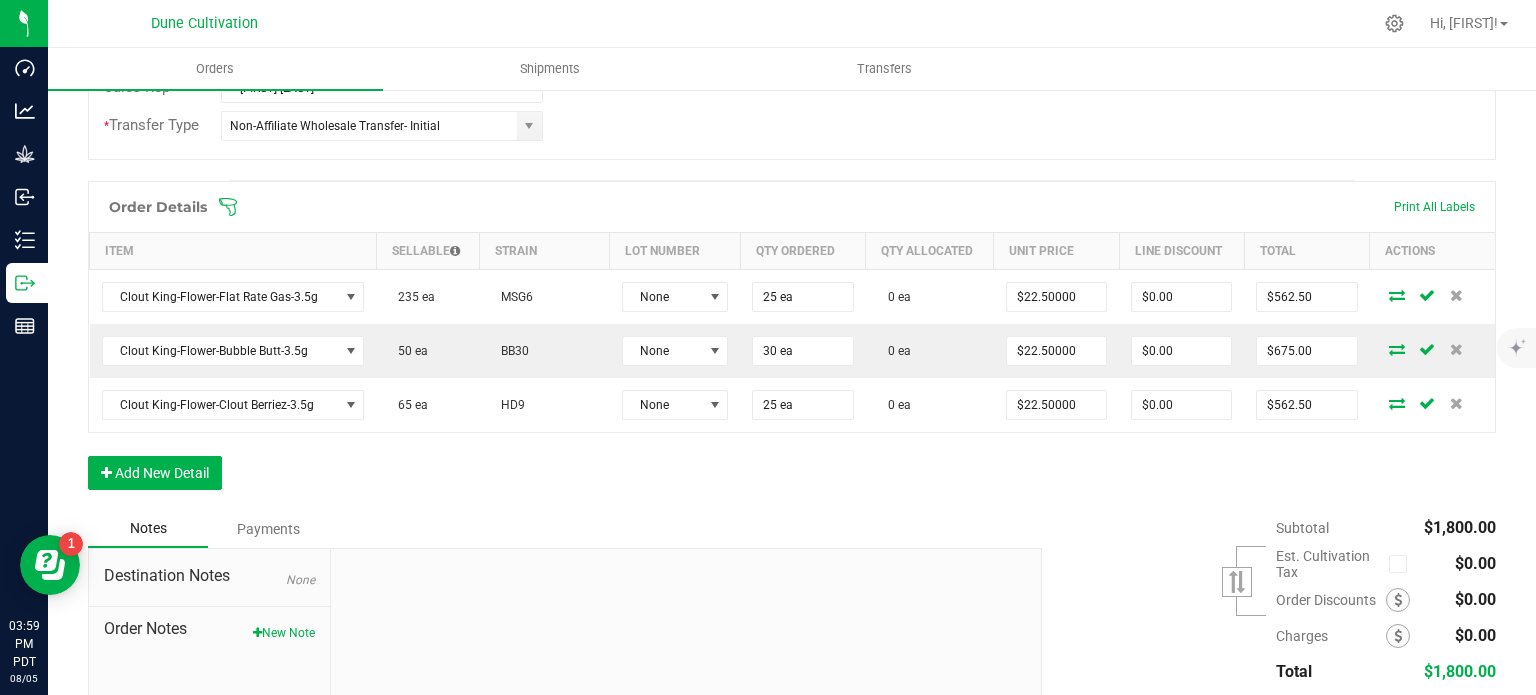 scroll, scrollTop: 543, scrollLeft: 0, axis: vertical 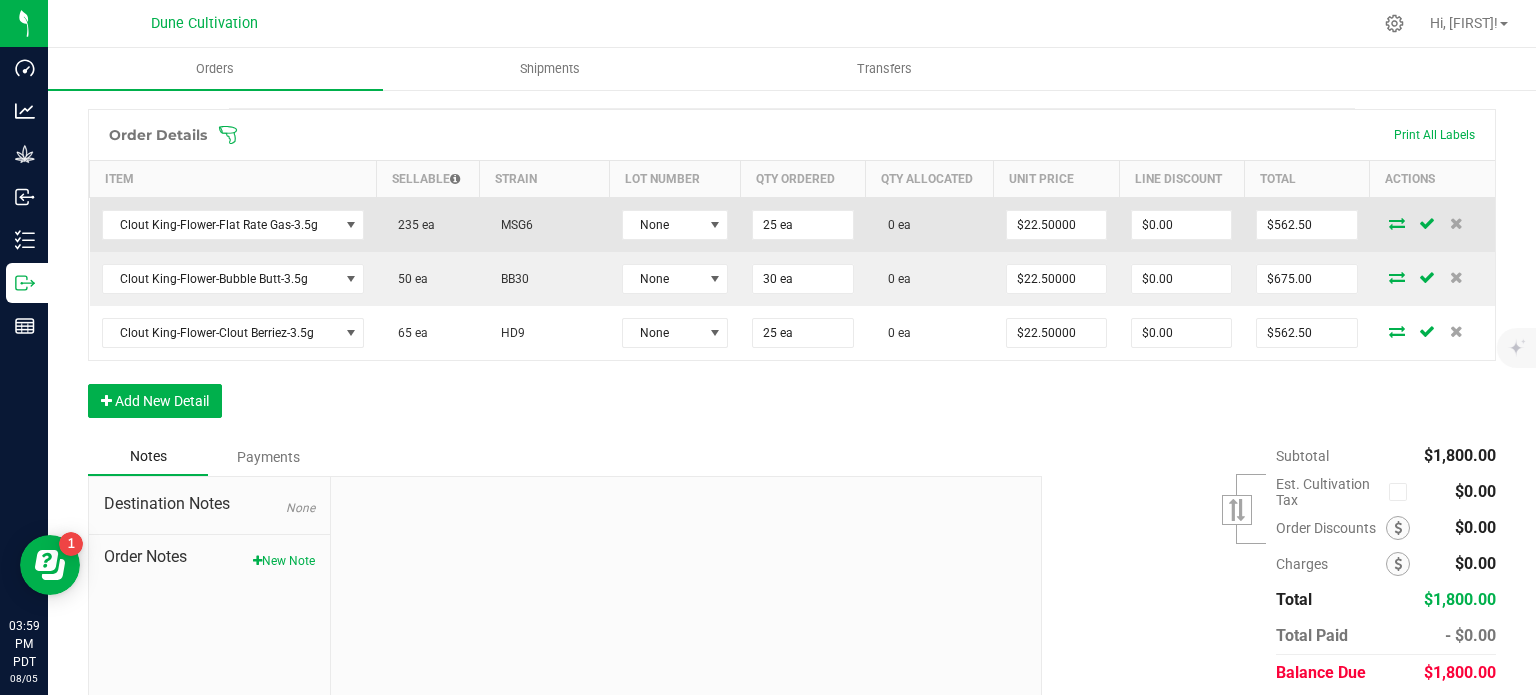 click at bounding box center (1397, 223) 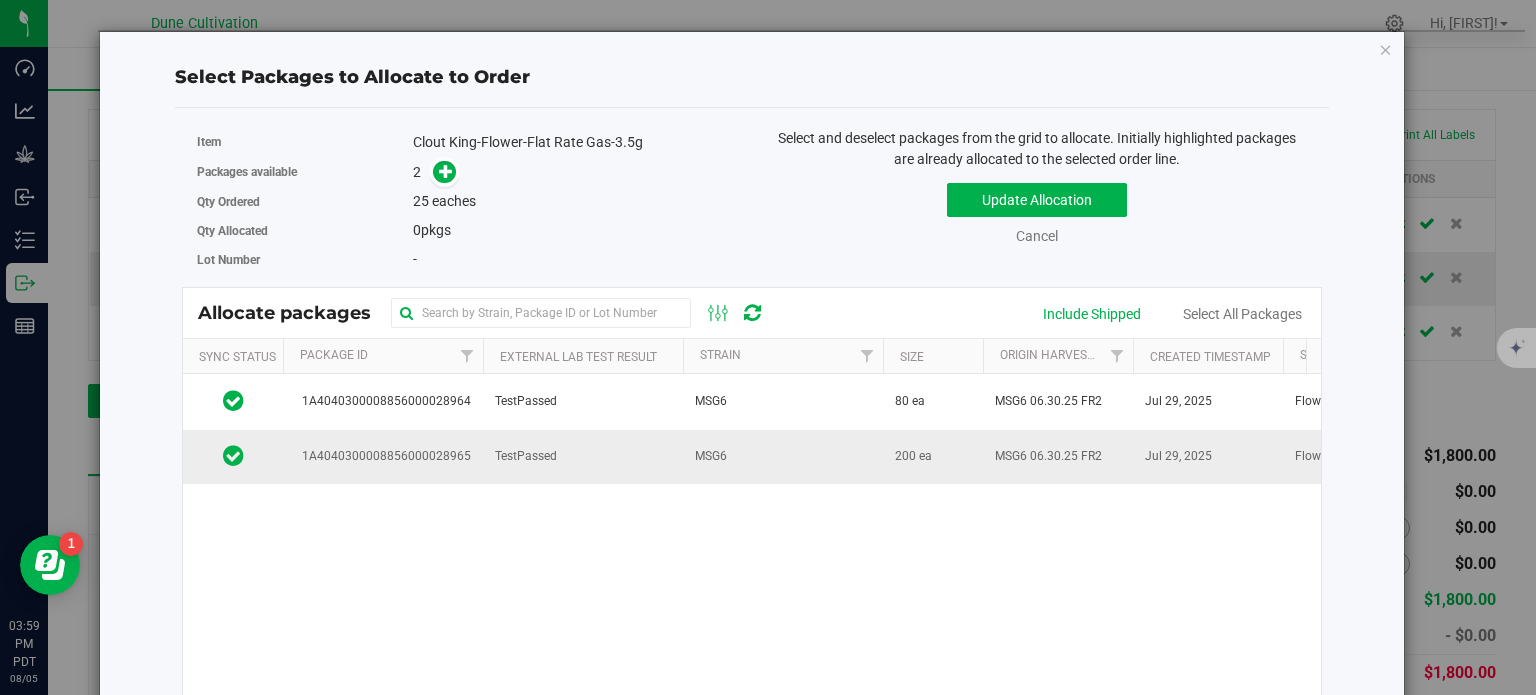 click on "1A4040300008856000028965" at bounding box center (383, 456) 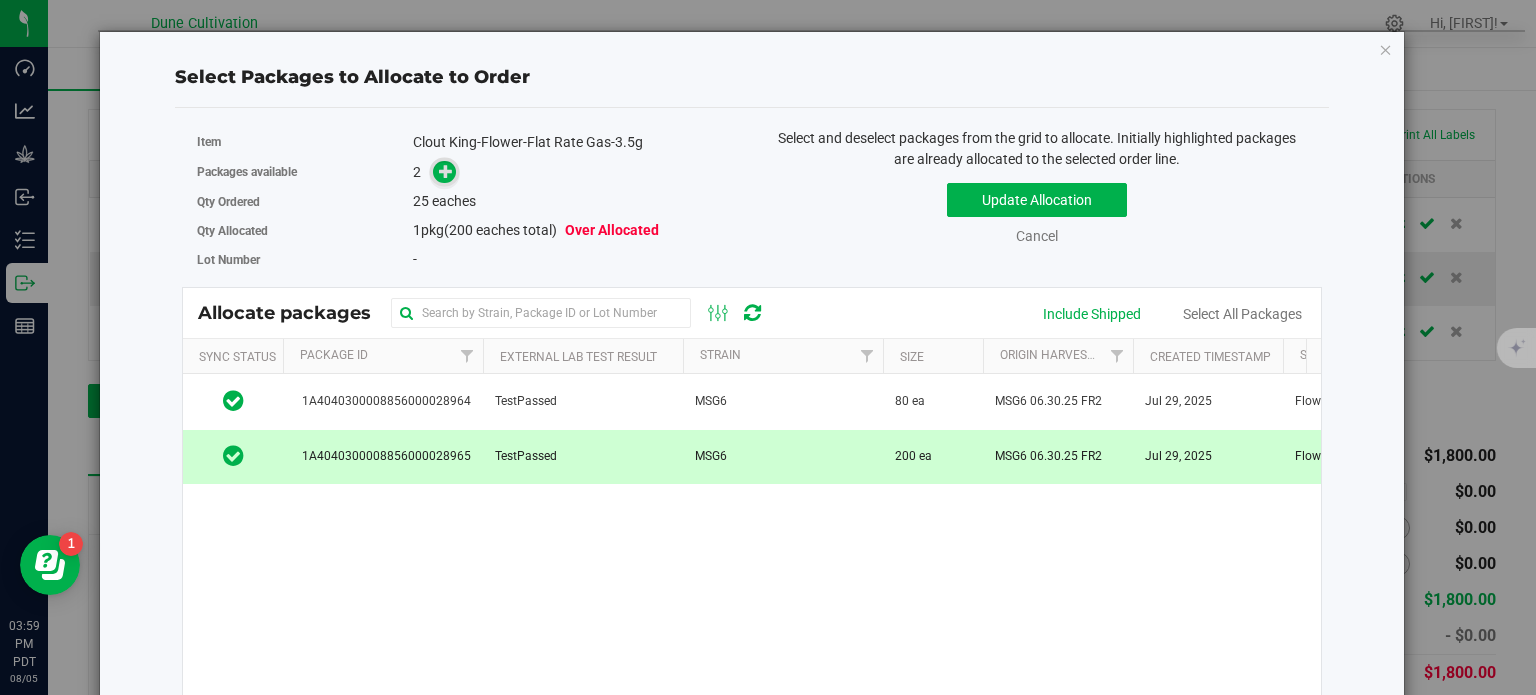 click at bounding box center (446, 171) 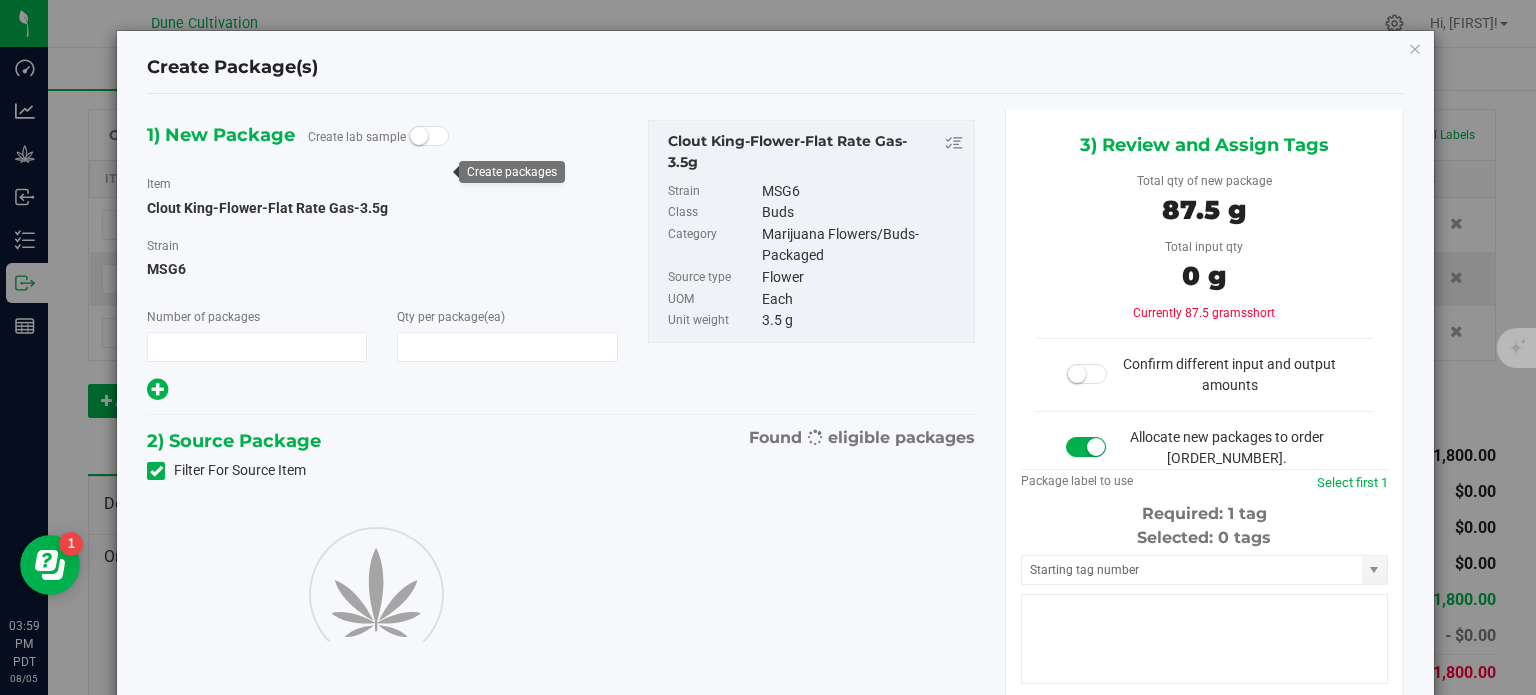 type on "1" 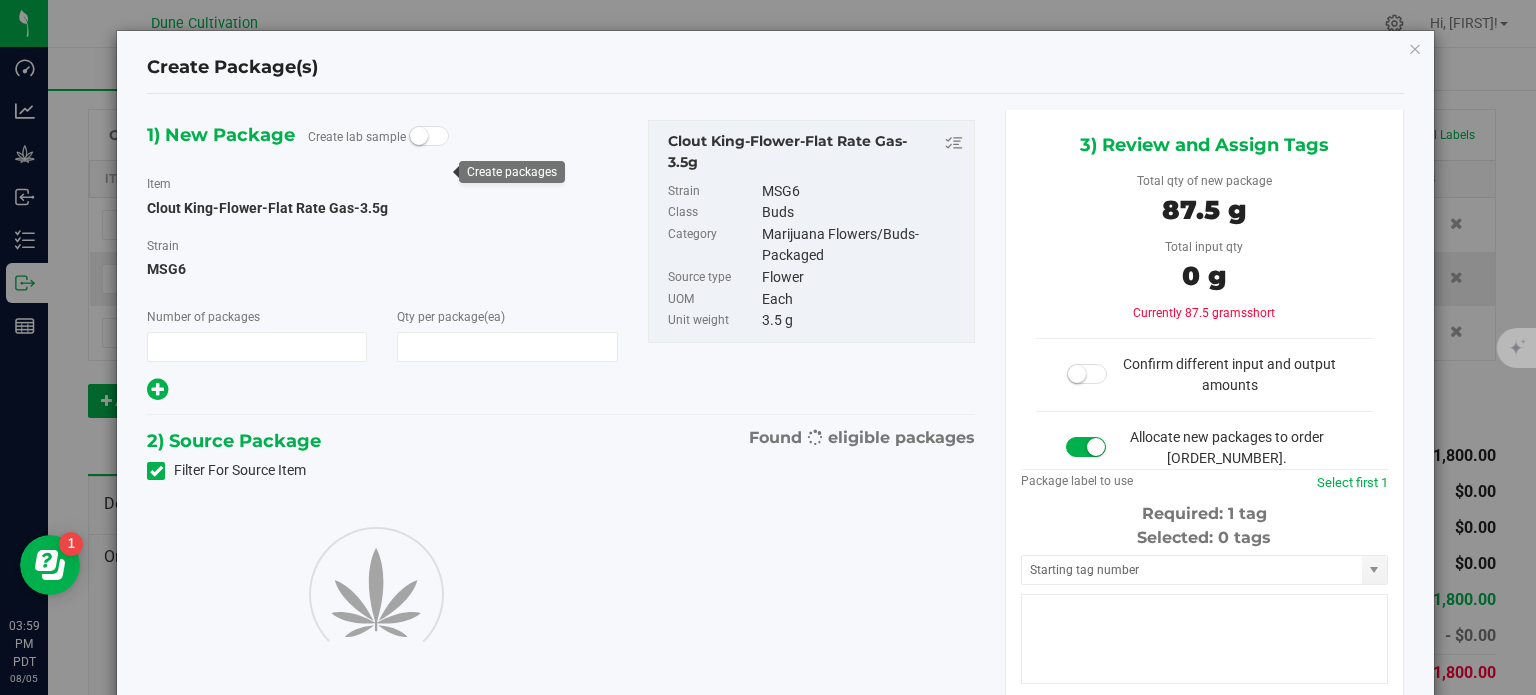 type on "25" 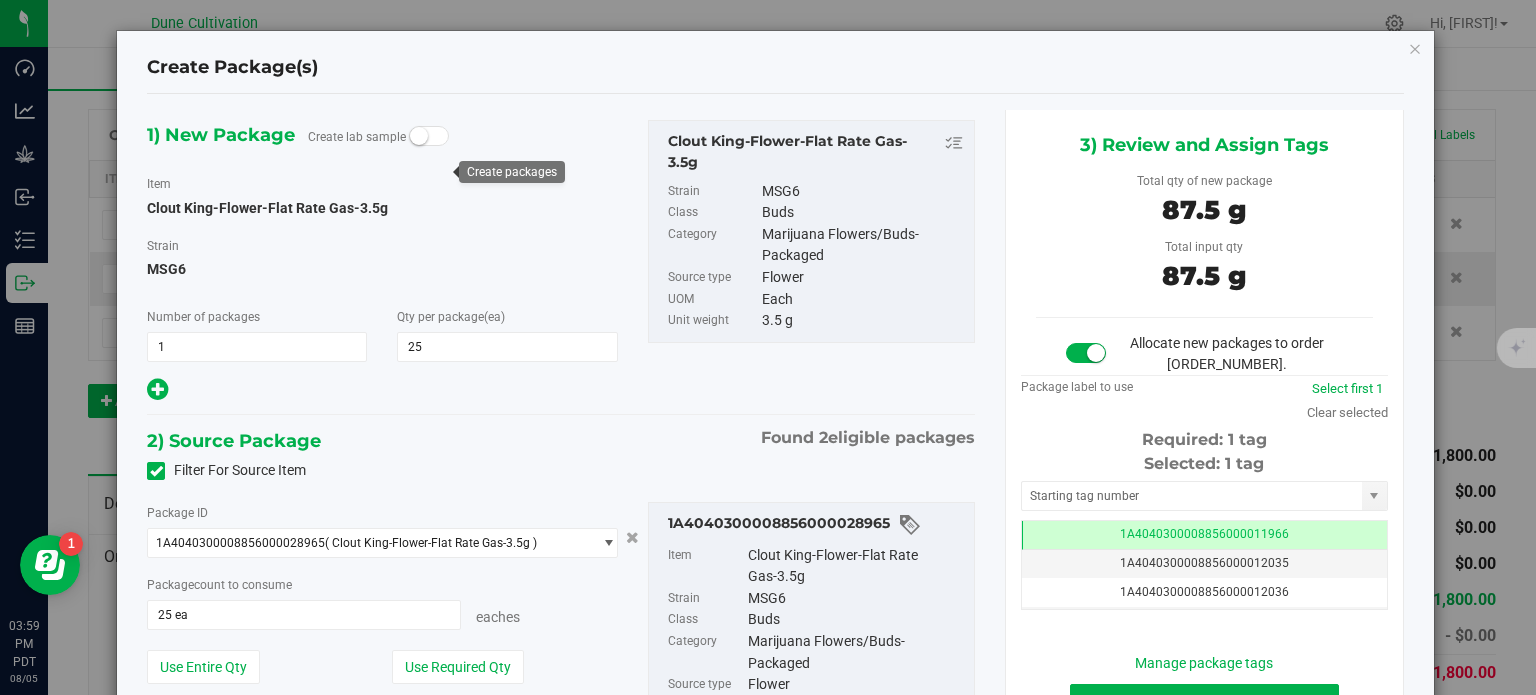 scroll, scrollTop: 0, scrollLeft: 0, axis: both 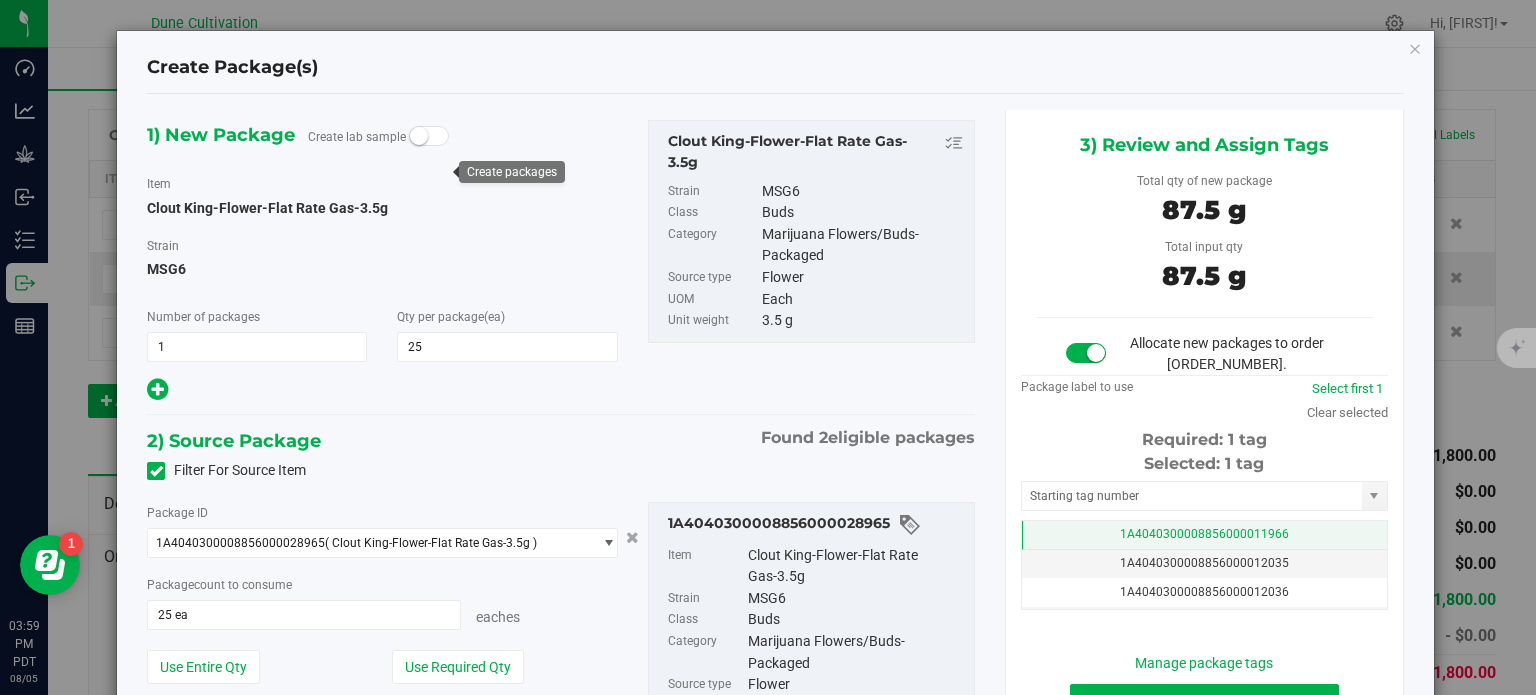 click on "1A4040300008856000011966" at bounding box center [1204, 535] 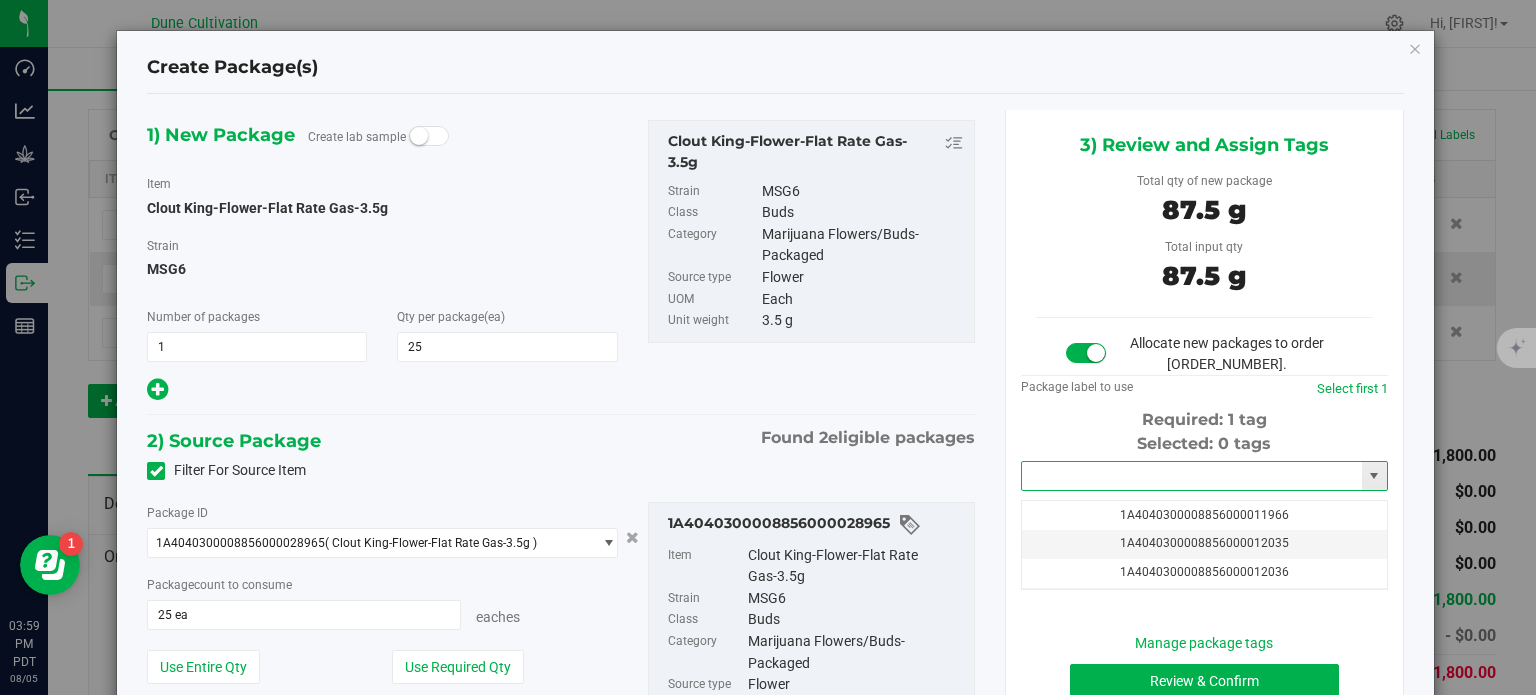 click at bounding box center (1192, 476) 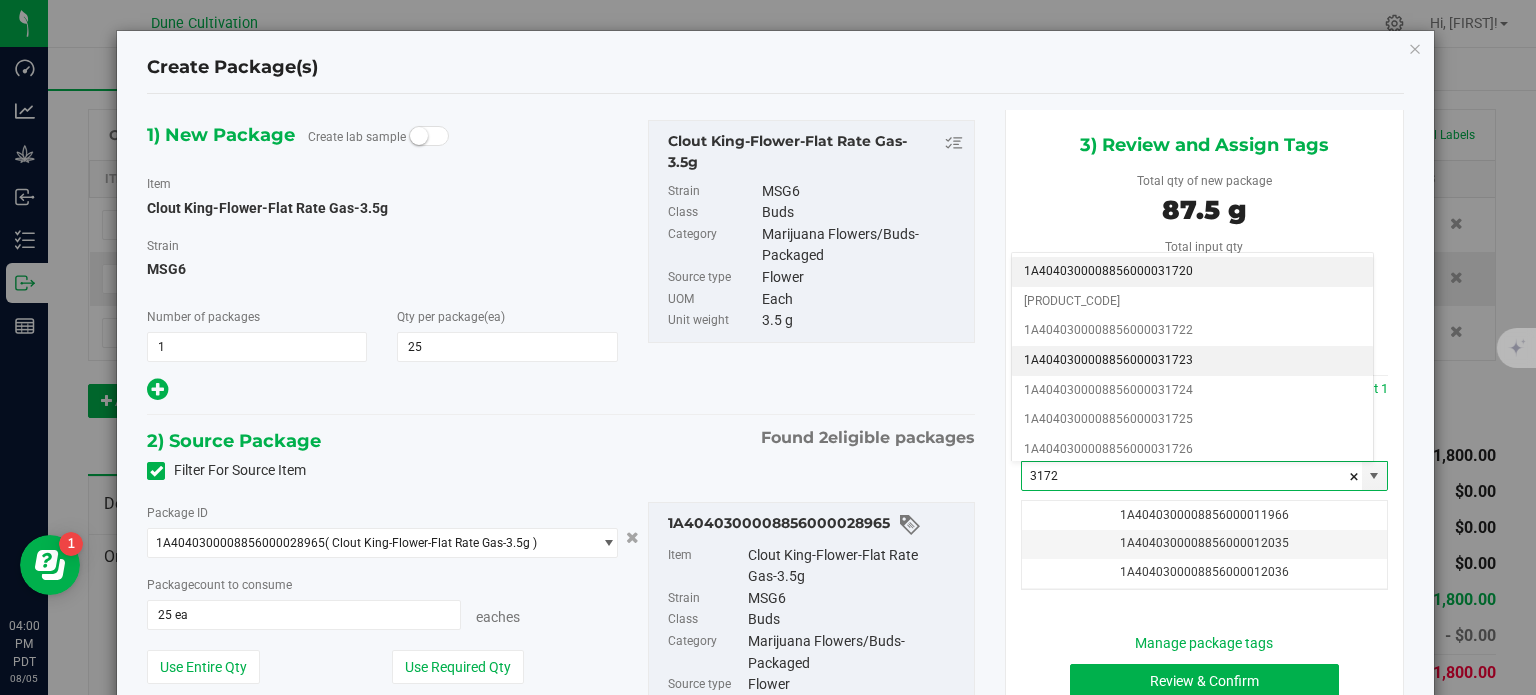click on "1A4040300008856000031723" at bounding box center [1192, 361] 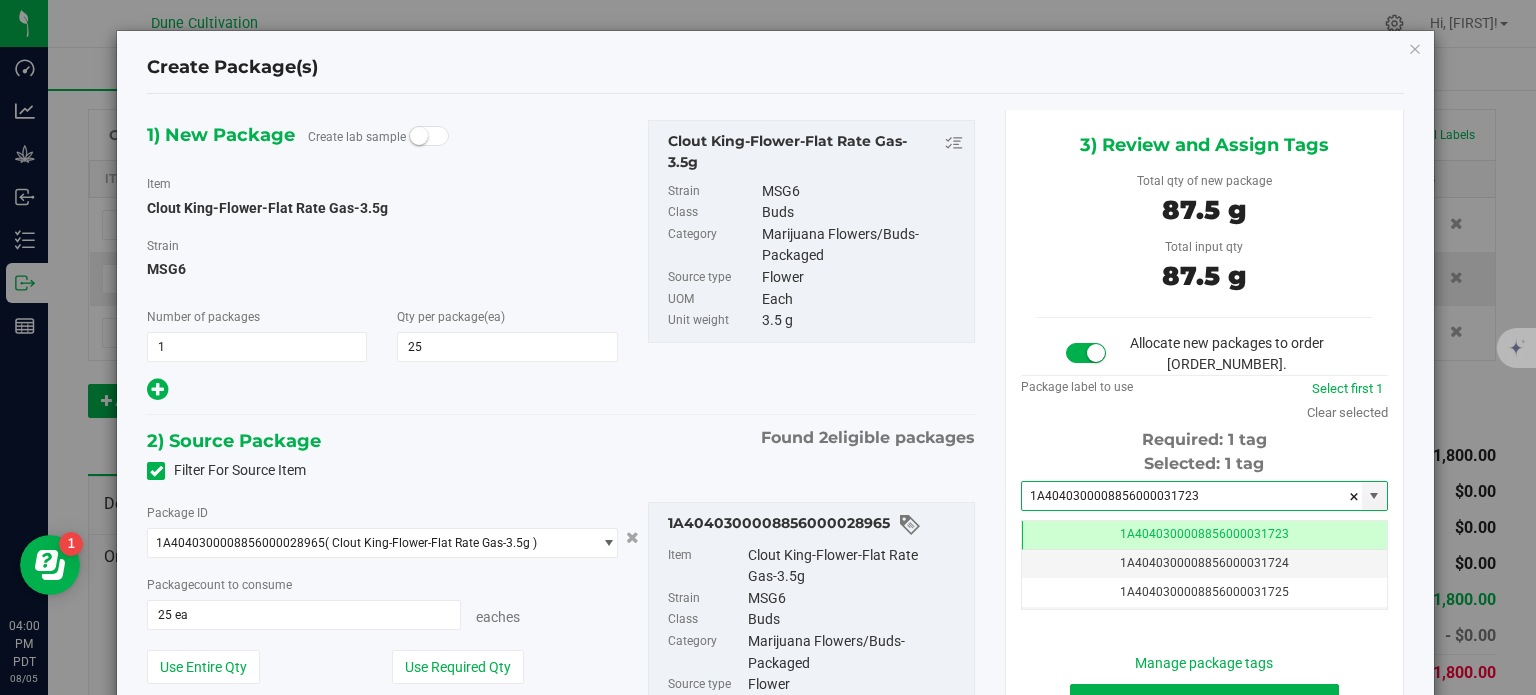 scroll, scrollTop: 0, scrollLeft: 0, axis: both 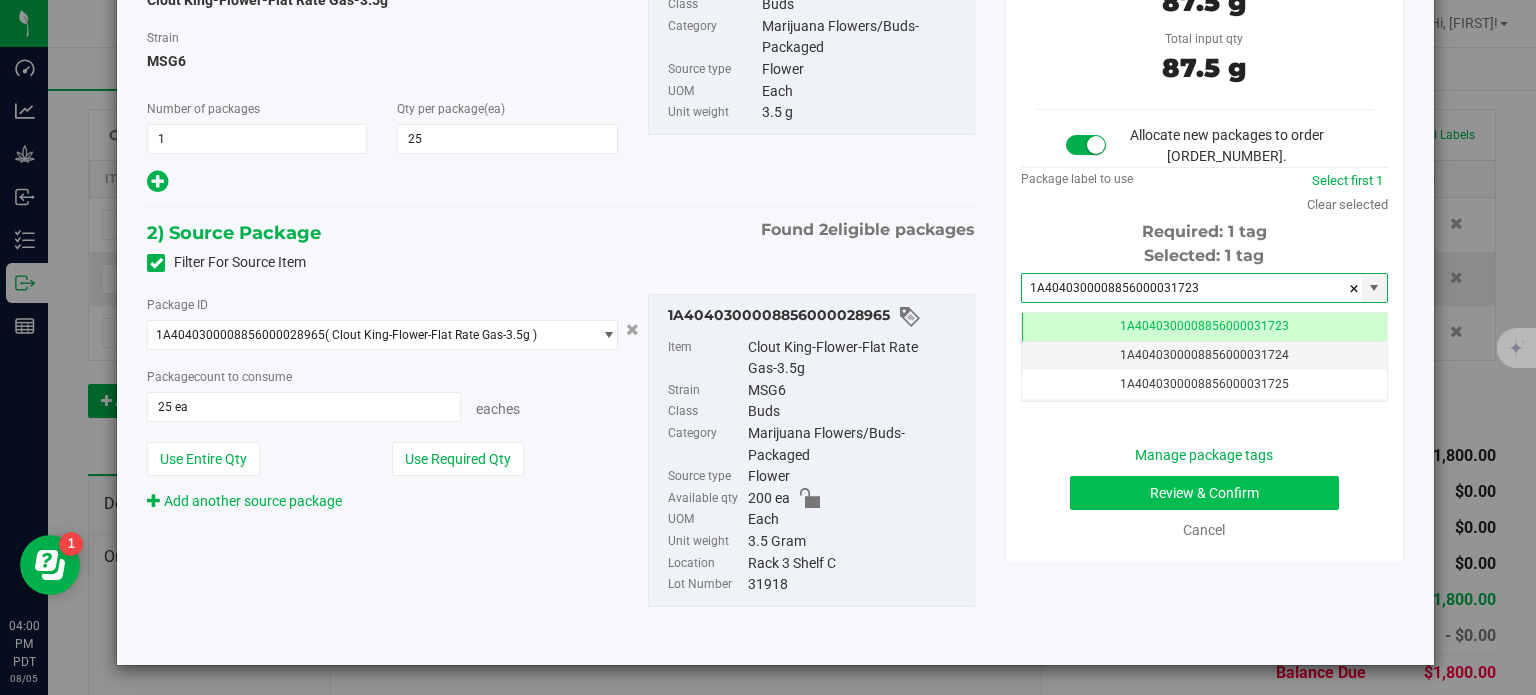 type on "1A4040300008856000031723" 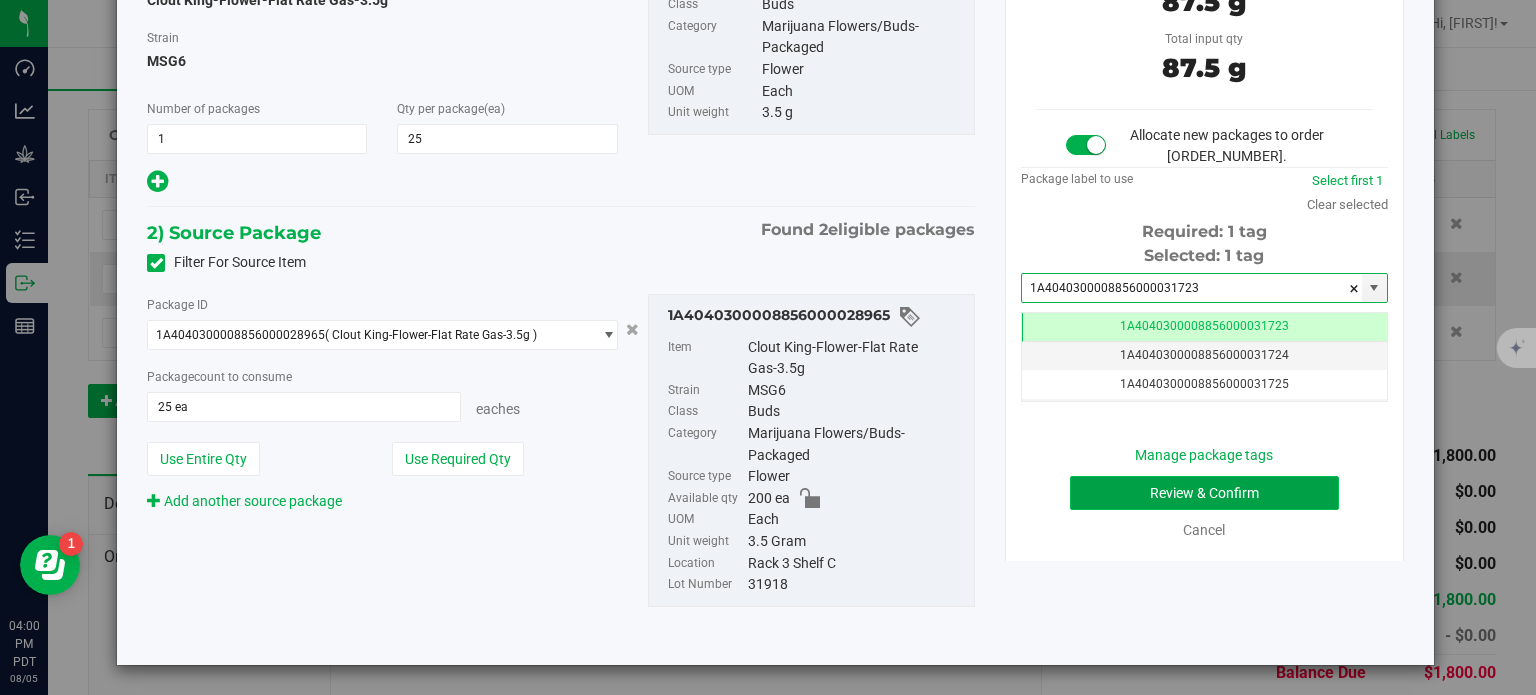 click on "Review & Confirm" at bounding box center [1204, 493] 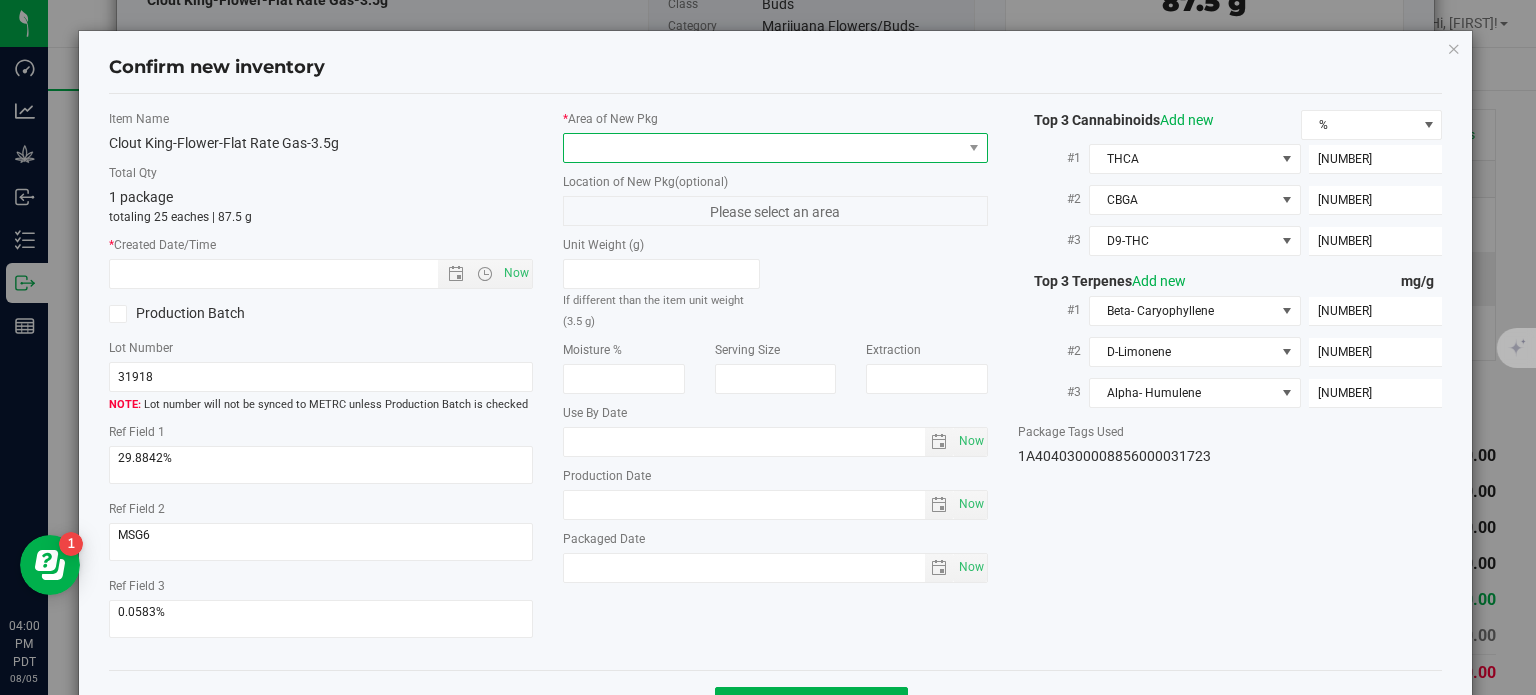 click at bounding box center (763, 148) 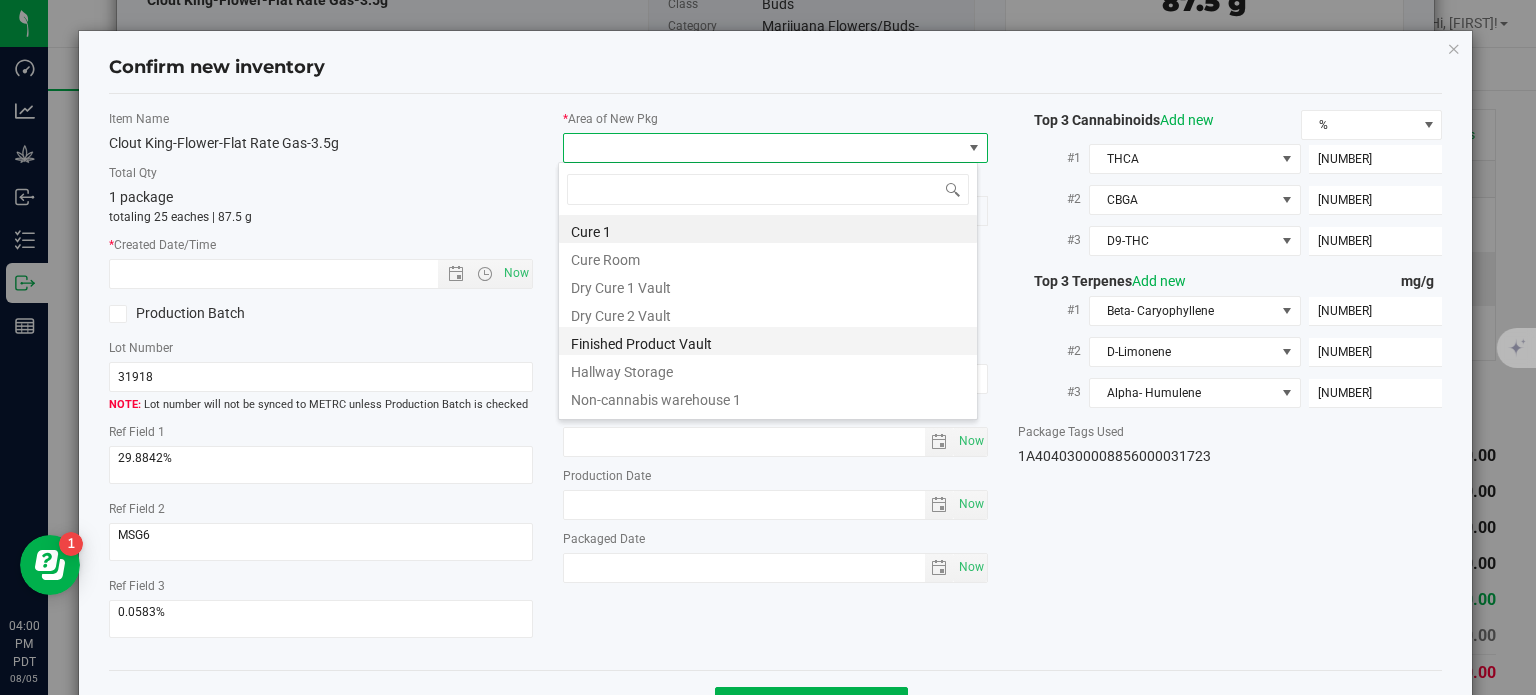 click on "Finished Product Vault" at bounding box center (768, 341) 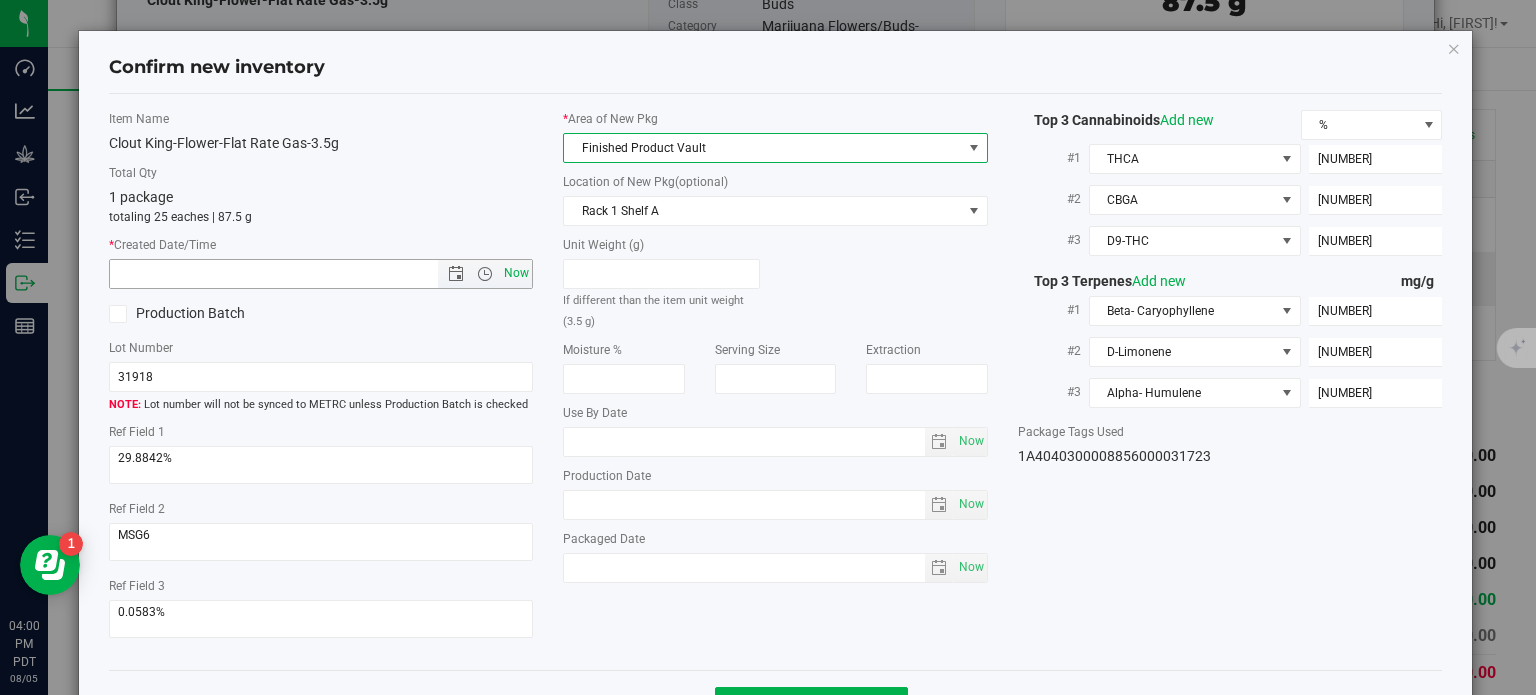 click on "Now" at bounding box center [517, 273] 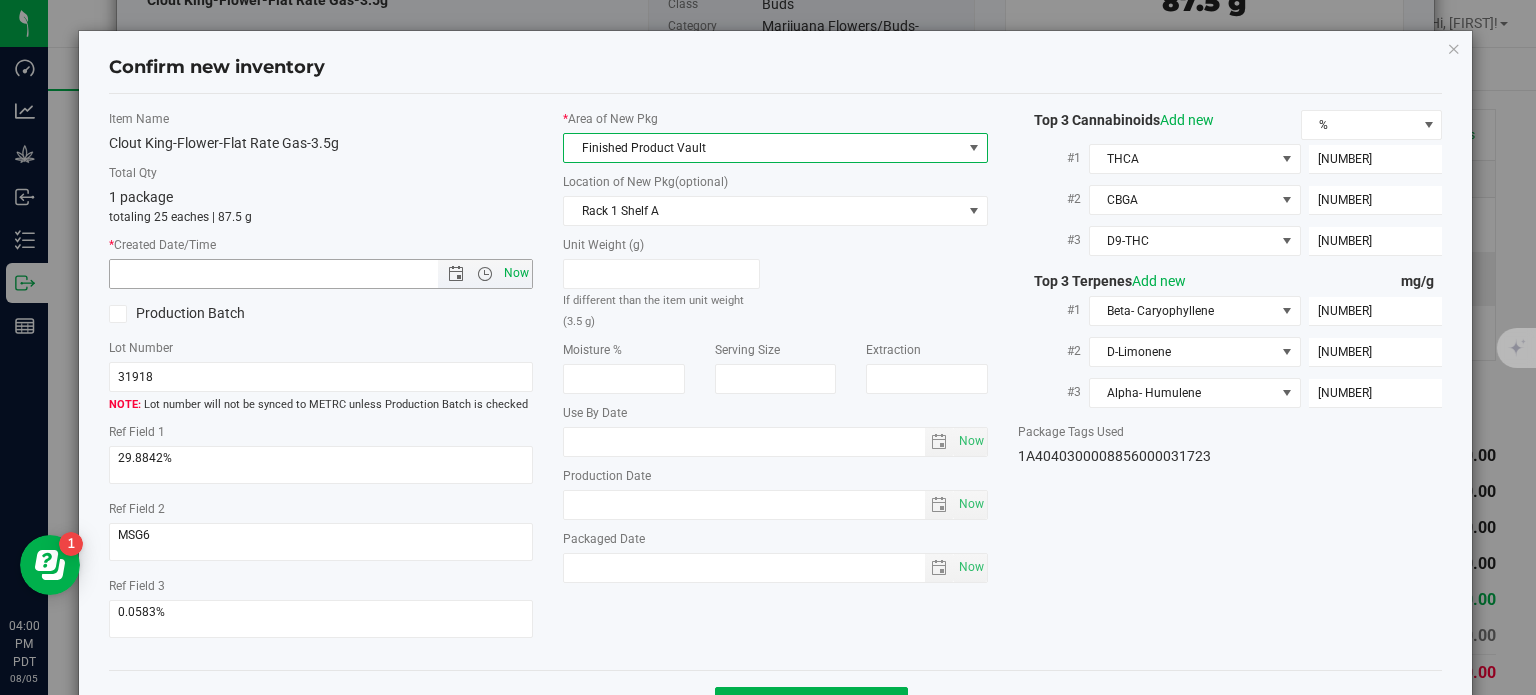 type on "[DATE] [TIME]" 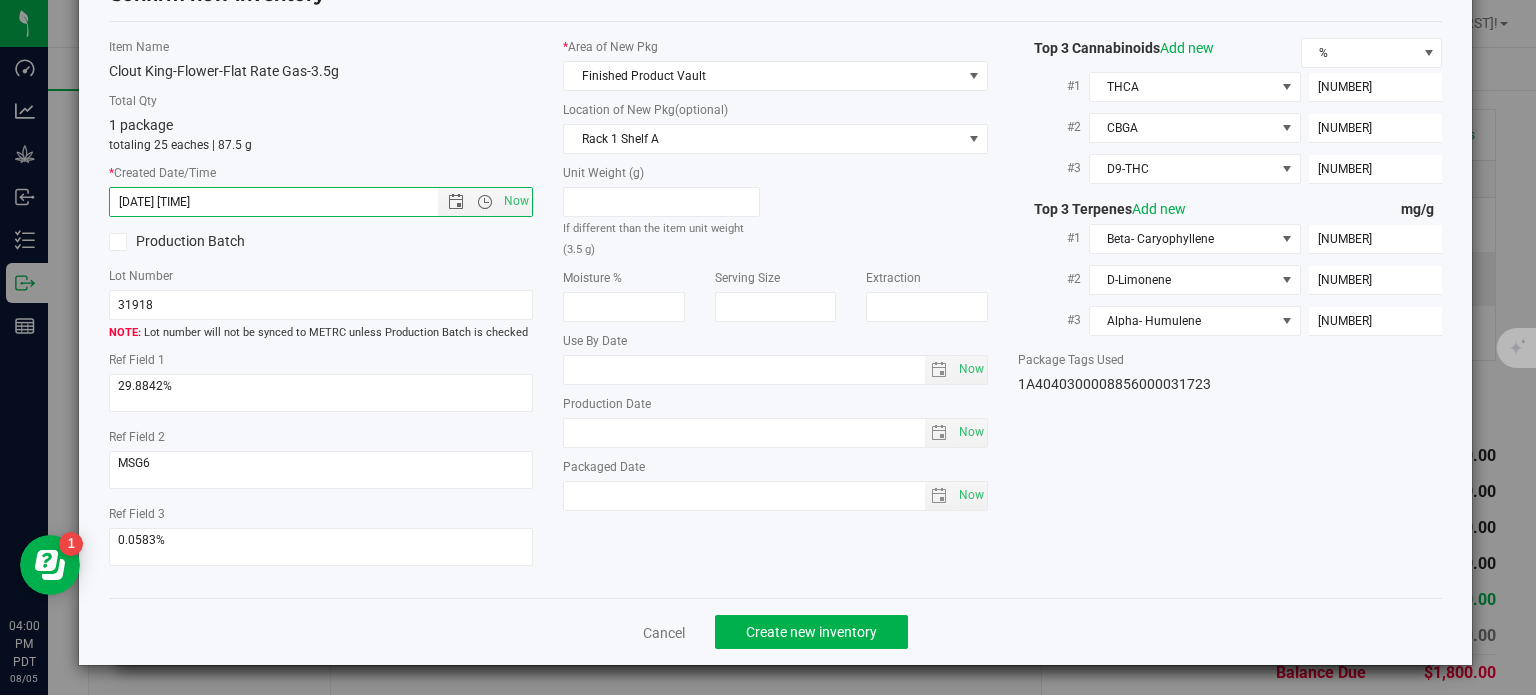click on "Cancel
Create new inventory" at bounding box center [776, 631] 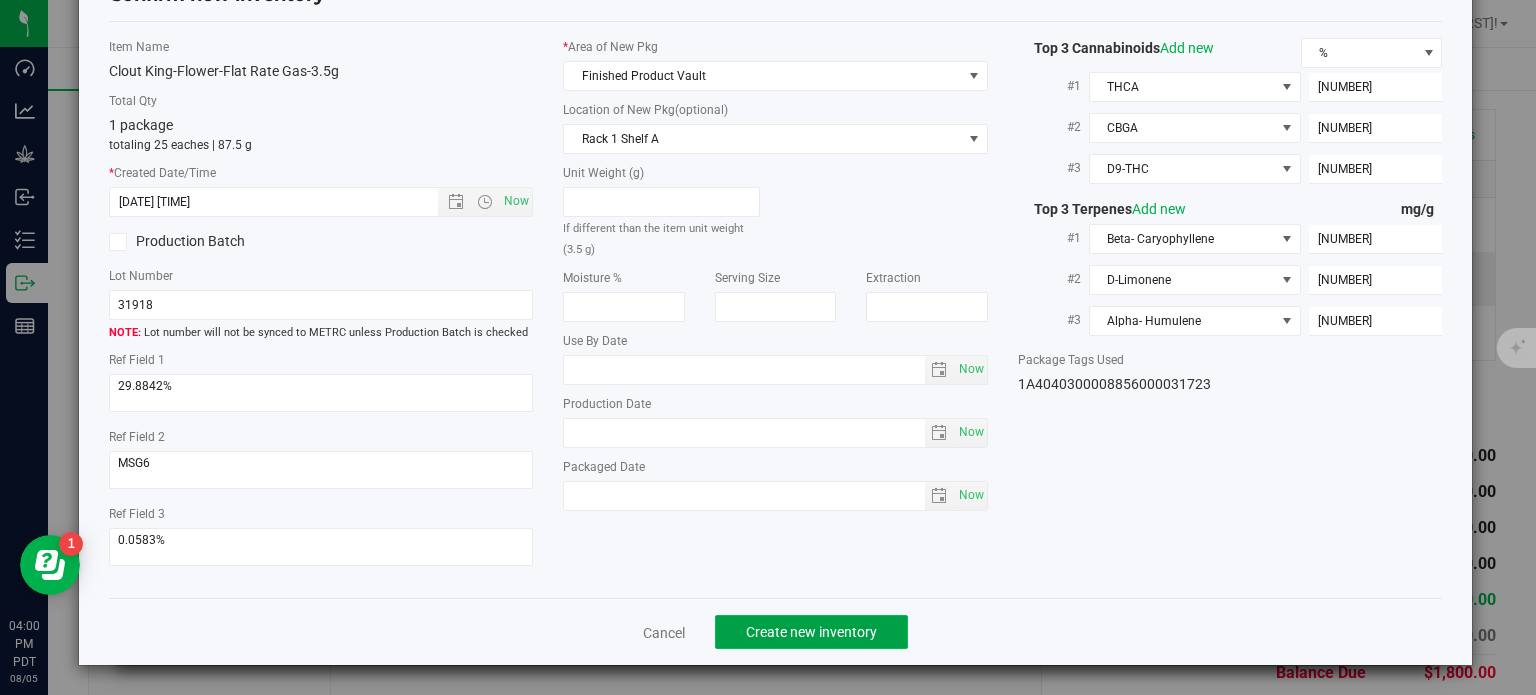 click on "Create new inventory" 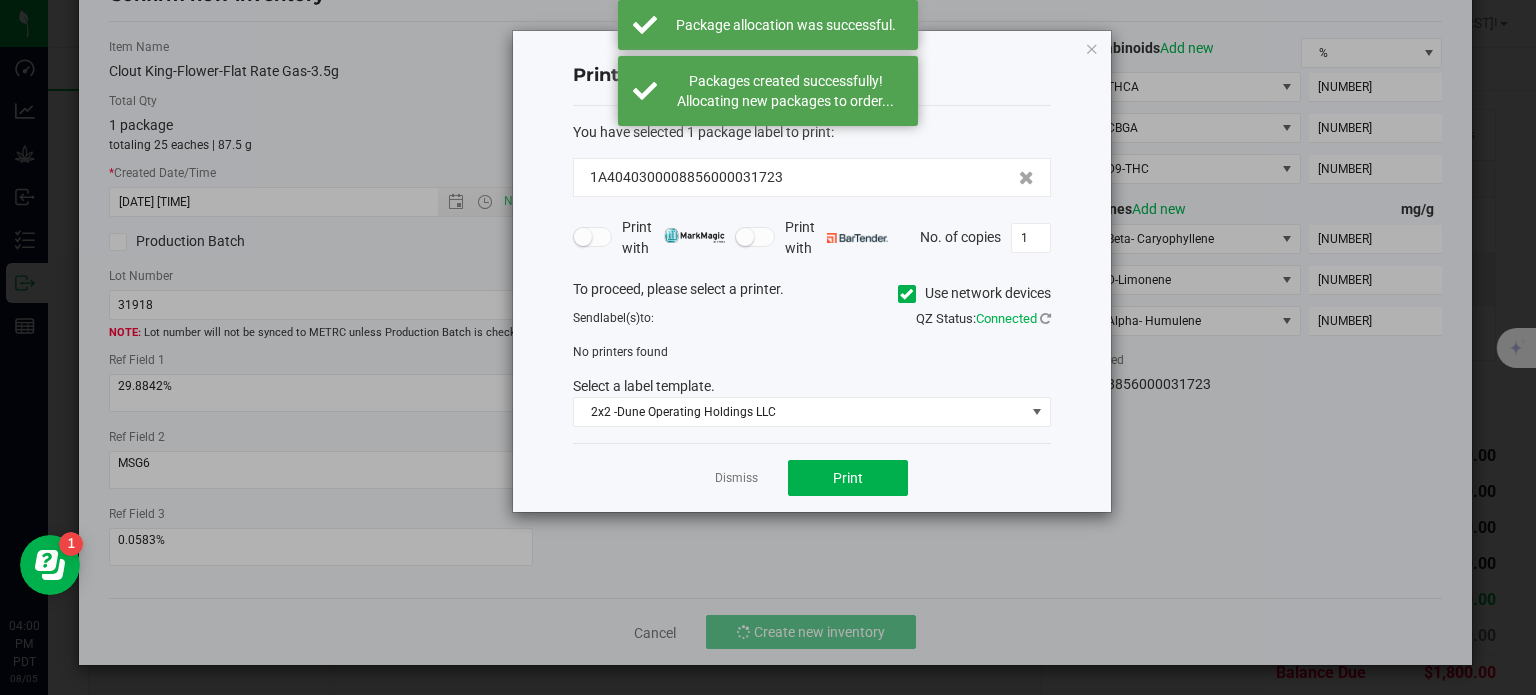click on "Dismiss   Print" 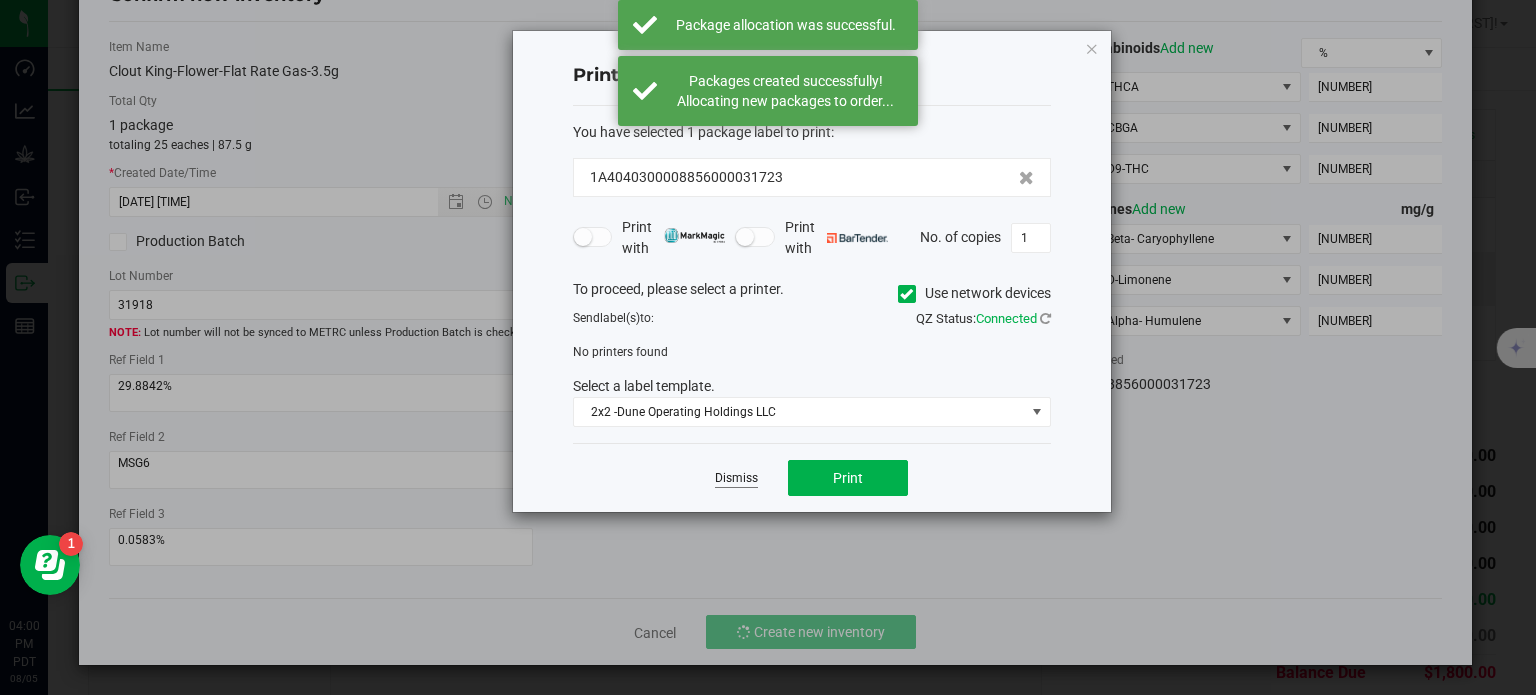 click on "Dismiss" 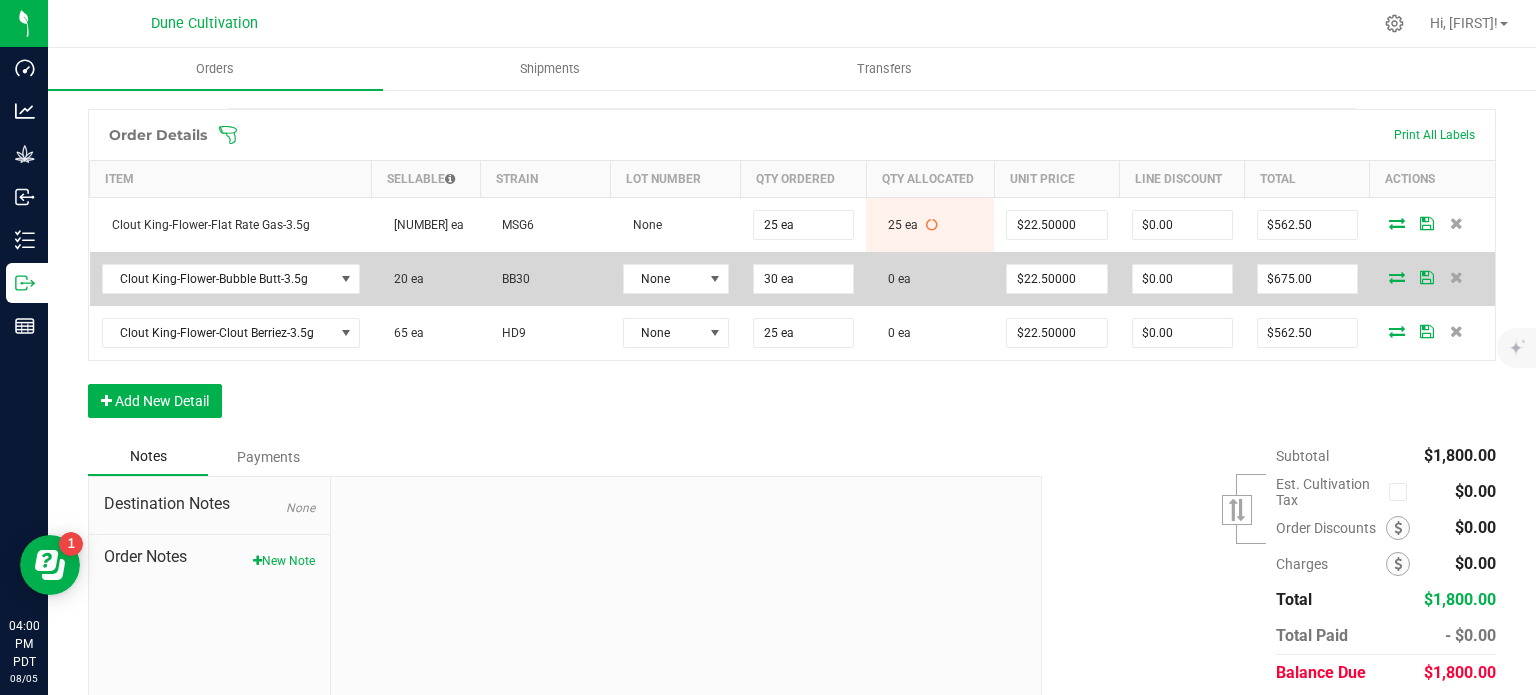 click at bounding box center (1397, 277) 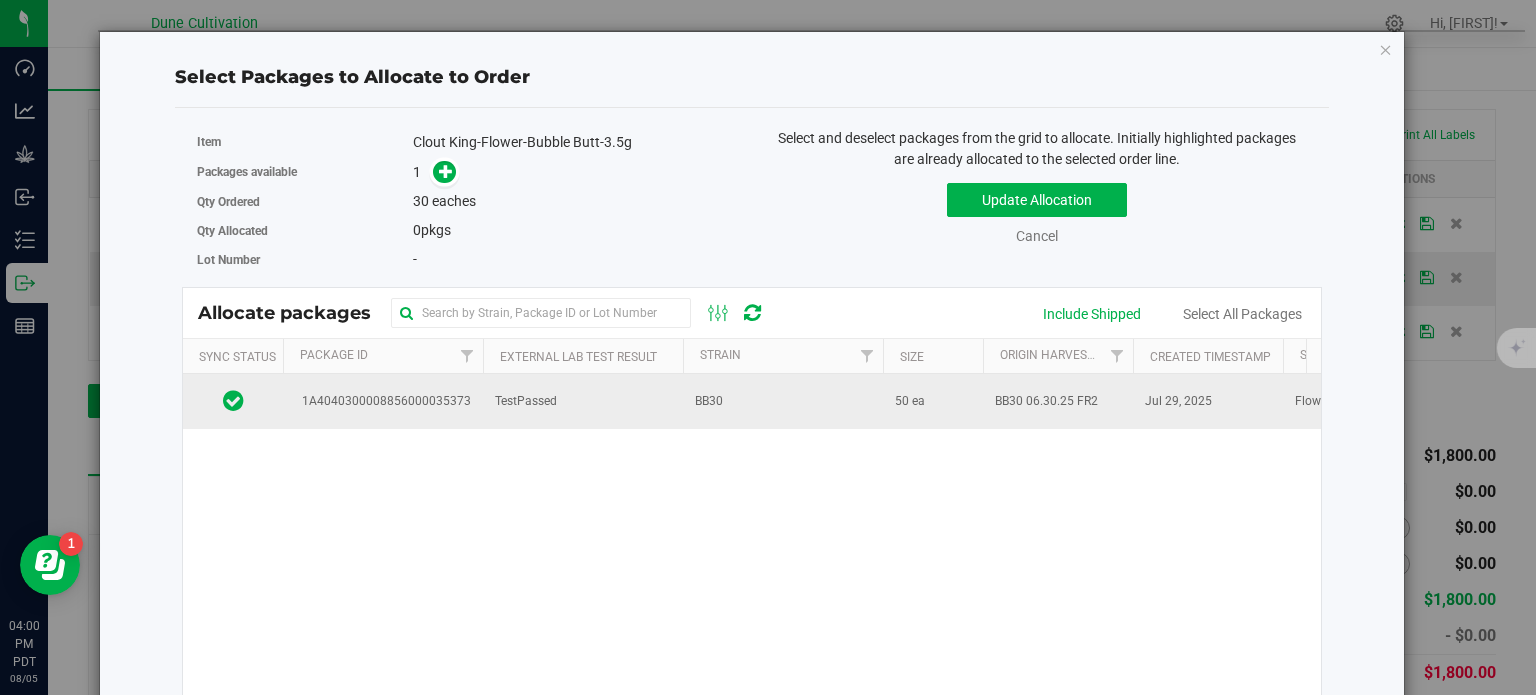 click on "1A4040300008856000035373" at bounding box center (383, 401) 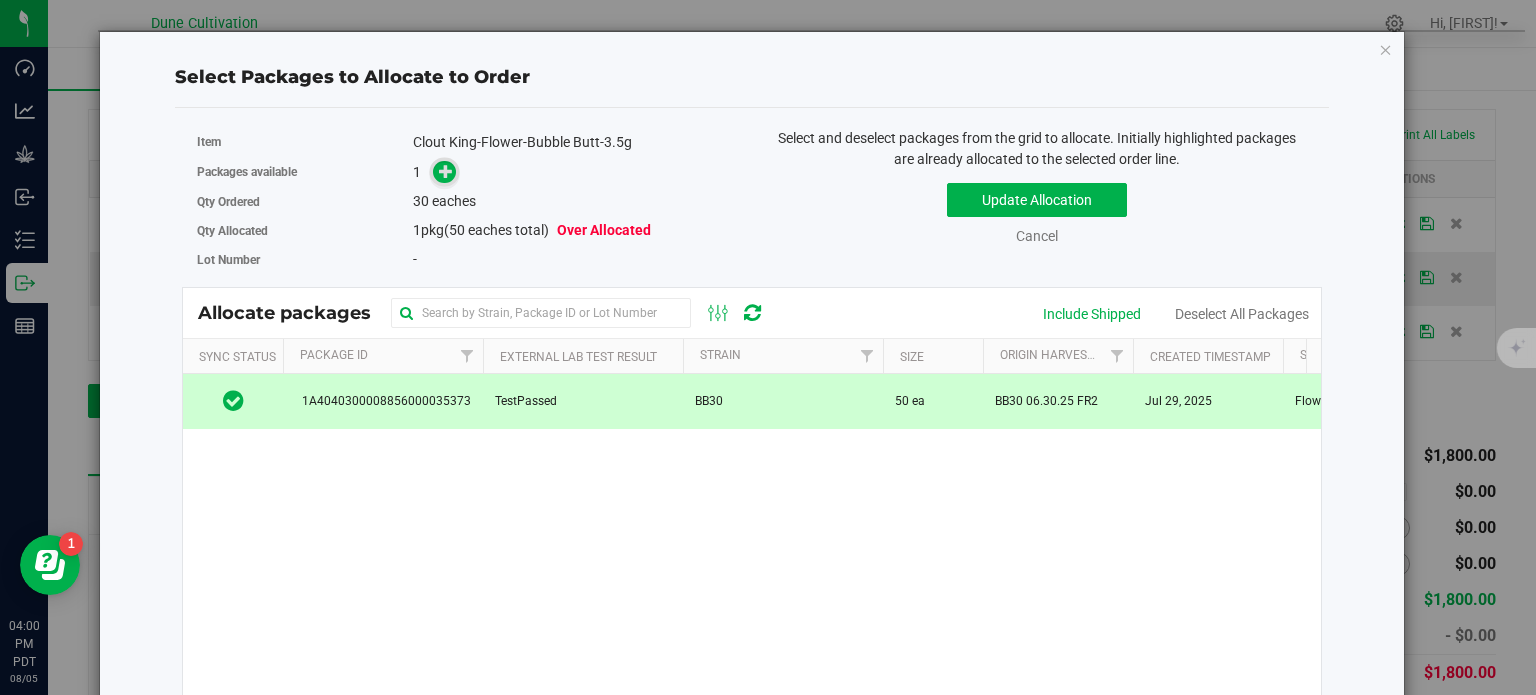 click at bounding box center [446, 171] 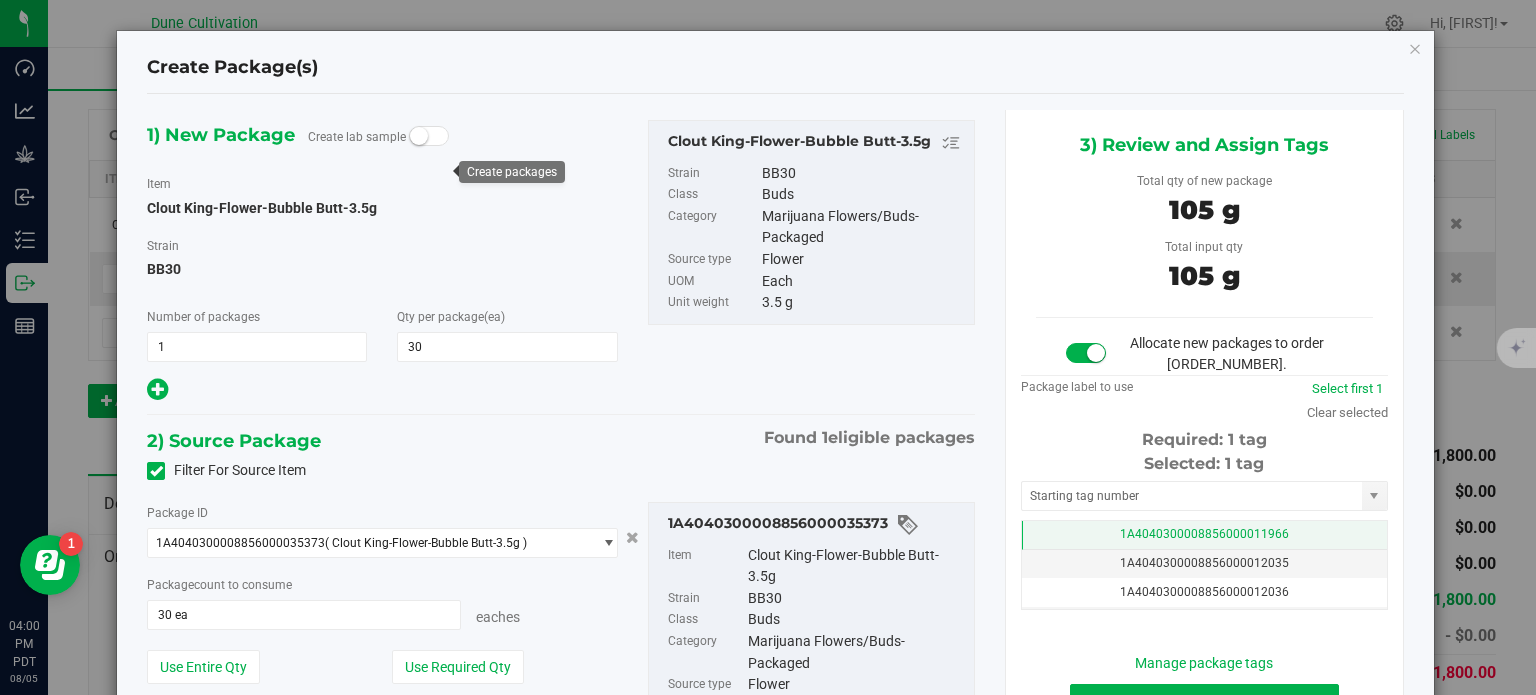 click on "1A4040300008856000011966" at bounding box center [1204, 534] 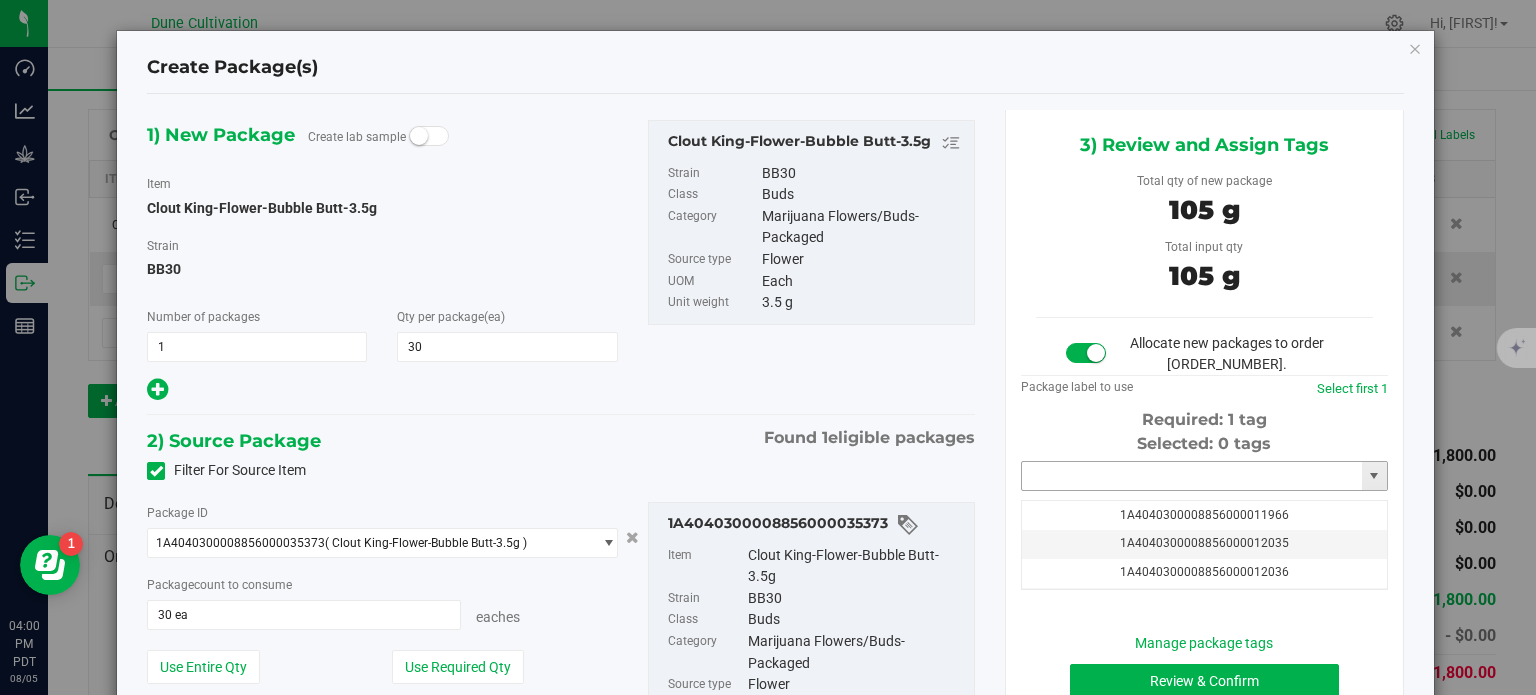 click at bounding box center [1192, 476] 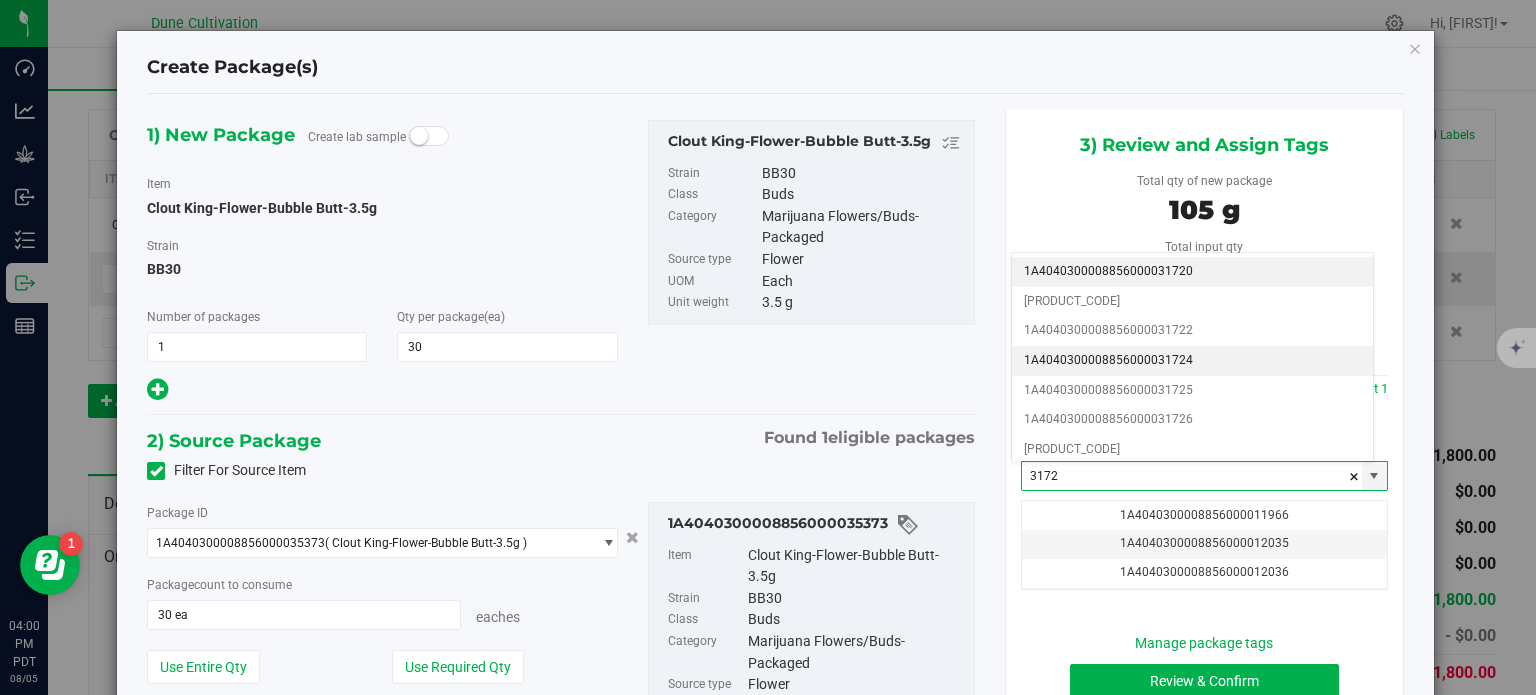 drag, startPoint x: 1146, startPoint y: 353, endPoint x: 1088, endPoint y: 359, distance: 58.30952 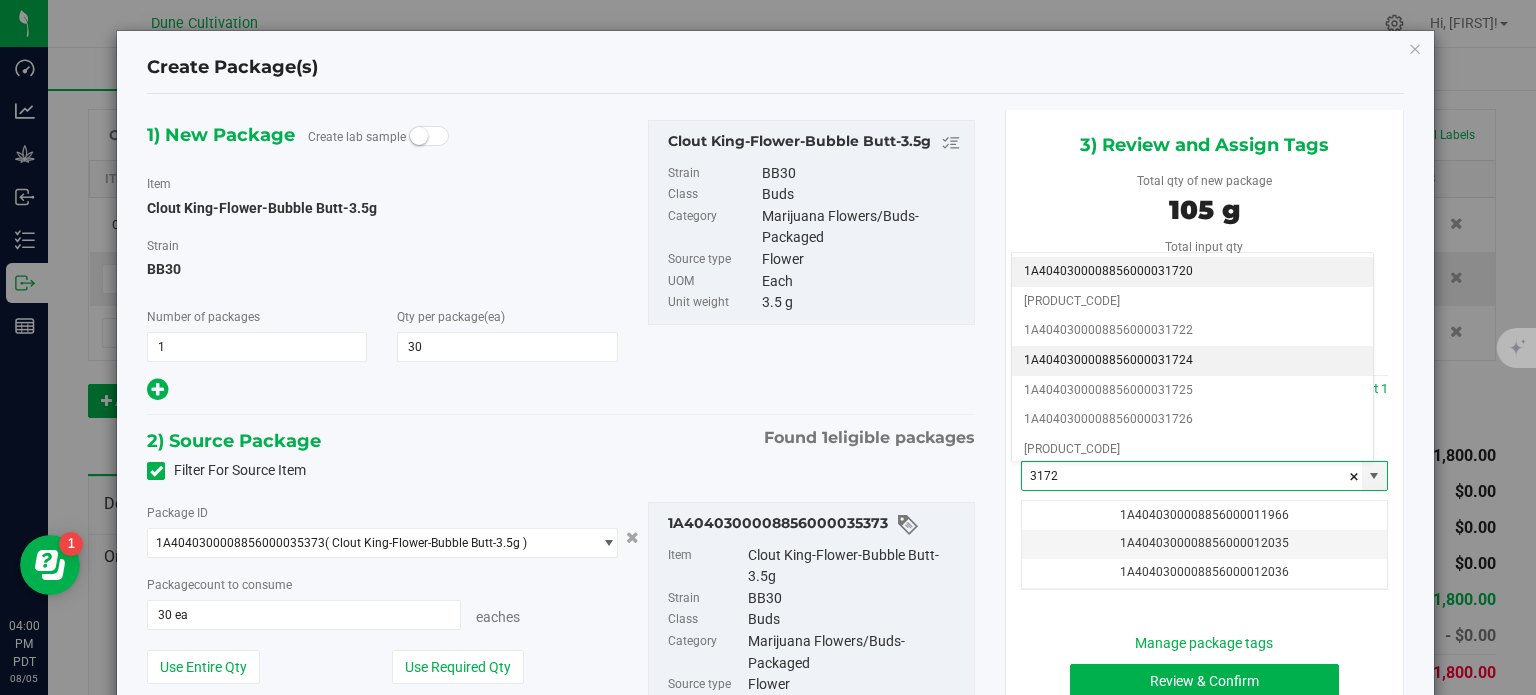 click on "1A4040300008856000031724" at bounding box center [1192, 361] 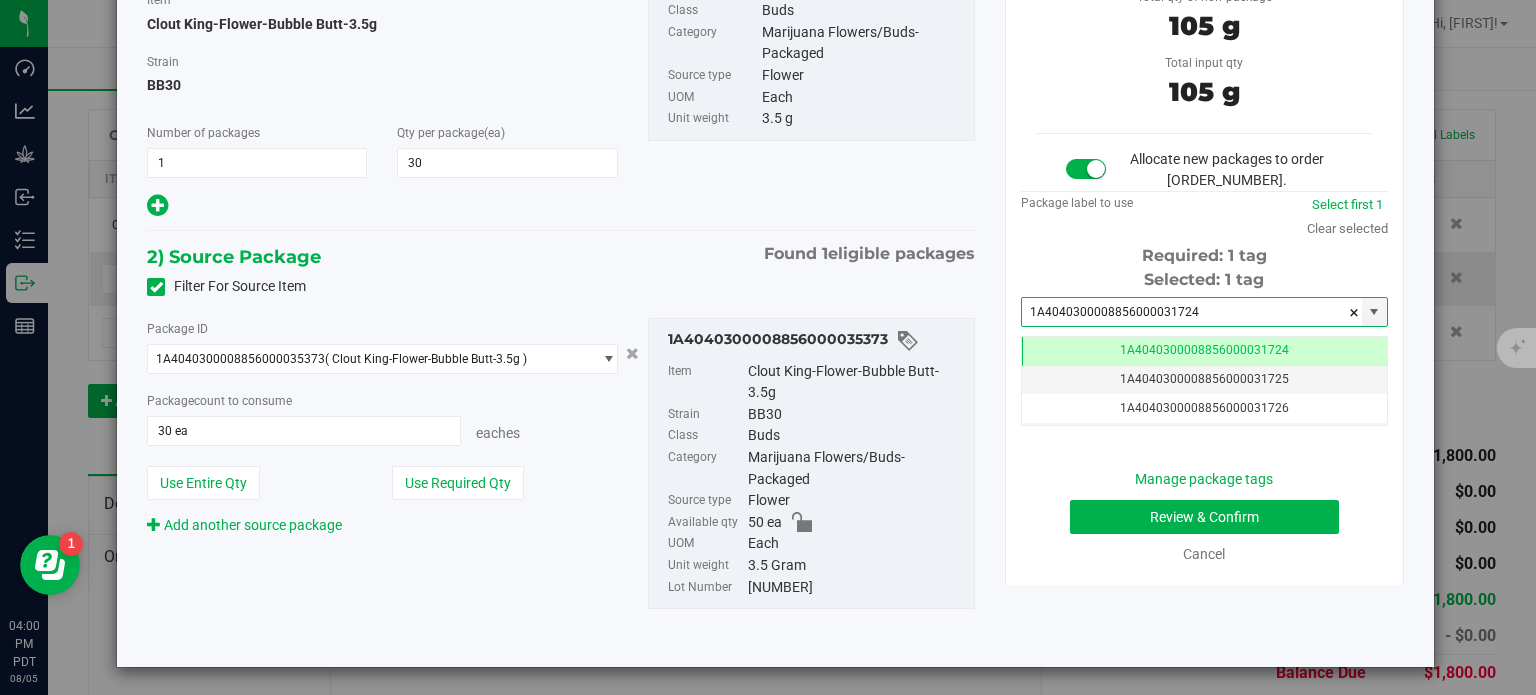 type on "1A4040300008856000031724" 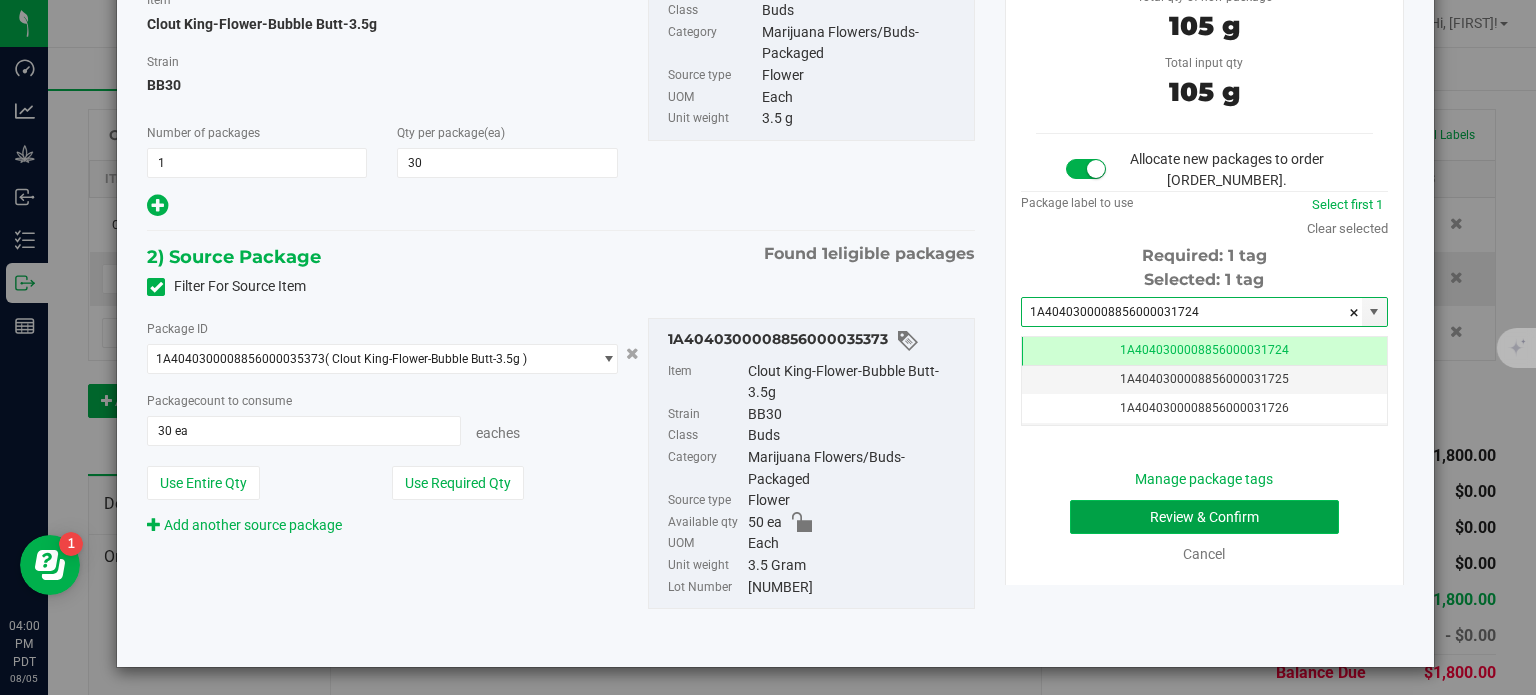 click on "Review & Confirm" at bounding box center [1204, 517] 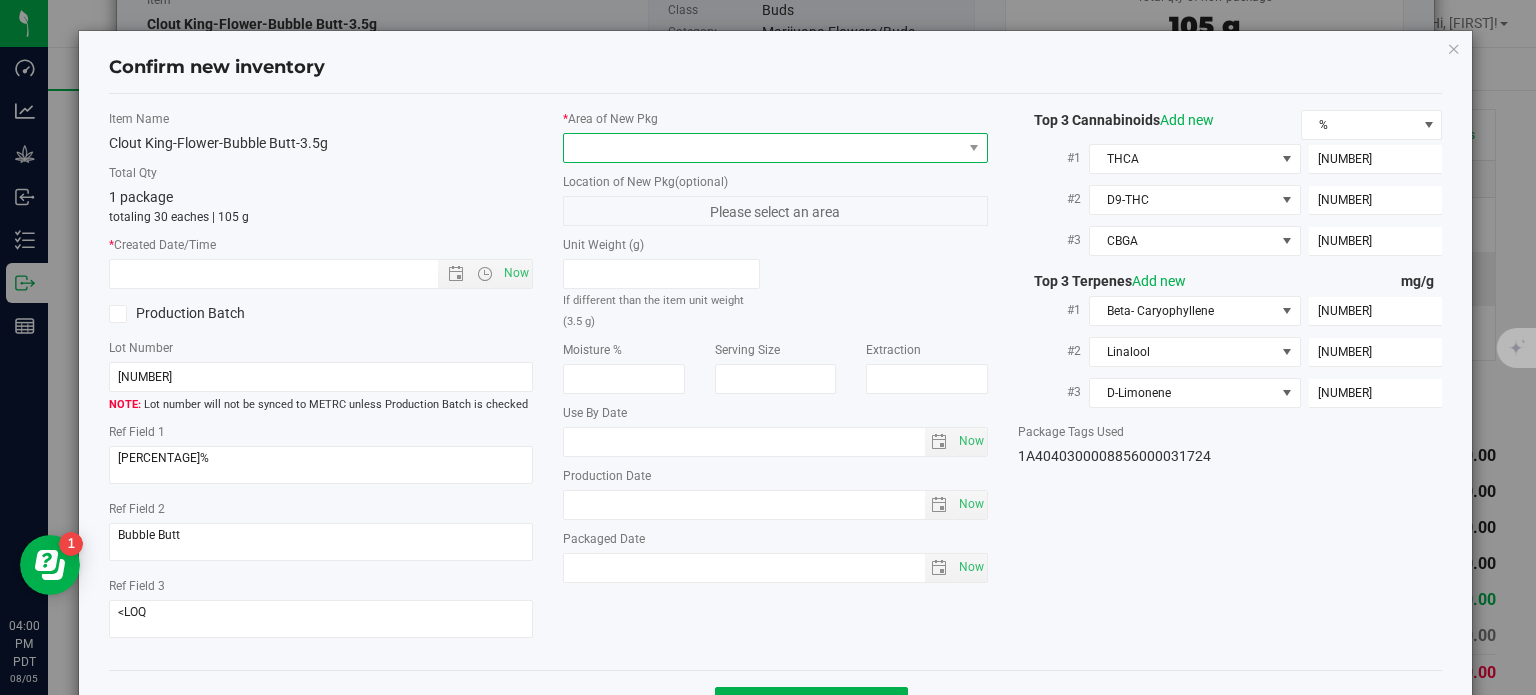 click at bounding box center [775, 148] 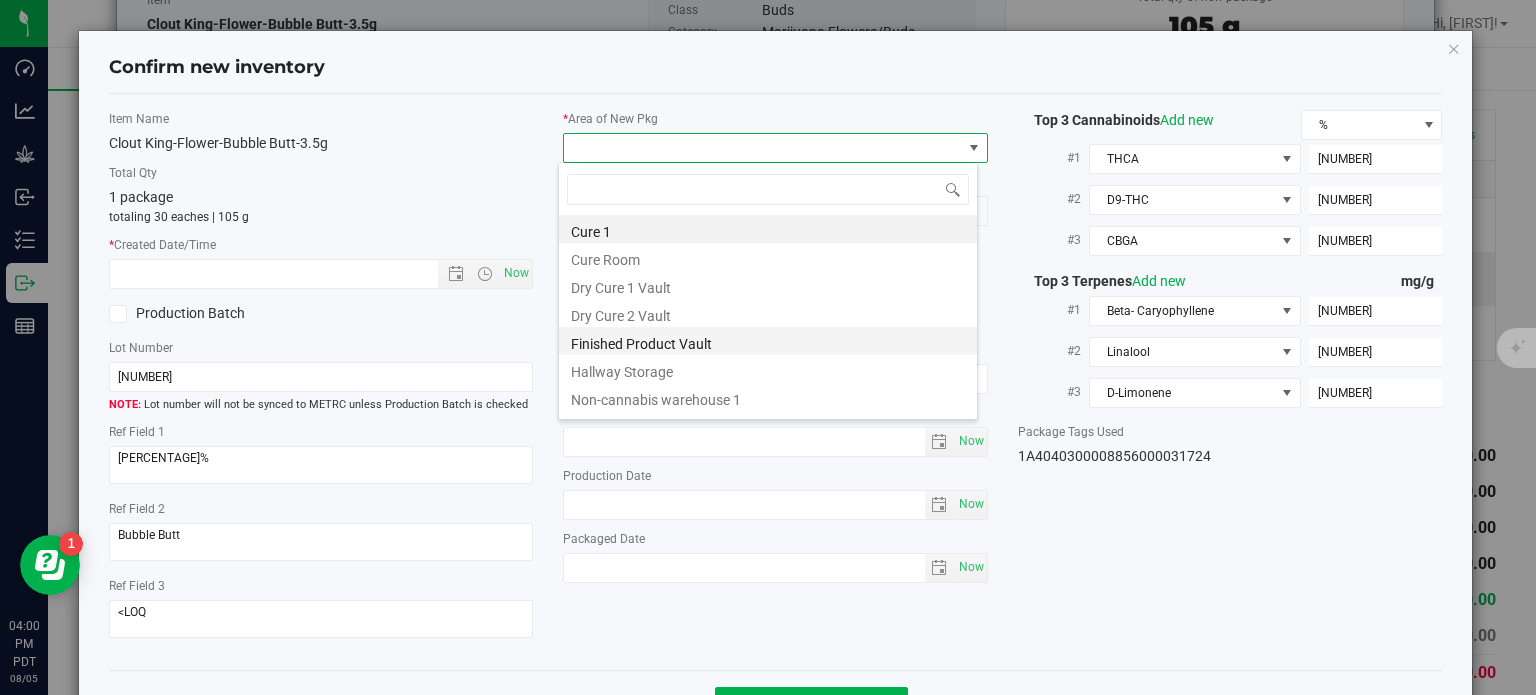 click on "Finished Product Vault" at bounding box center [768, 341] 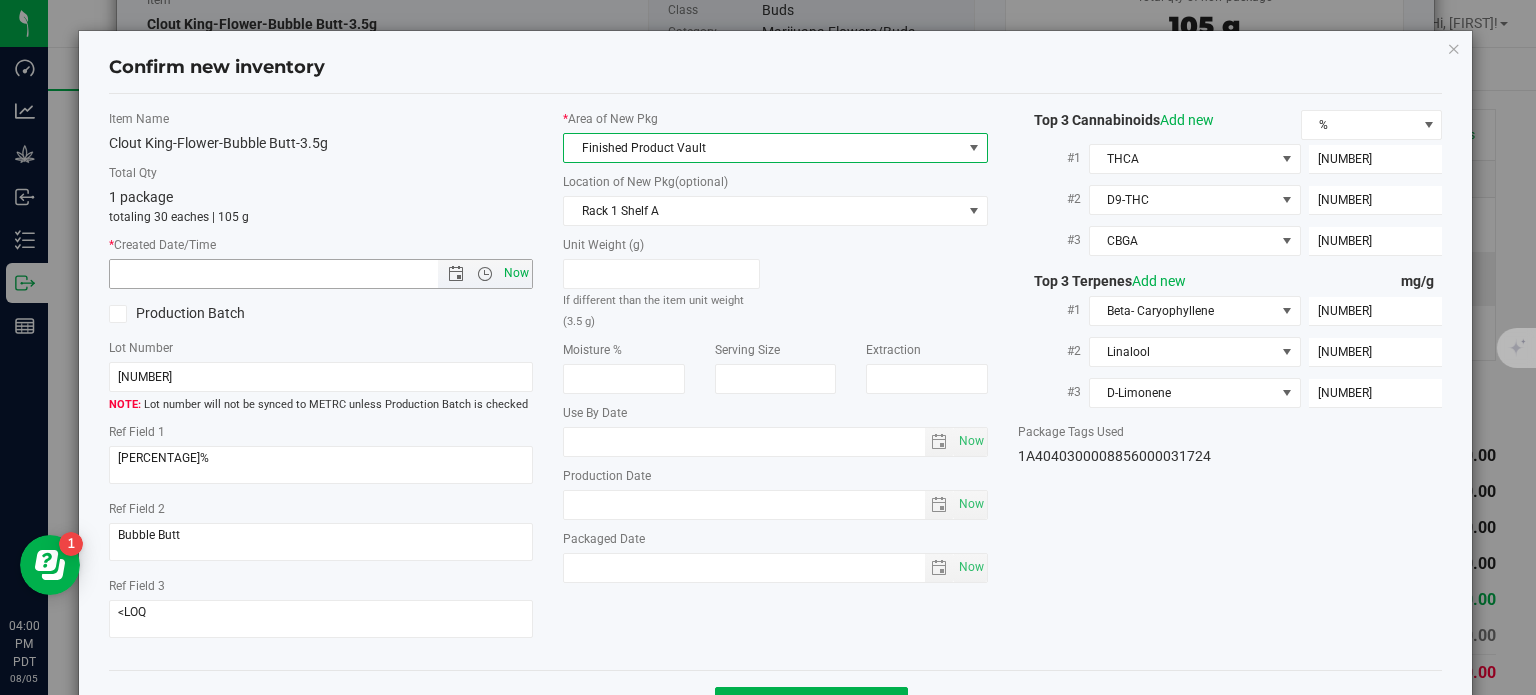 click on "Now" at bounding box center [517, 273] 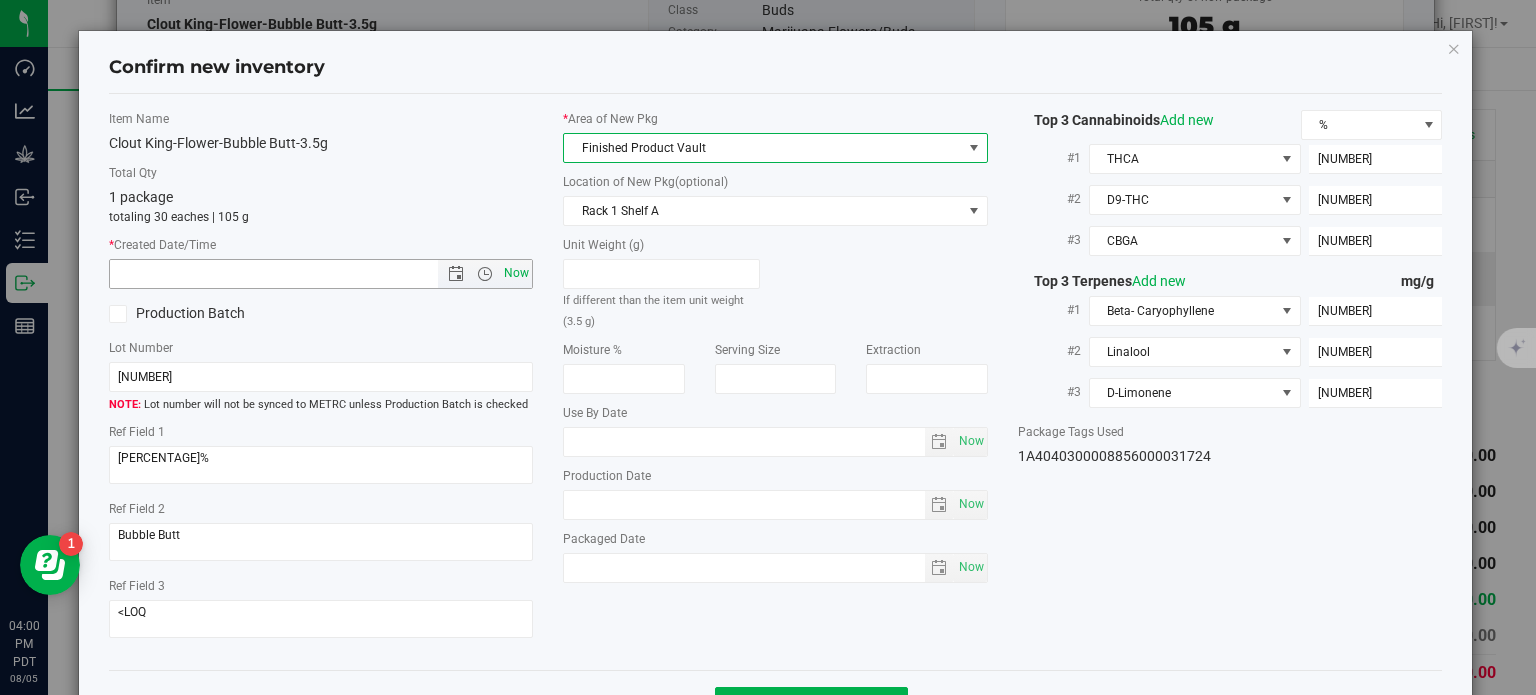 type on "[DATE] [TIME]" 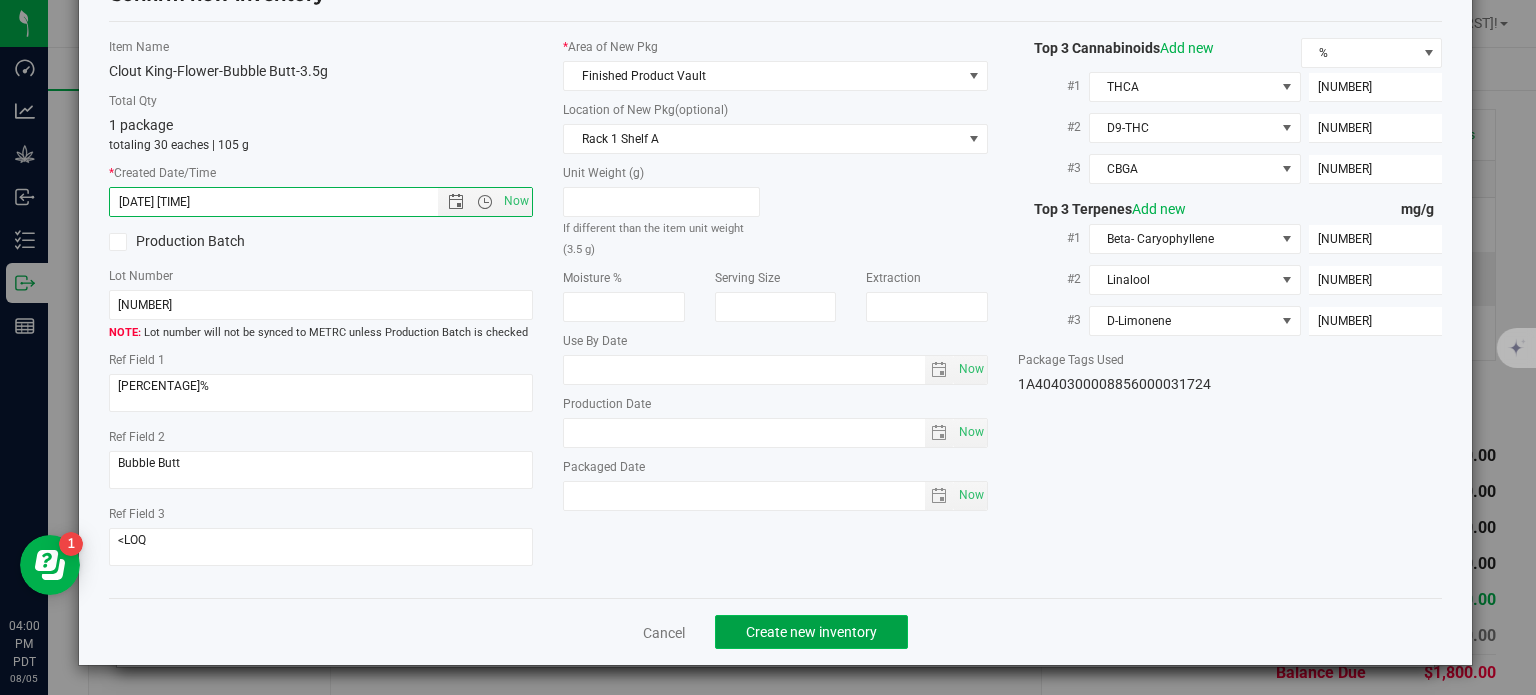 click on "Create new inventory" 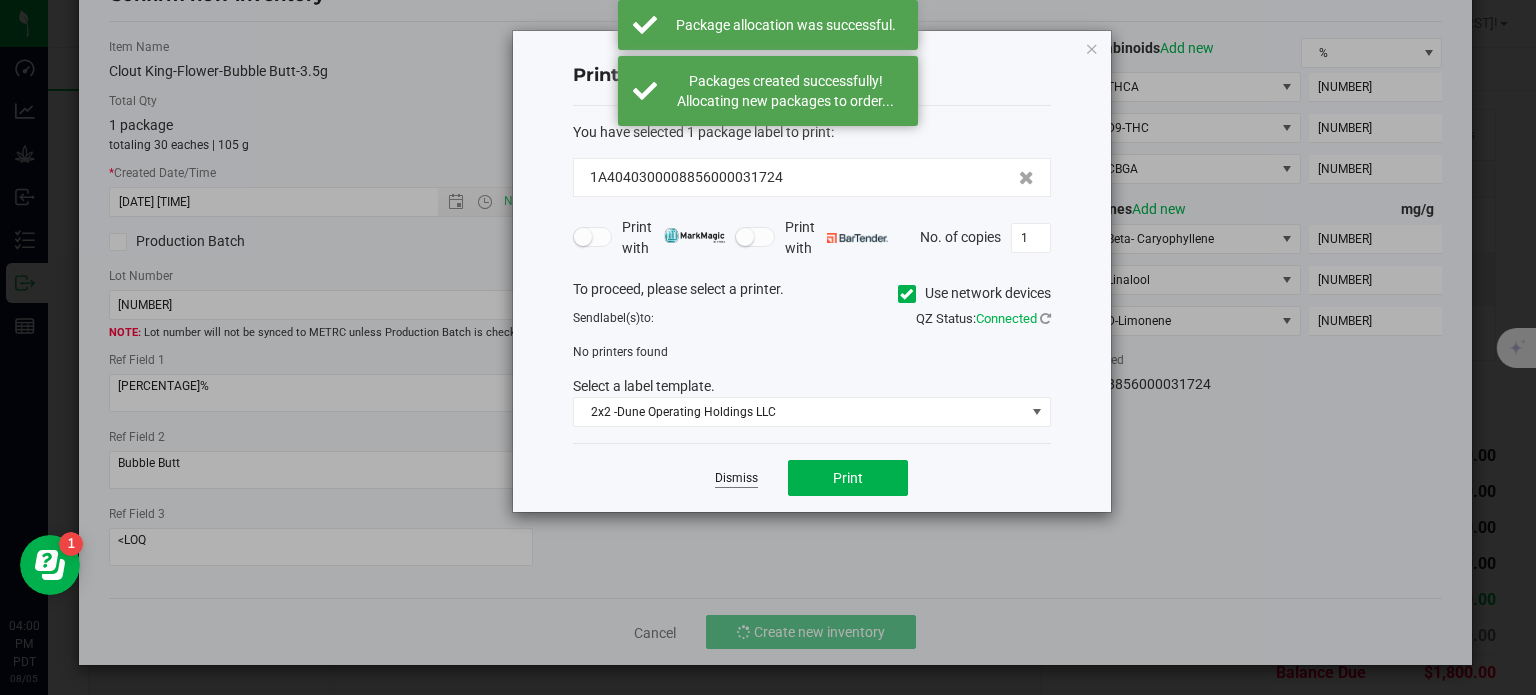 click on "Dismiss" 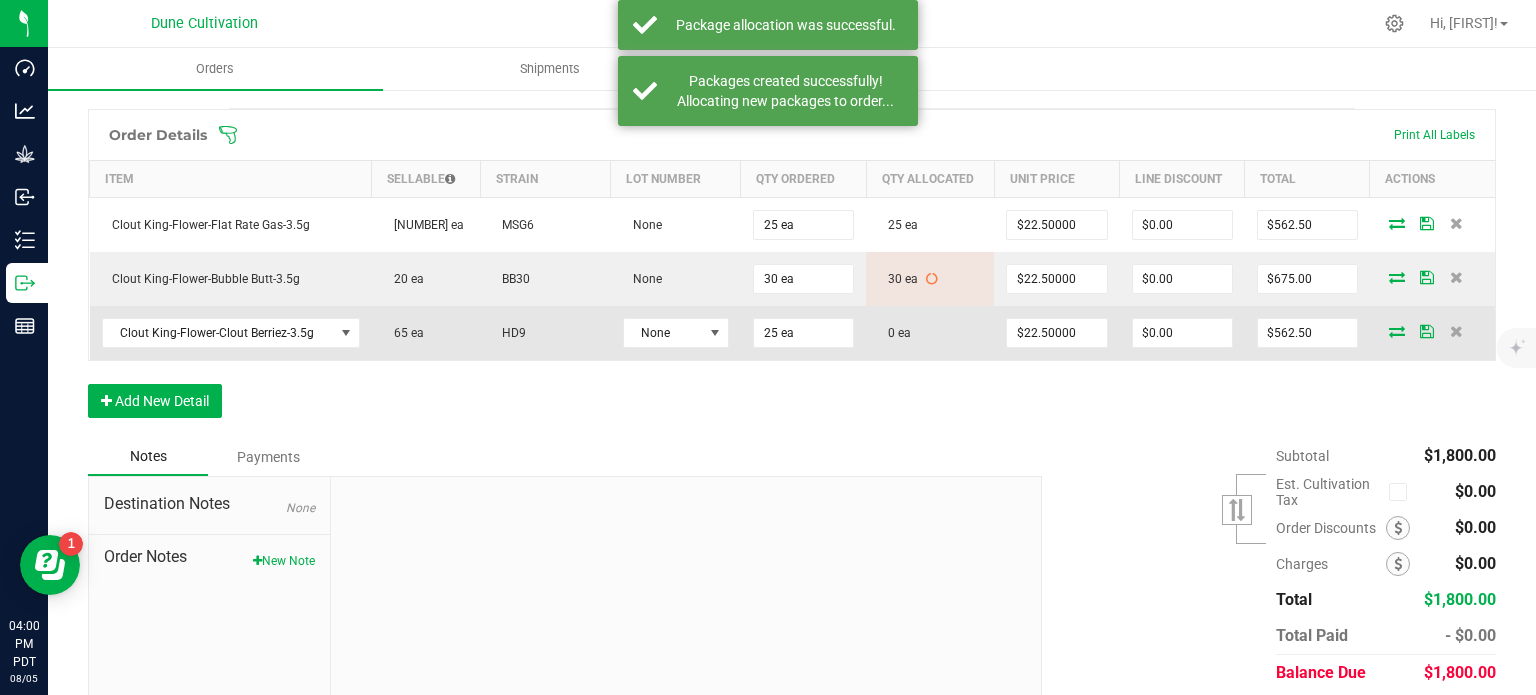 click at bounding box center [1397, 331] 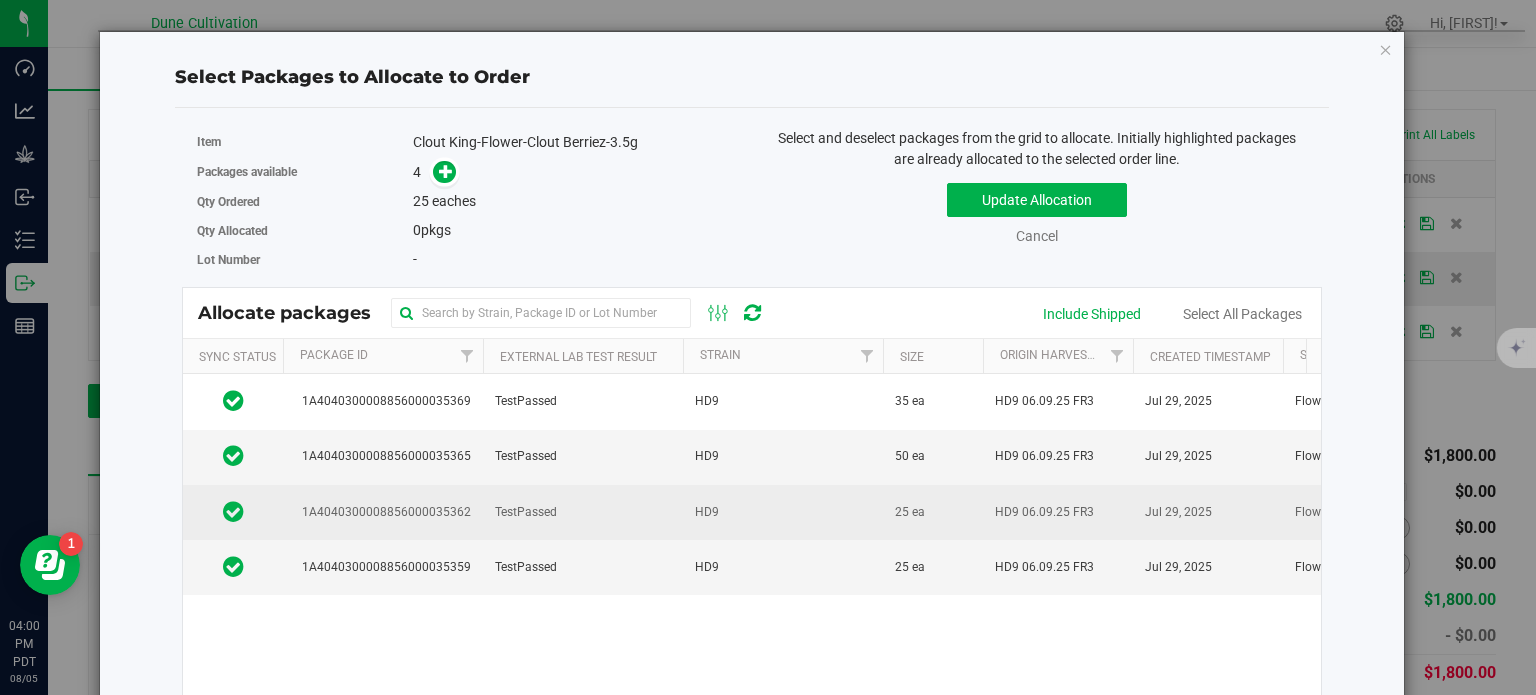 click on "1A4040300008856000035362" at bounding box center [383, 512] 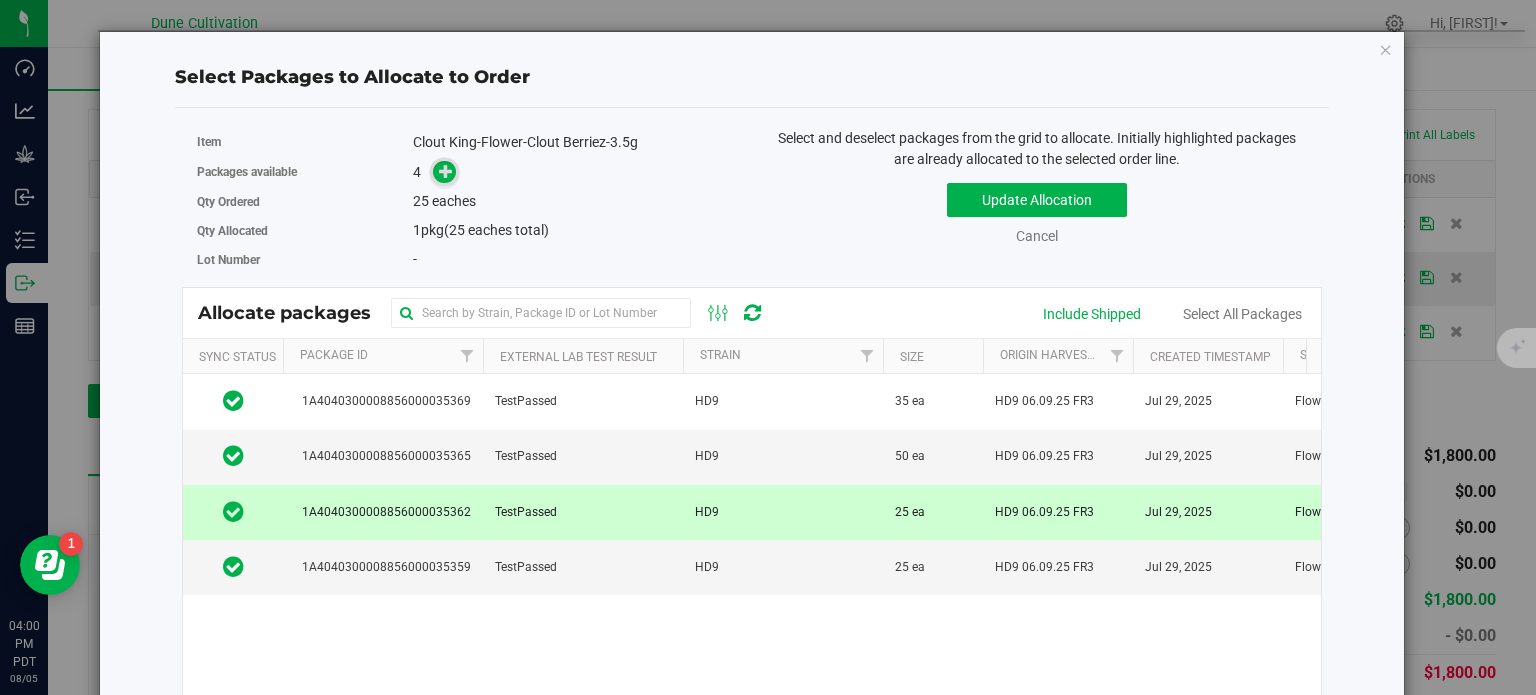 click at bounding box center [446, 171] 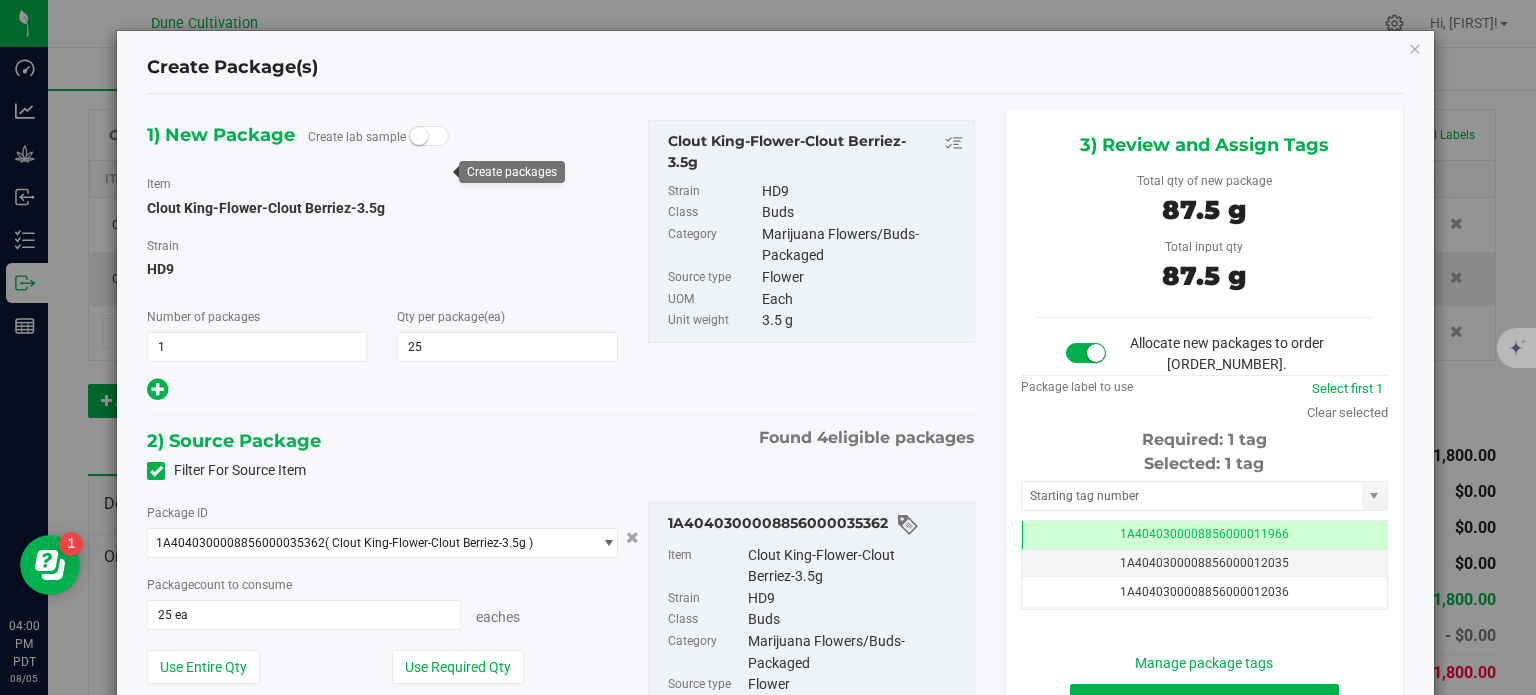 click on "Selected: 1 tag
Tag [PRODUCT_CODE] [PRODUCT_CODE] [PRODUCT_CODE] [PRODUCT_CODE] [PRODUCT_CODE] [PRODUCT_CODE] [PRODUCT_CODE] [PRODUCT_CODE] [PRODUCT_CODE] [PRODUCT_CODE] [PRODUCT_CODE] [PRODUCT_CODE] [PRODUCT_CODE] [PRODUCT_CODE] [PRODUCT_CODE] [PRODUCT_CODE] [PRODUCT_CODE] [PRODUCT_CODE] [PRODUCT_CODE] [PRODUCT_CODE] [PRODUCT_CODE] [PRODUCT_CODE] [PRODUCT_CODE] [PRODUCT_CODE] [PRODUCT_CODE] [PRODUCT_CODE] Page of 1 NaN - NaN of 26 items" at bounding box center [1204, 531] 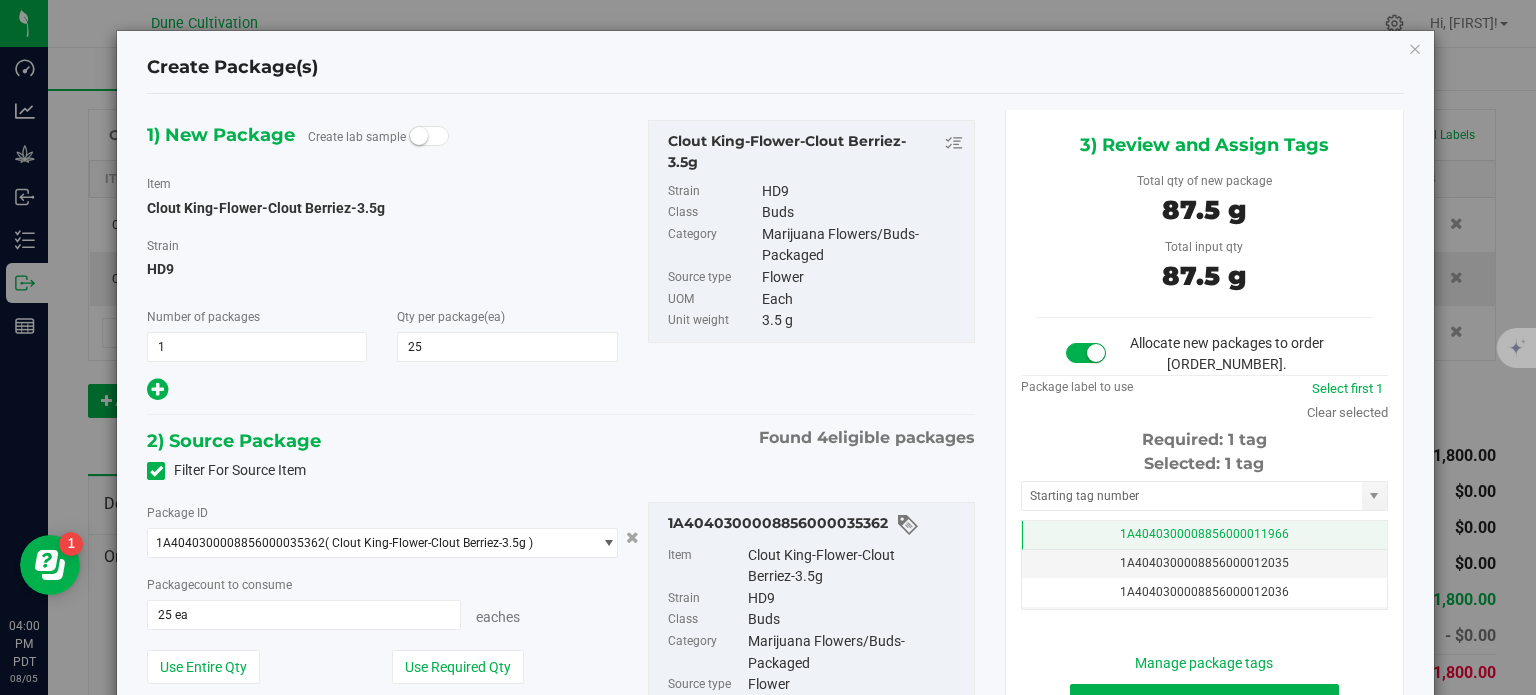 click on "1A4040300008856000011966" at bounding box center [1204, 535] 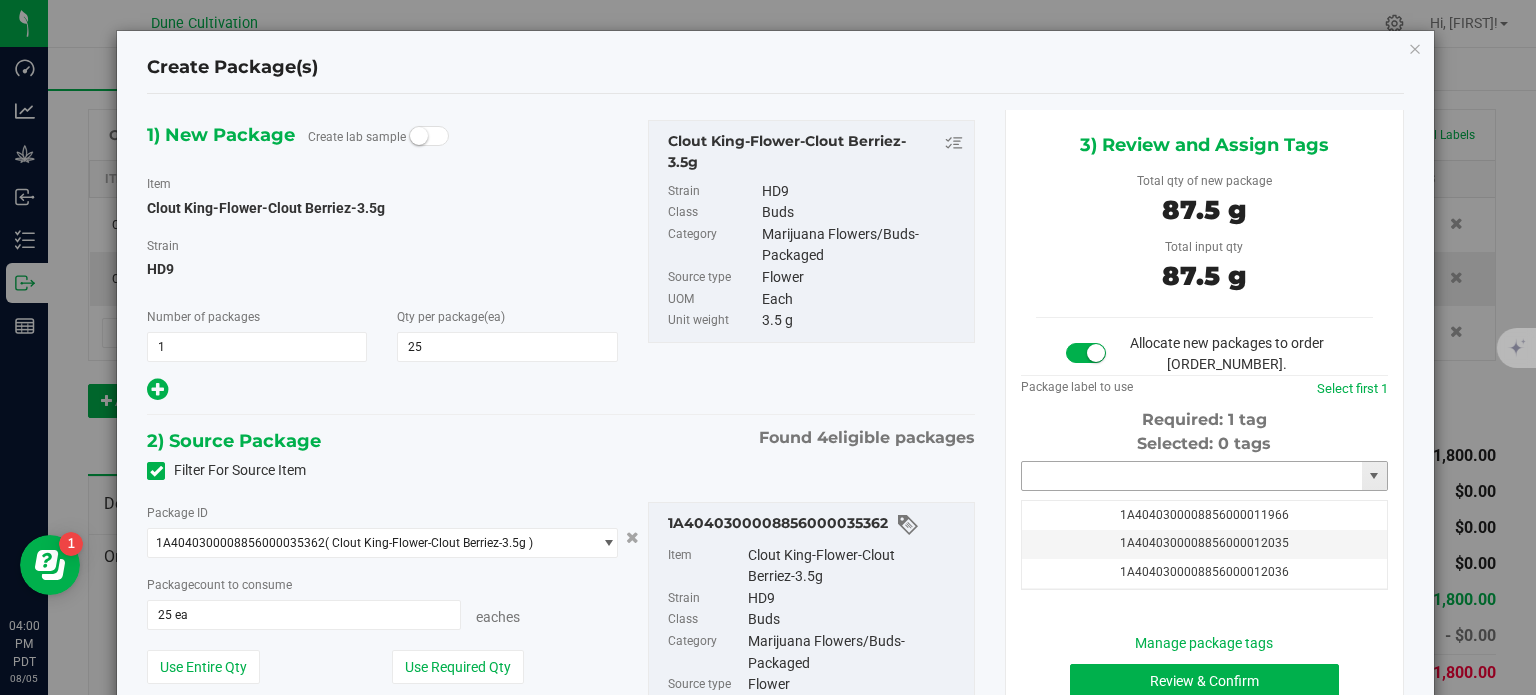 click at bounding box center [1192, 476] 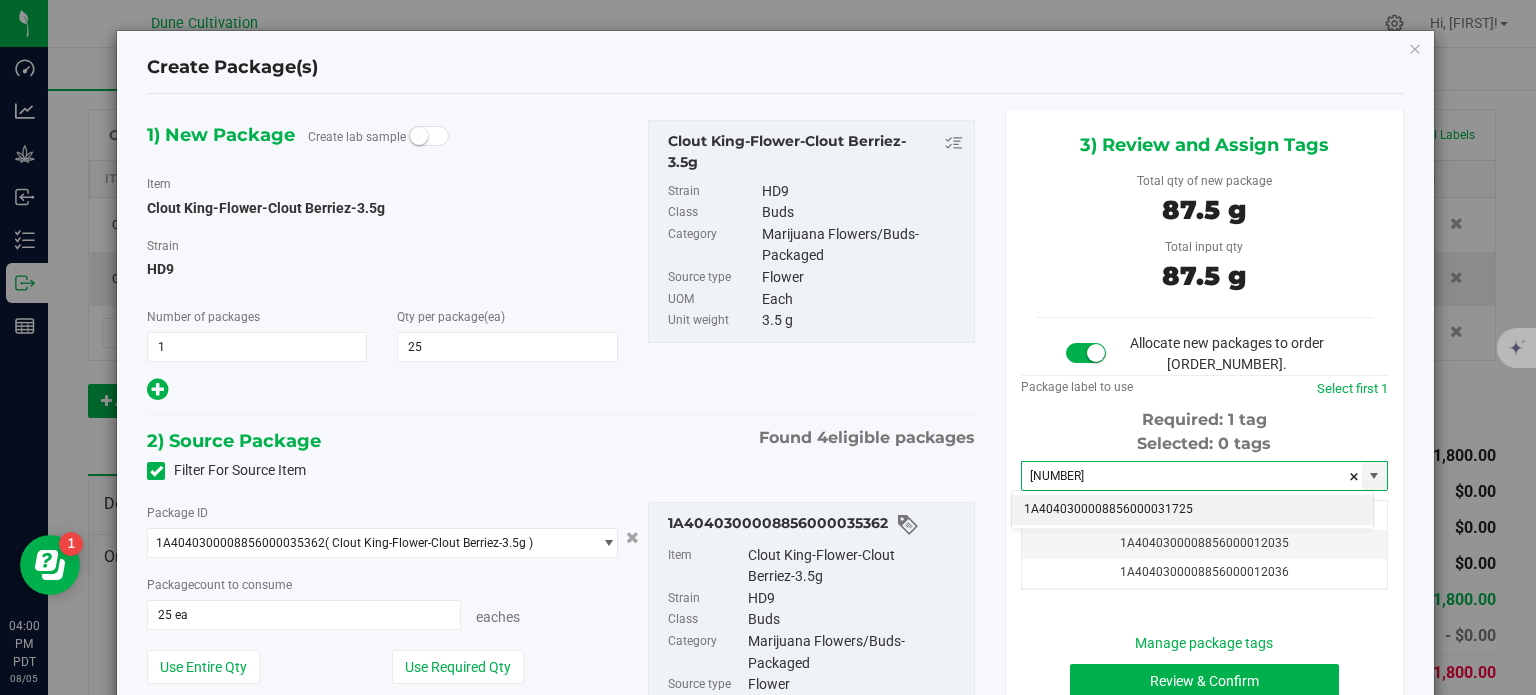 click on "1A4040300008856000031725" at bounding box center [1192, 510] 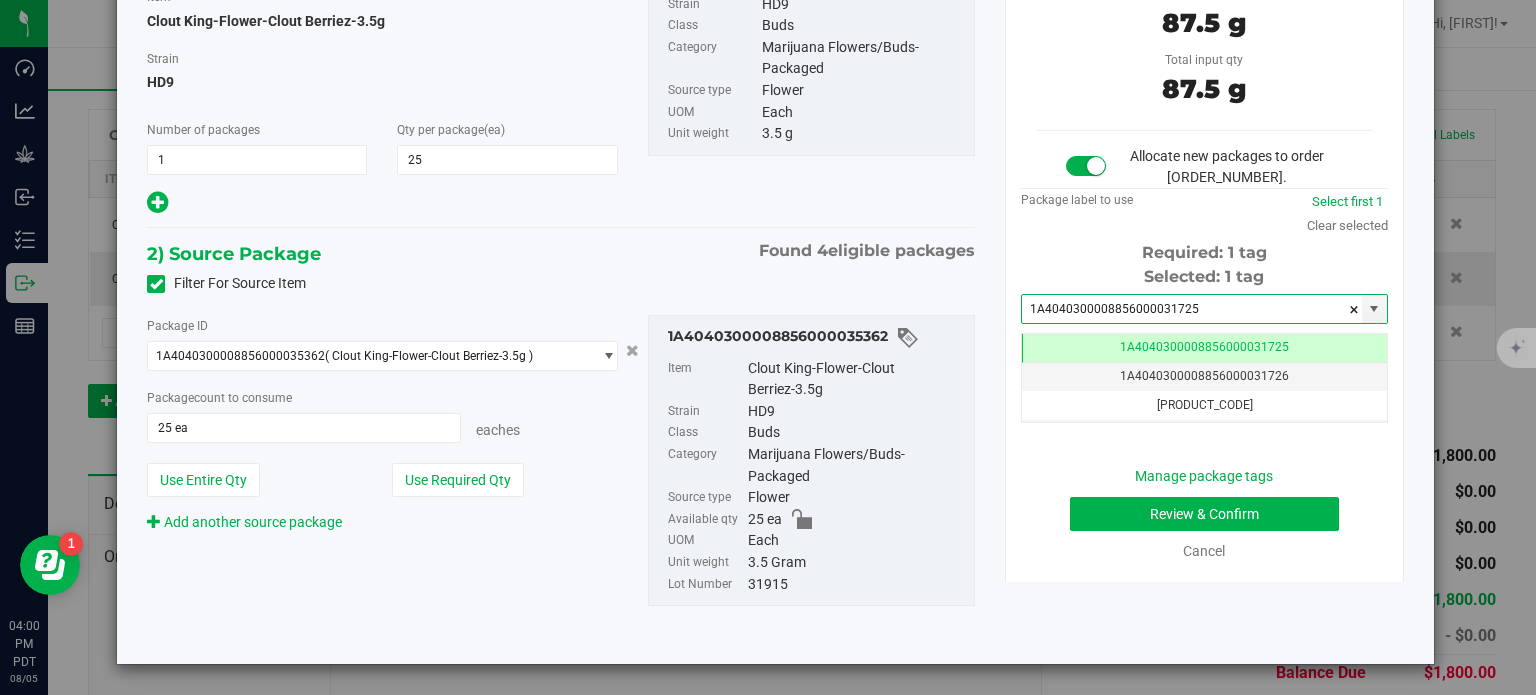 type on "1A4040300008856000031725" 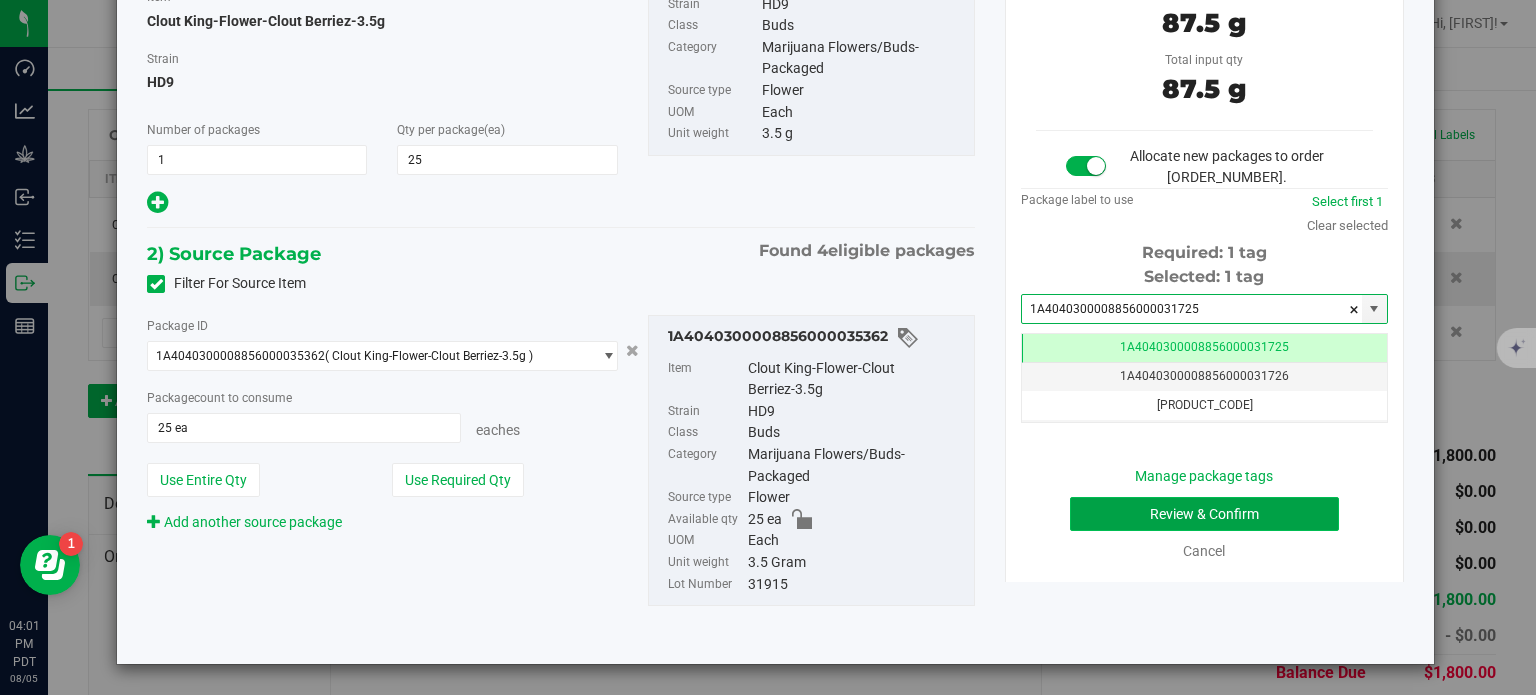 click on "Review & Confirm" at bounding box center [1204, 514] 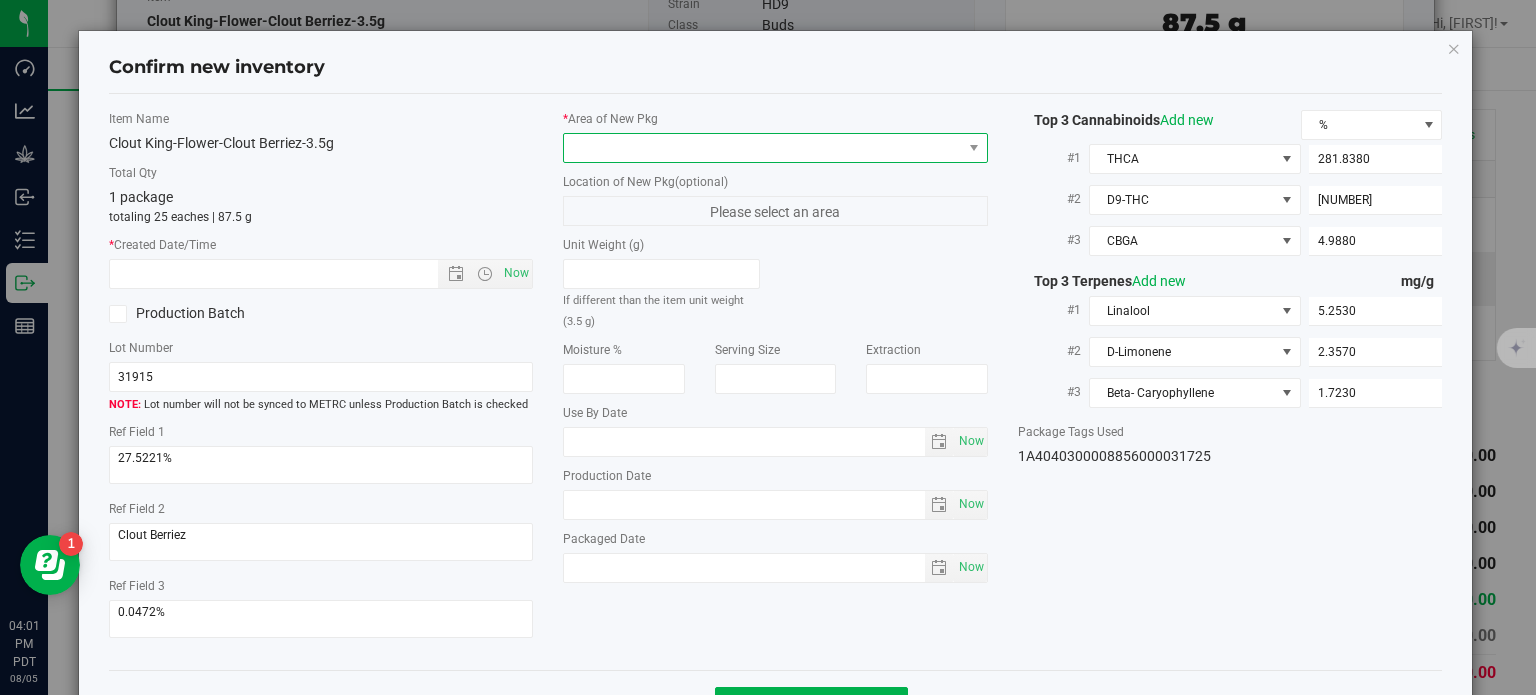 click at bounding box center (763, 148) 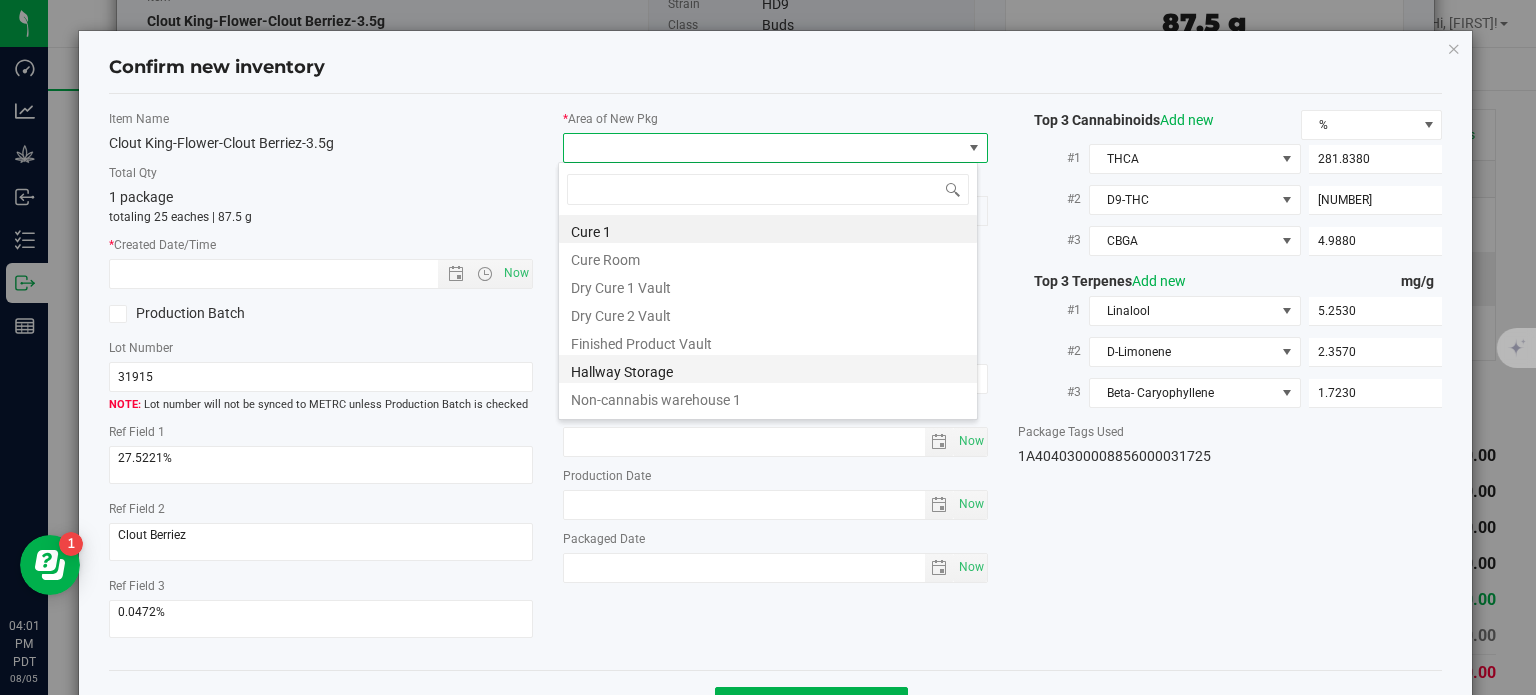 click on "Hallway Storage" at bounding box center [768, 369] 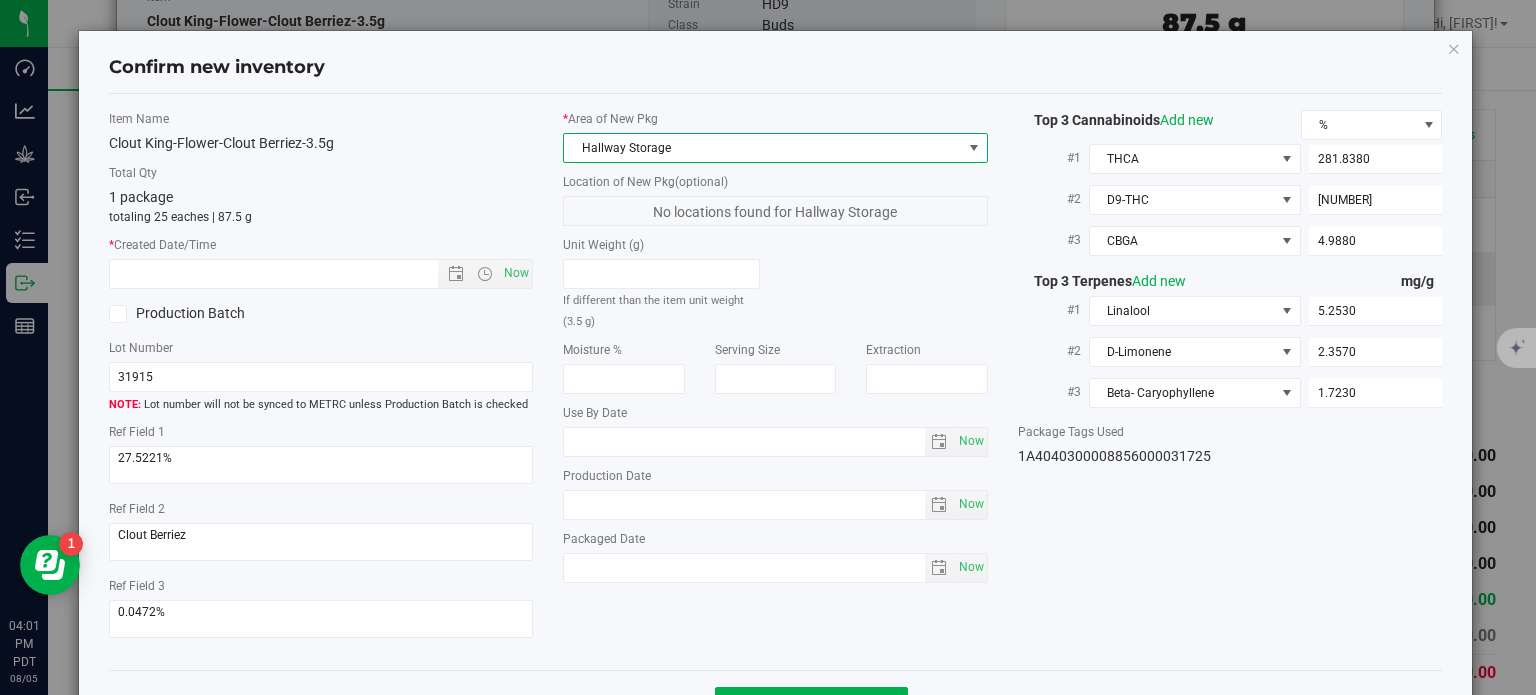 click on "*
Area of New Pkg" at bounding box center [775, 119] 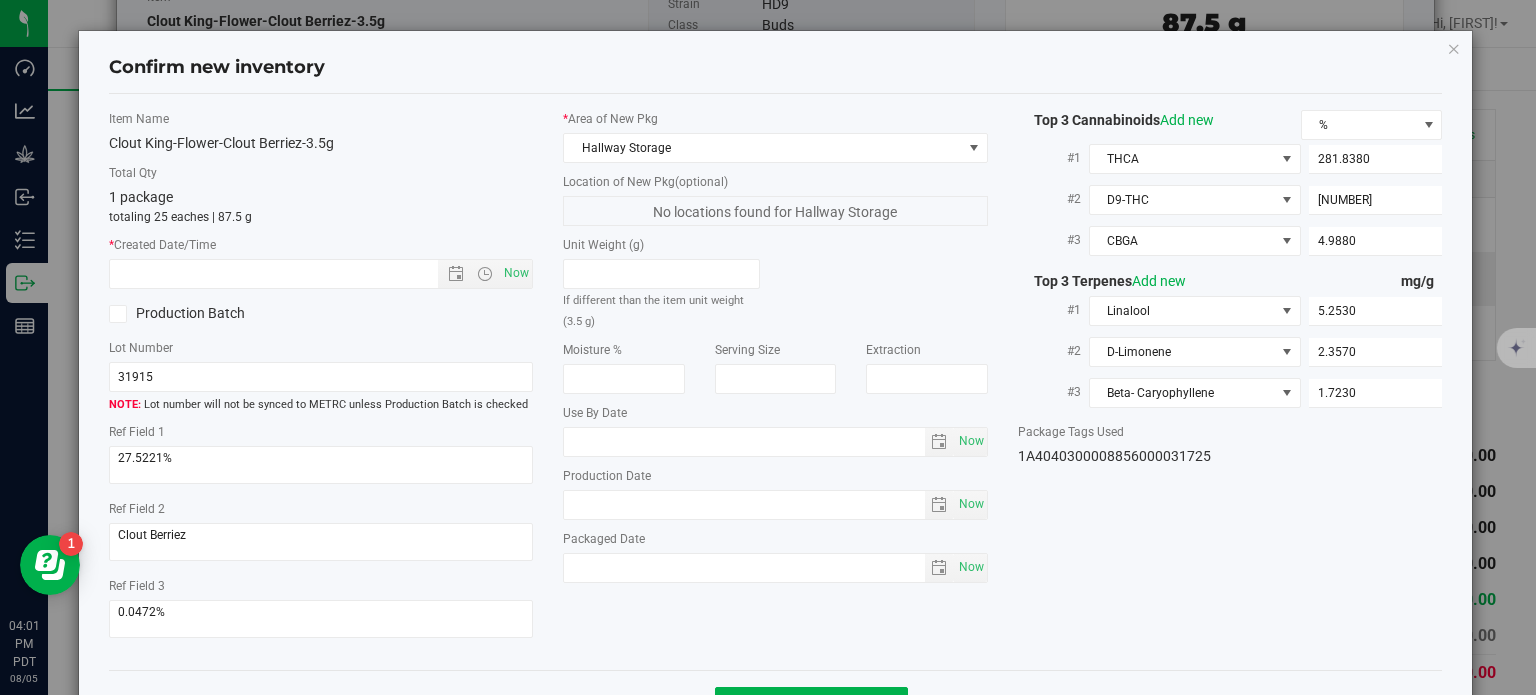 click on "*
Area of New Pkg
Hallway Storage
Location of New Pkg
(optional)
No locations found for Hallway Storage
Unit Weight (g)
If different than the item unit weight (3.5 g)
Moisture %" at bounding box center (775, 351) 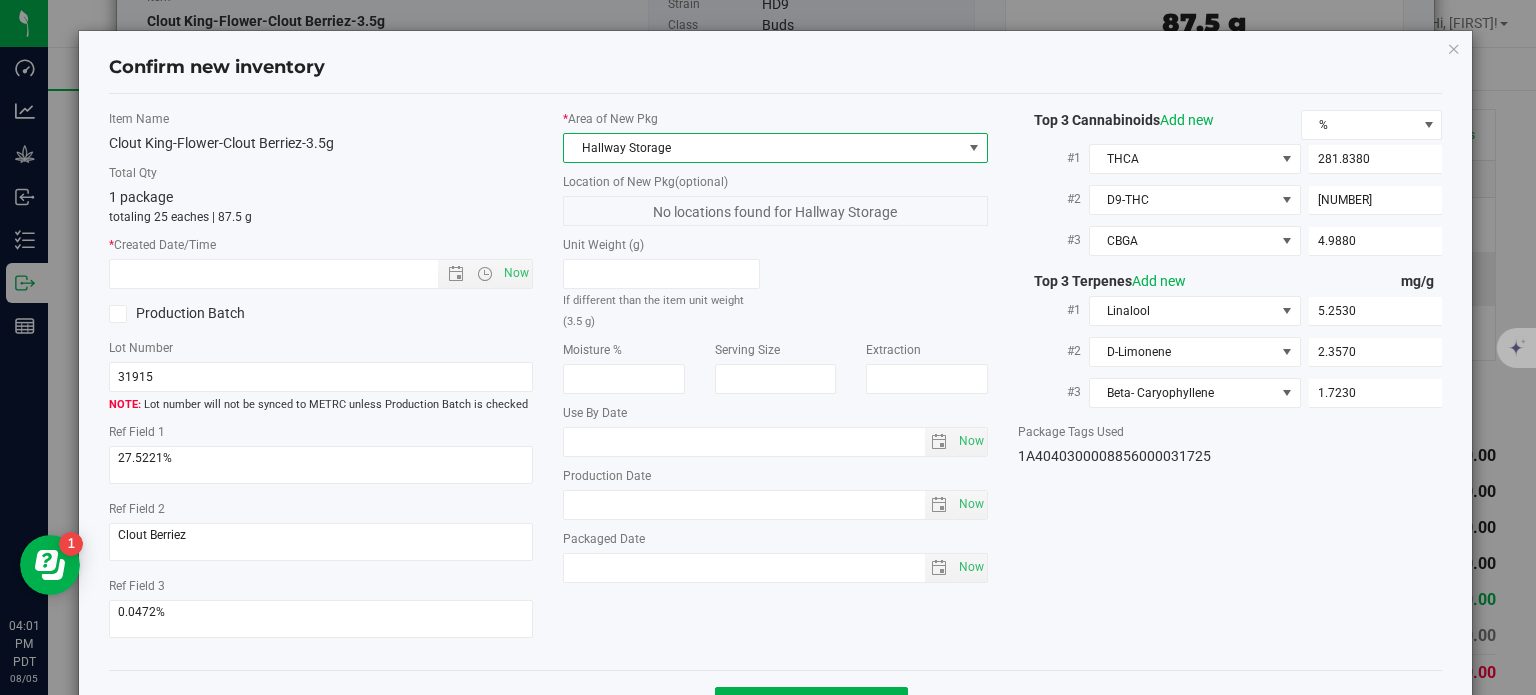 click on "Hallway Storage" at bounding box center (763, 148) 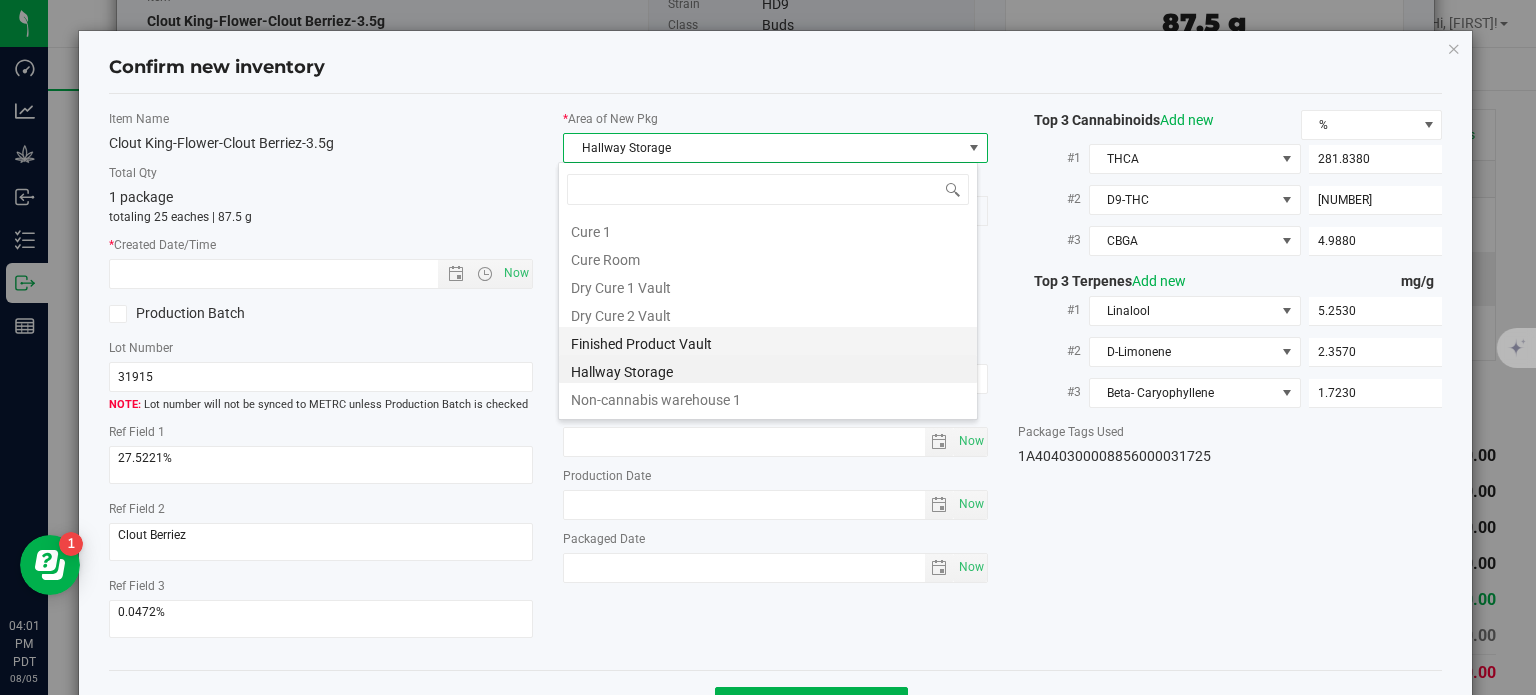 click on "Finished Product Vault" at bounding box center (768, 341) 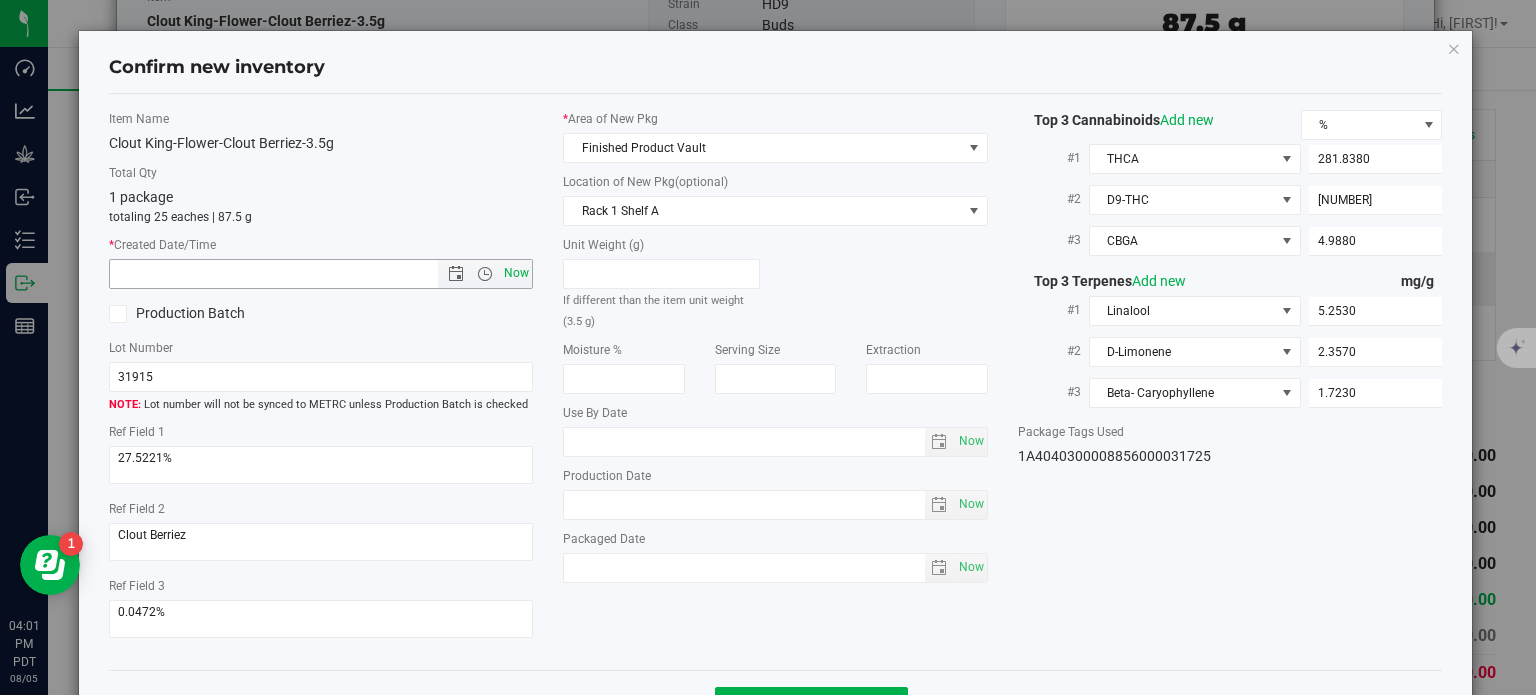 click on "Now" at bounding box center (517, 273) 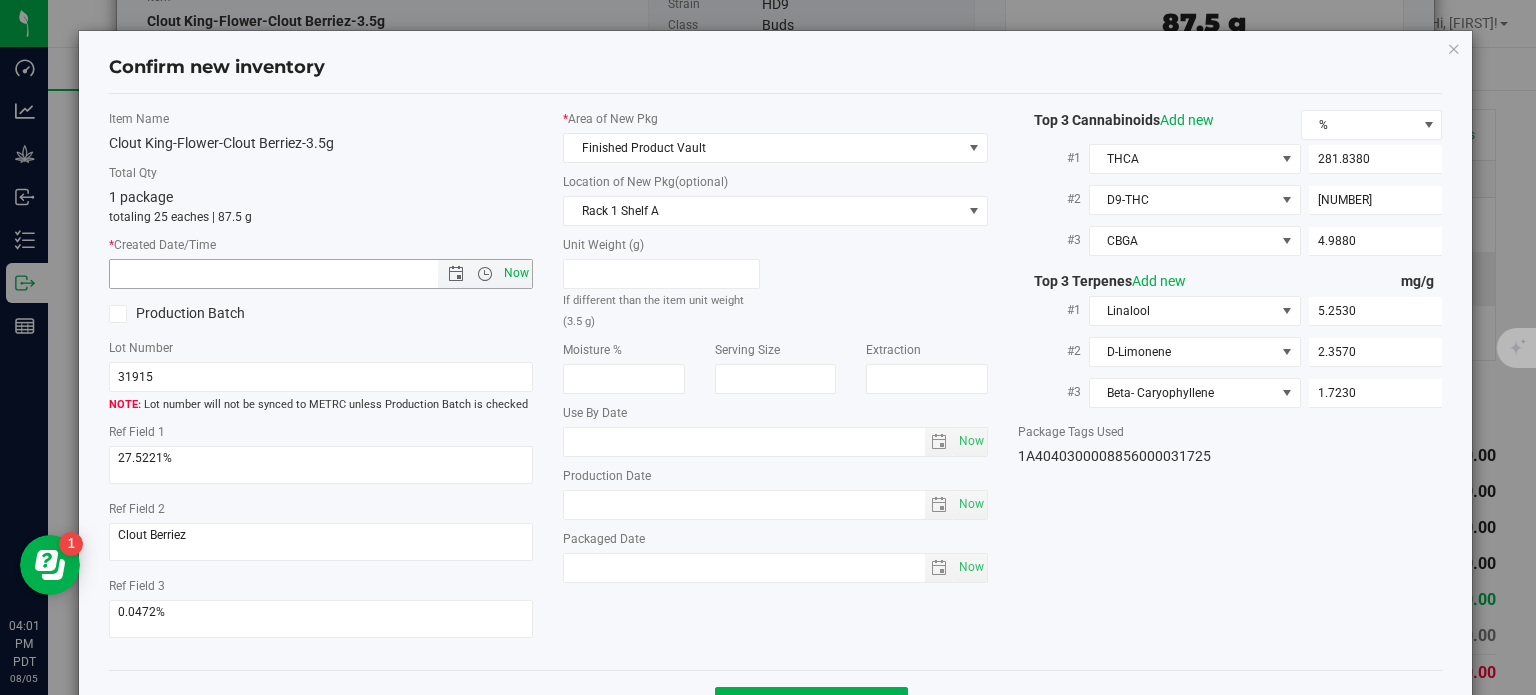 type on "[DATE] [TIME]" 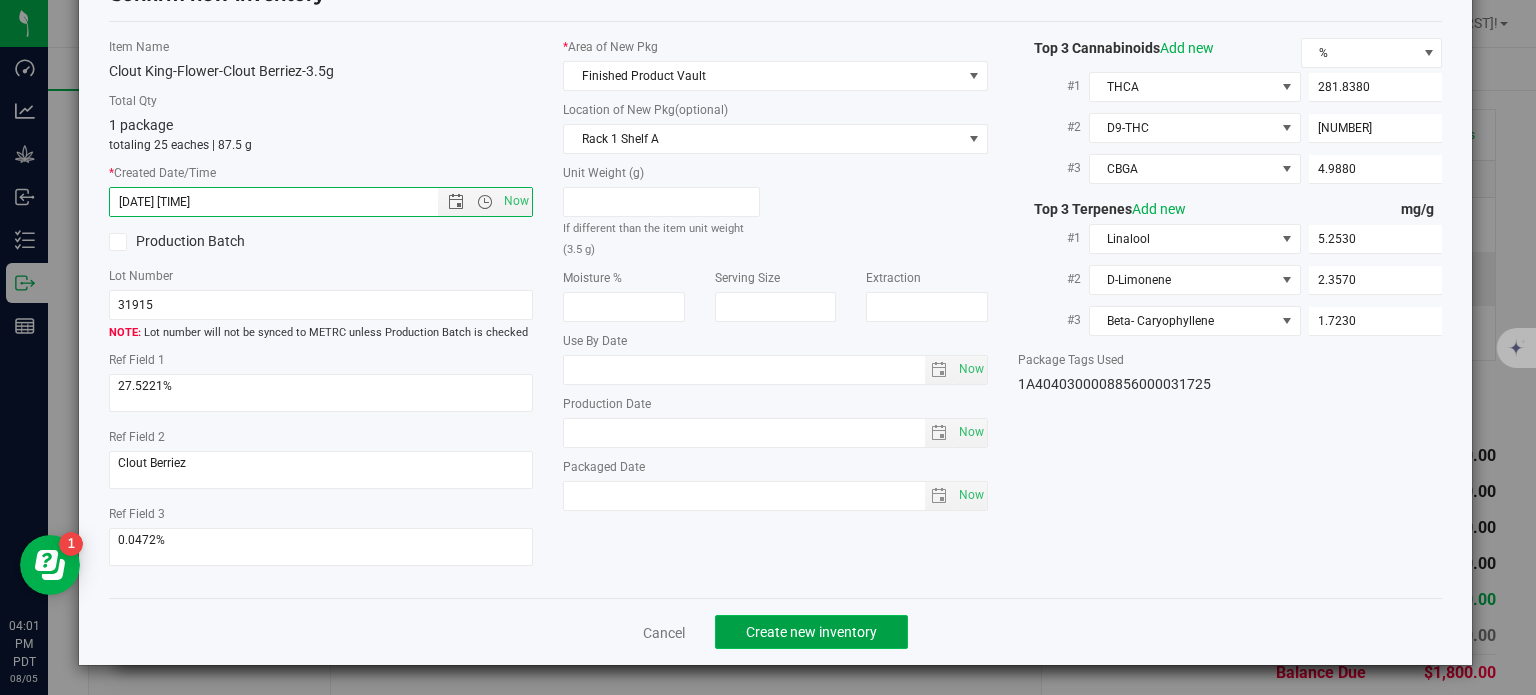 click on "Create new inventory" 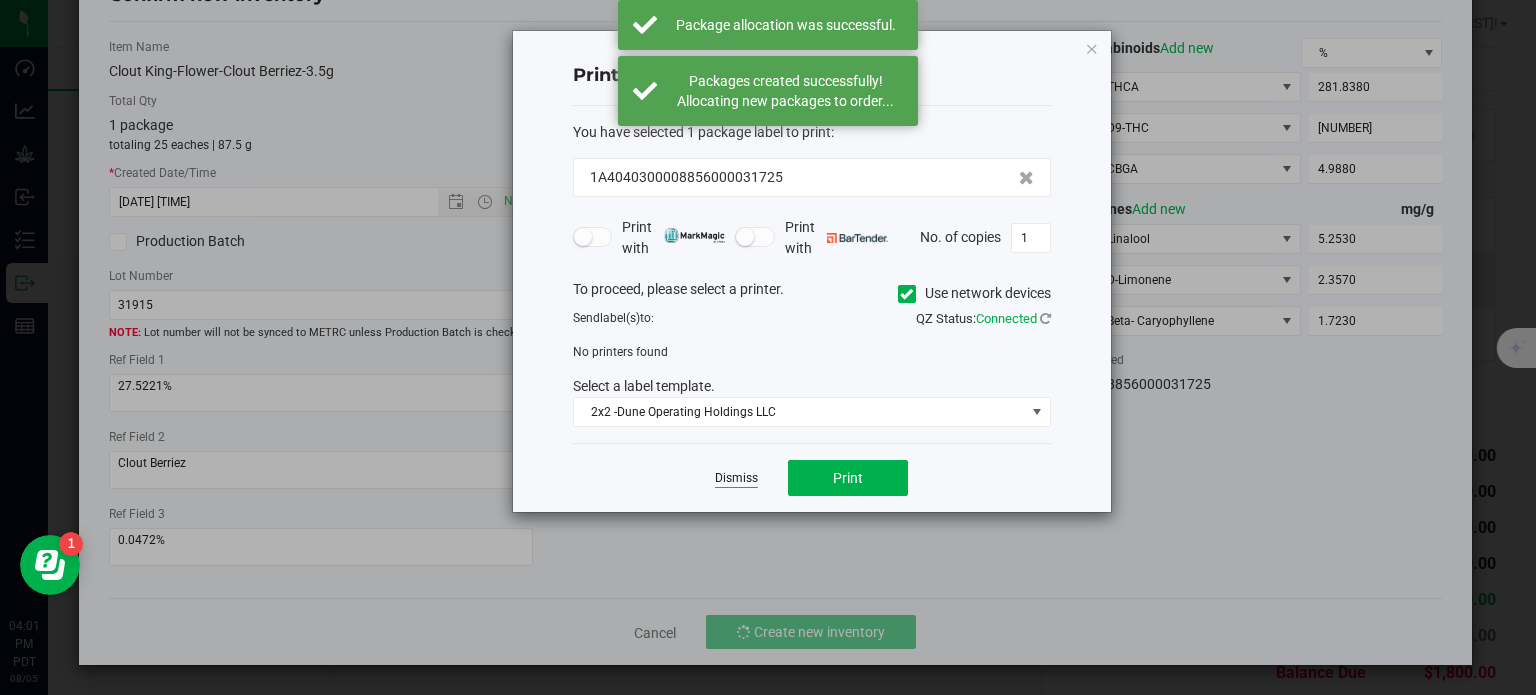 click on "Dismiss" 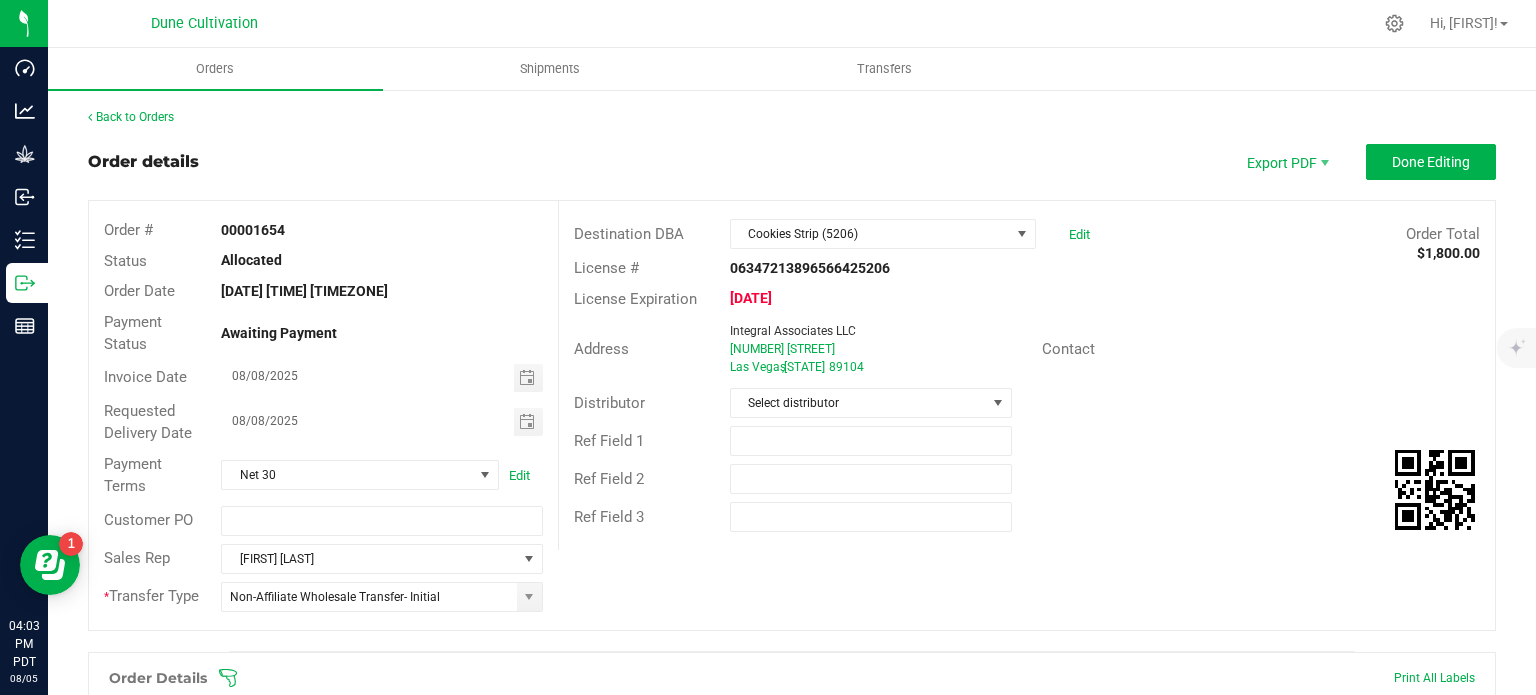 scroll, scrollTop: 608, scrollLeft: 0, axis: vertical 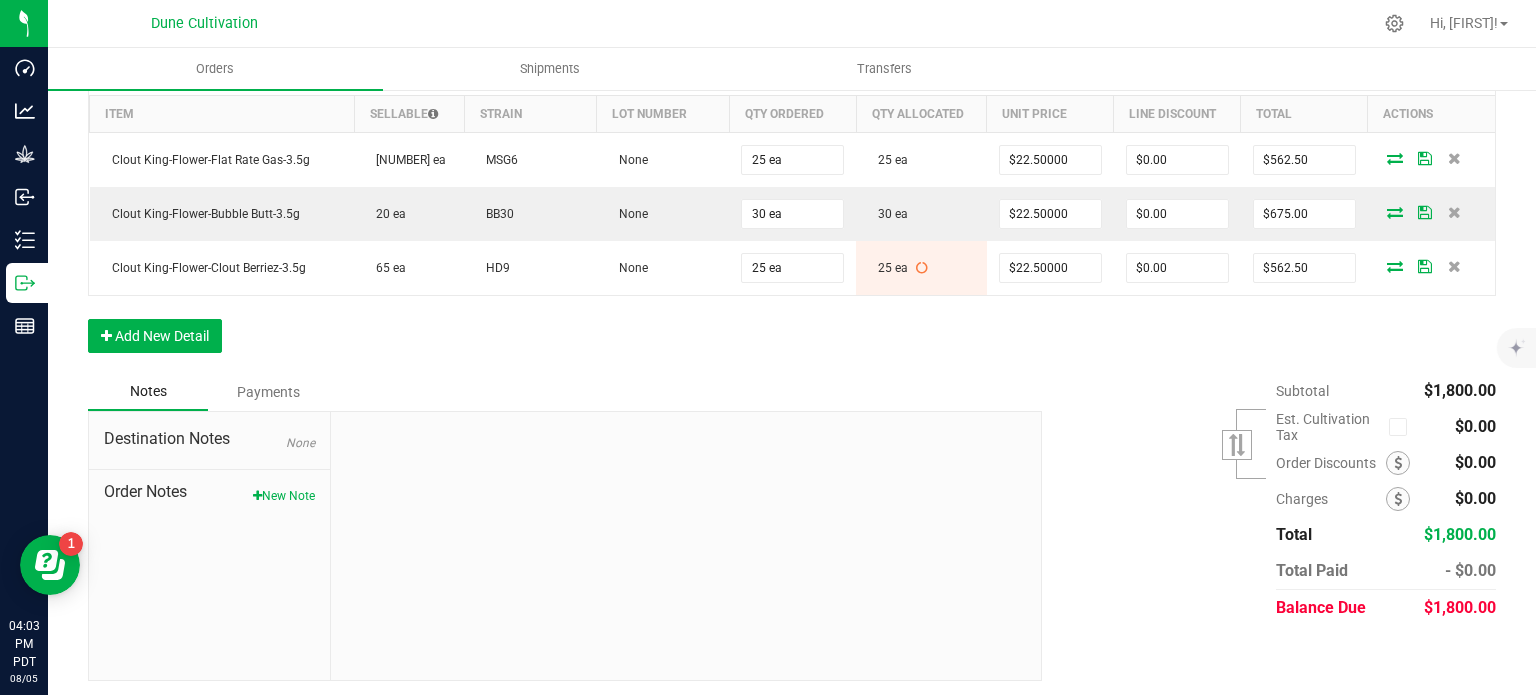 click on "$1,800.00" at bounding box center [1460, 607] 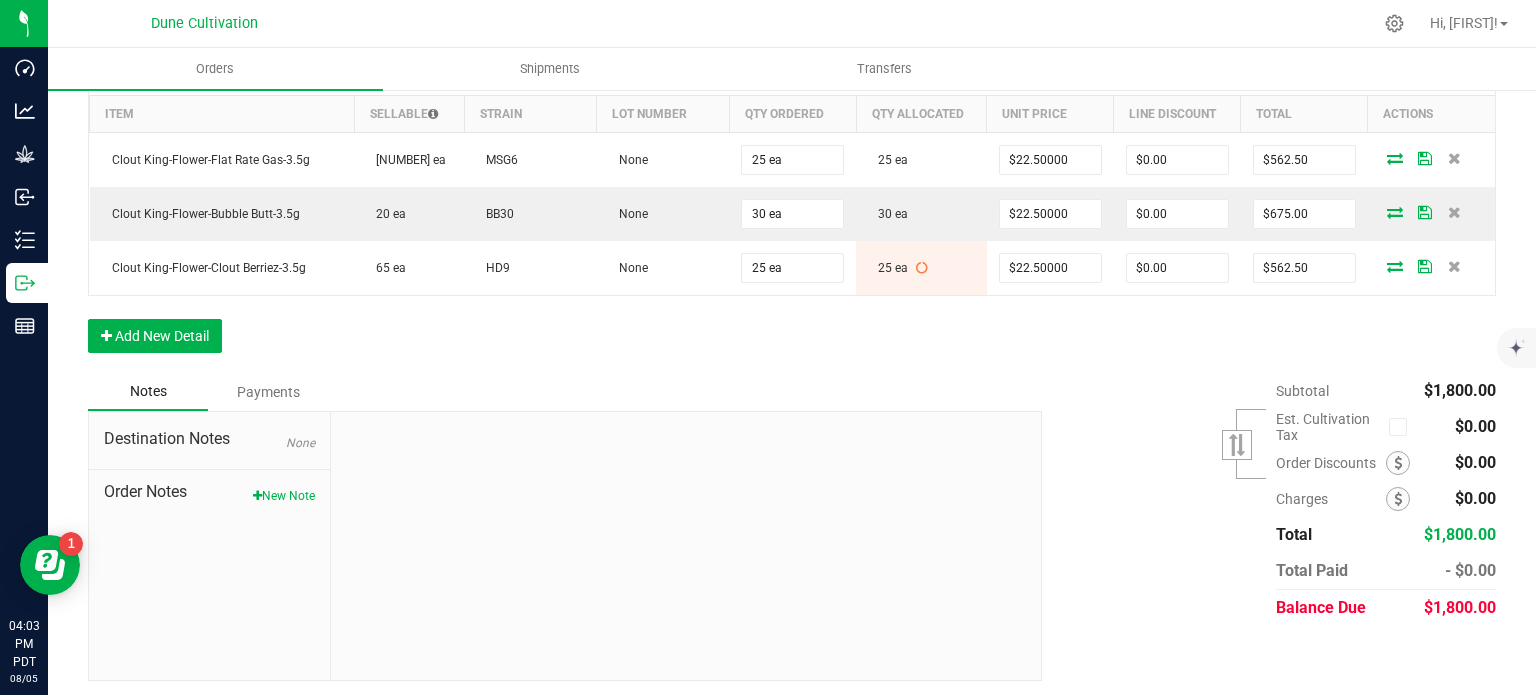 click on "$1,800.00" at bounding box center [1460, 607] 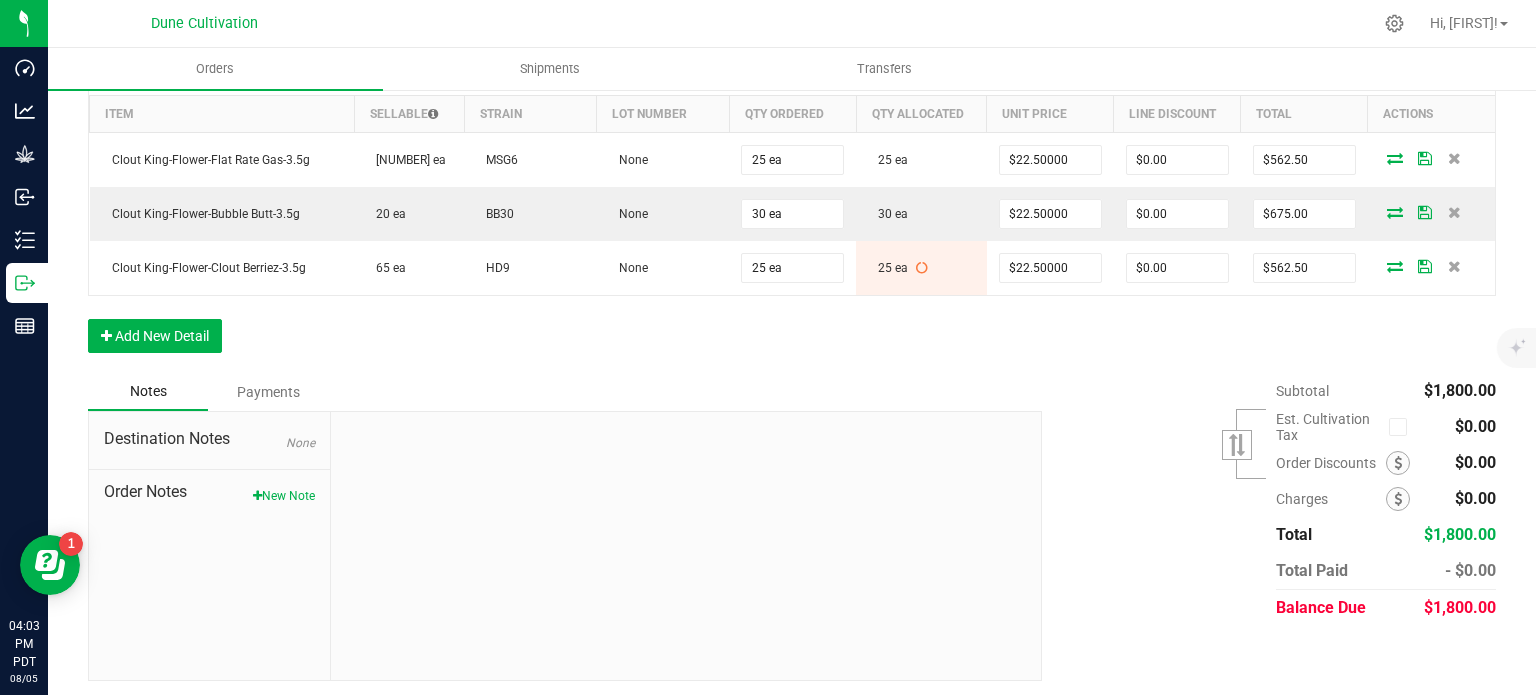 copy on "$[PRICE]" 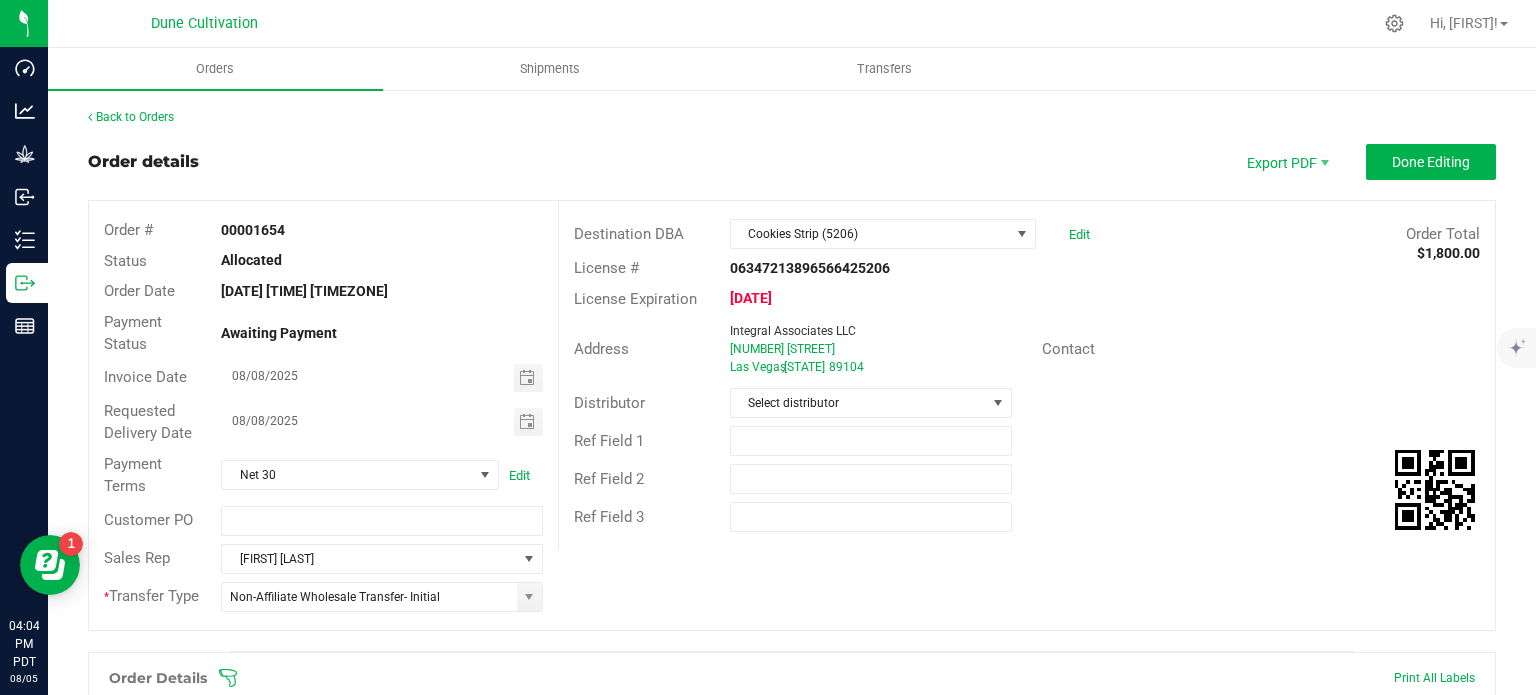 scroll, scrollTop: 0, scrollLeft: 0, axis: both 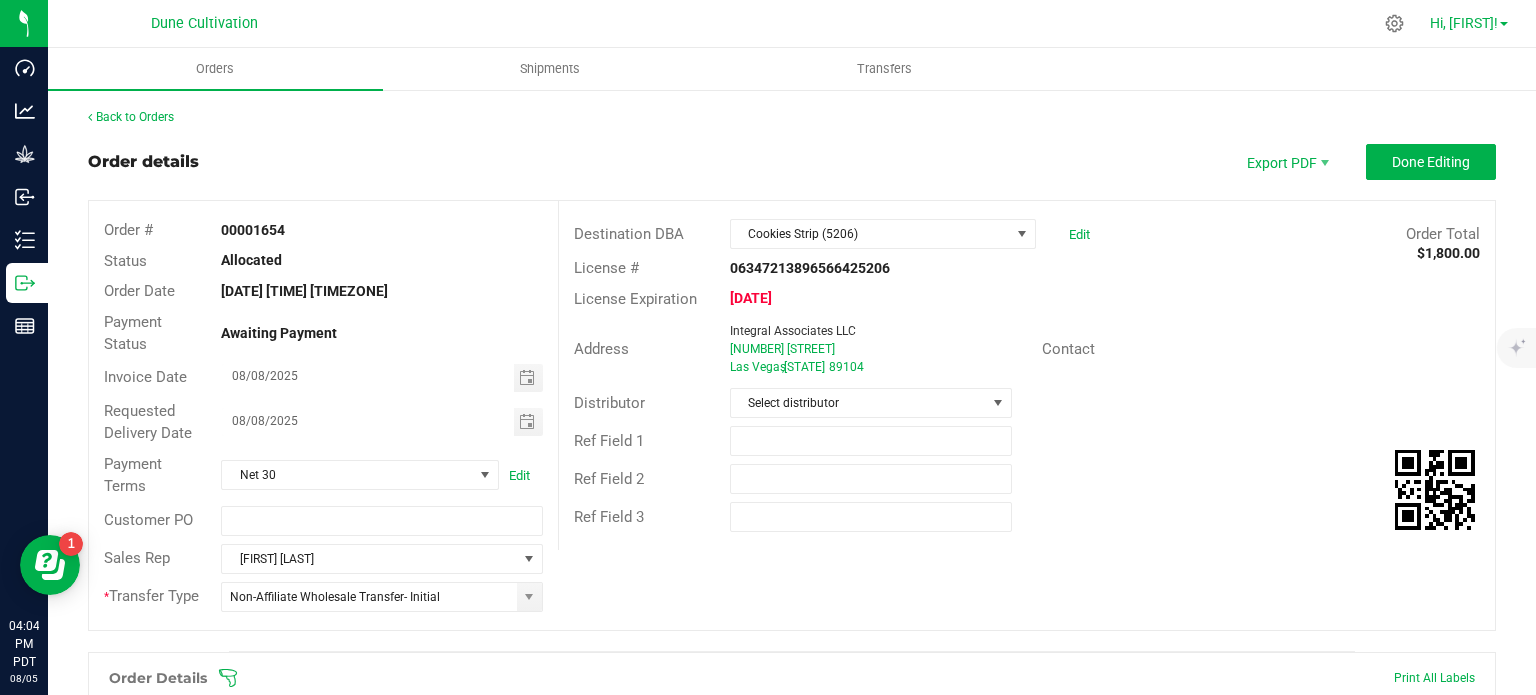 click on "Hi, [FIRST]!" at bounding box center (1464, 23) 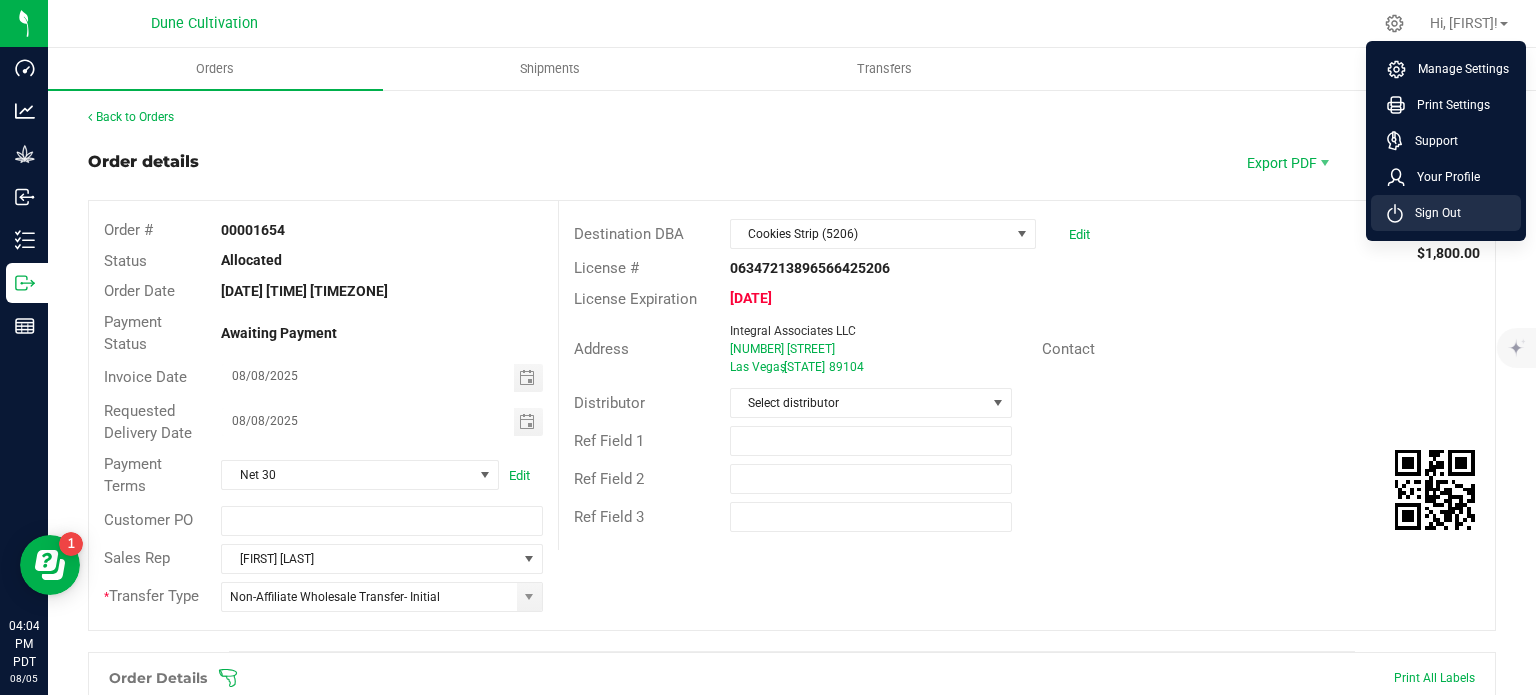 click on "Sign Out" at bounding box center [1432, 213] 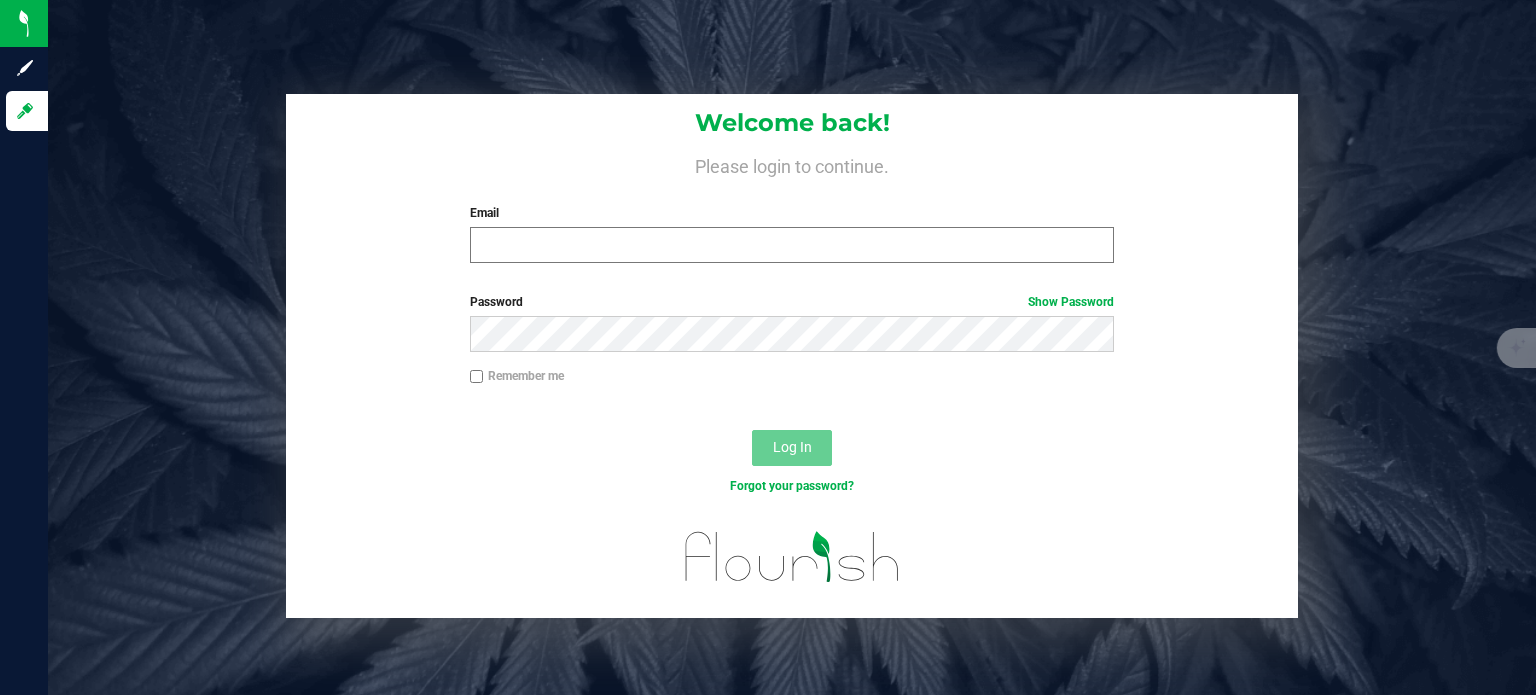 scroll, scrollTop: 0, scrollLeft: 0, axis: both 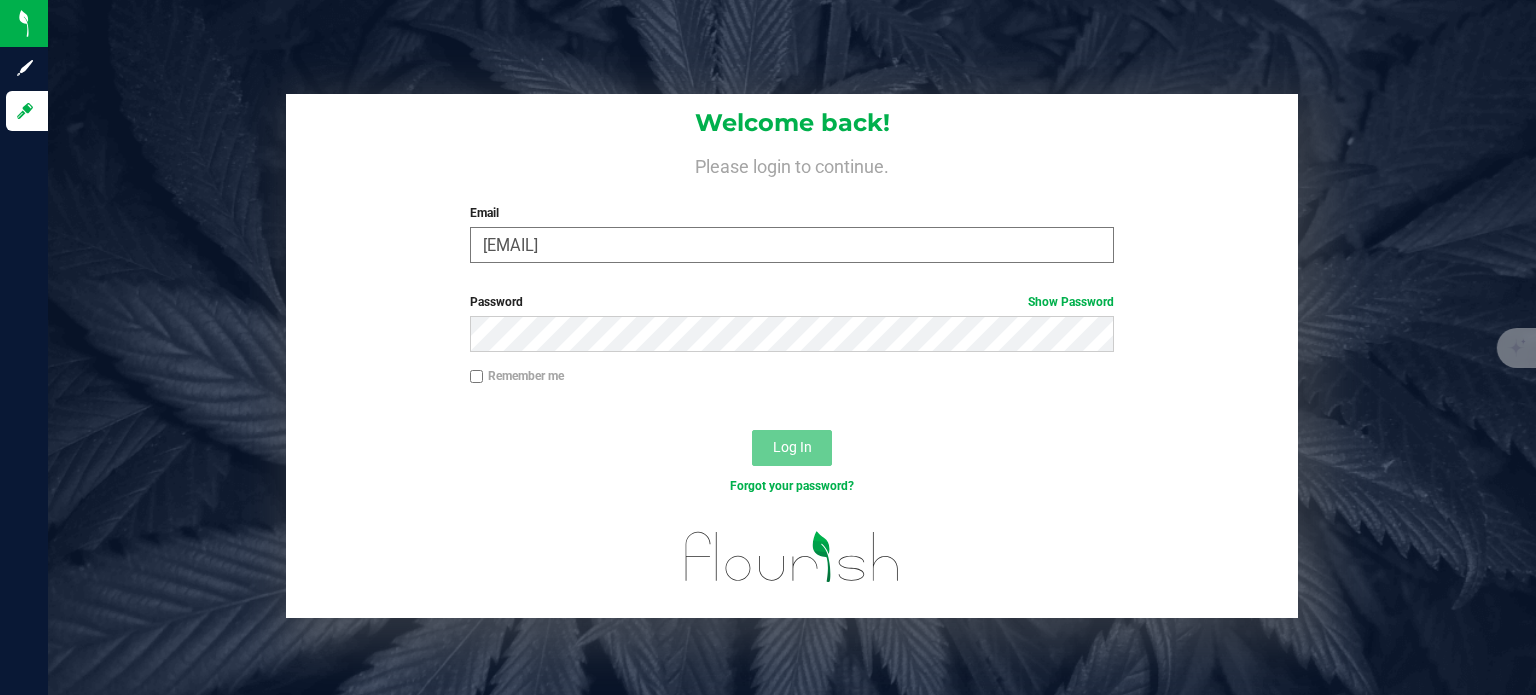 click on "[EMAIL]" at bounding box center (792, 245) 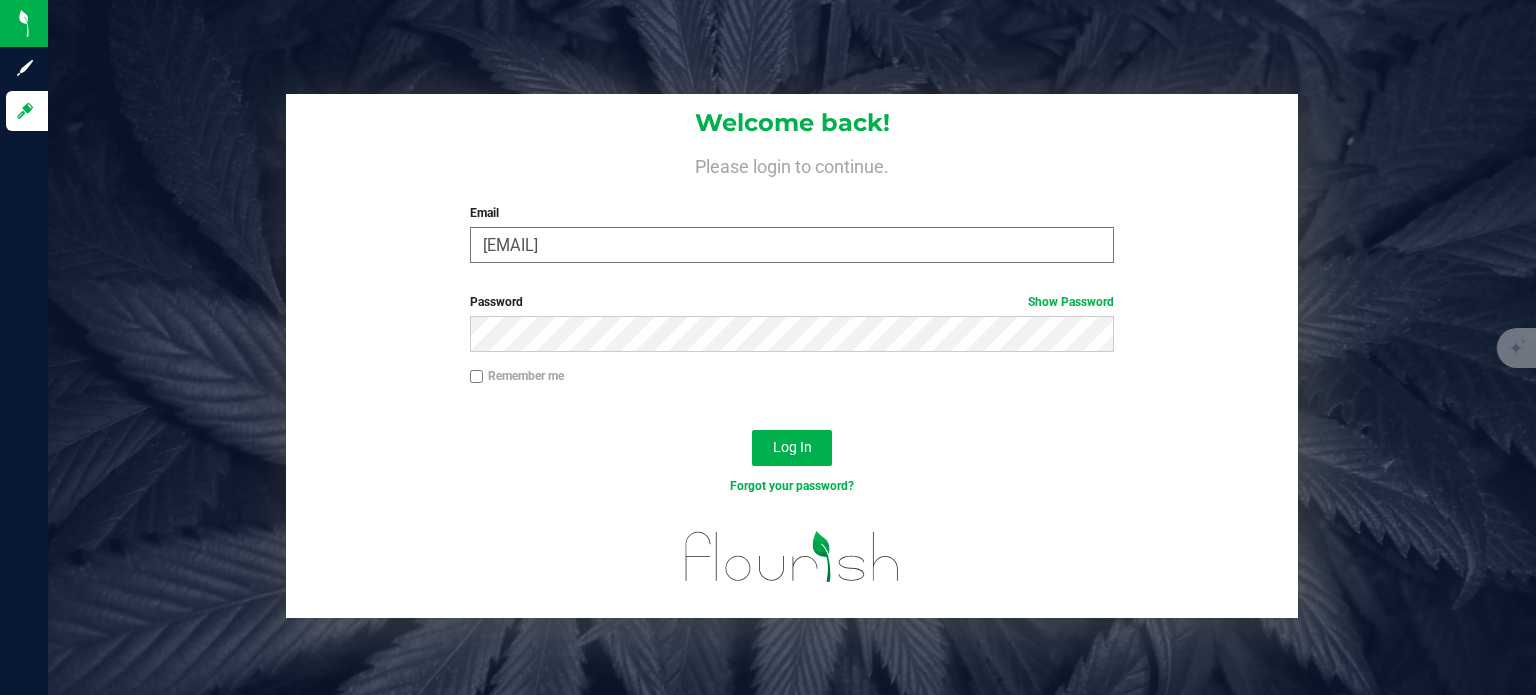 click on "[EMAIL]" at bounding box center [792, 245] 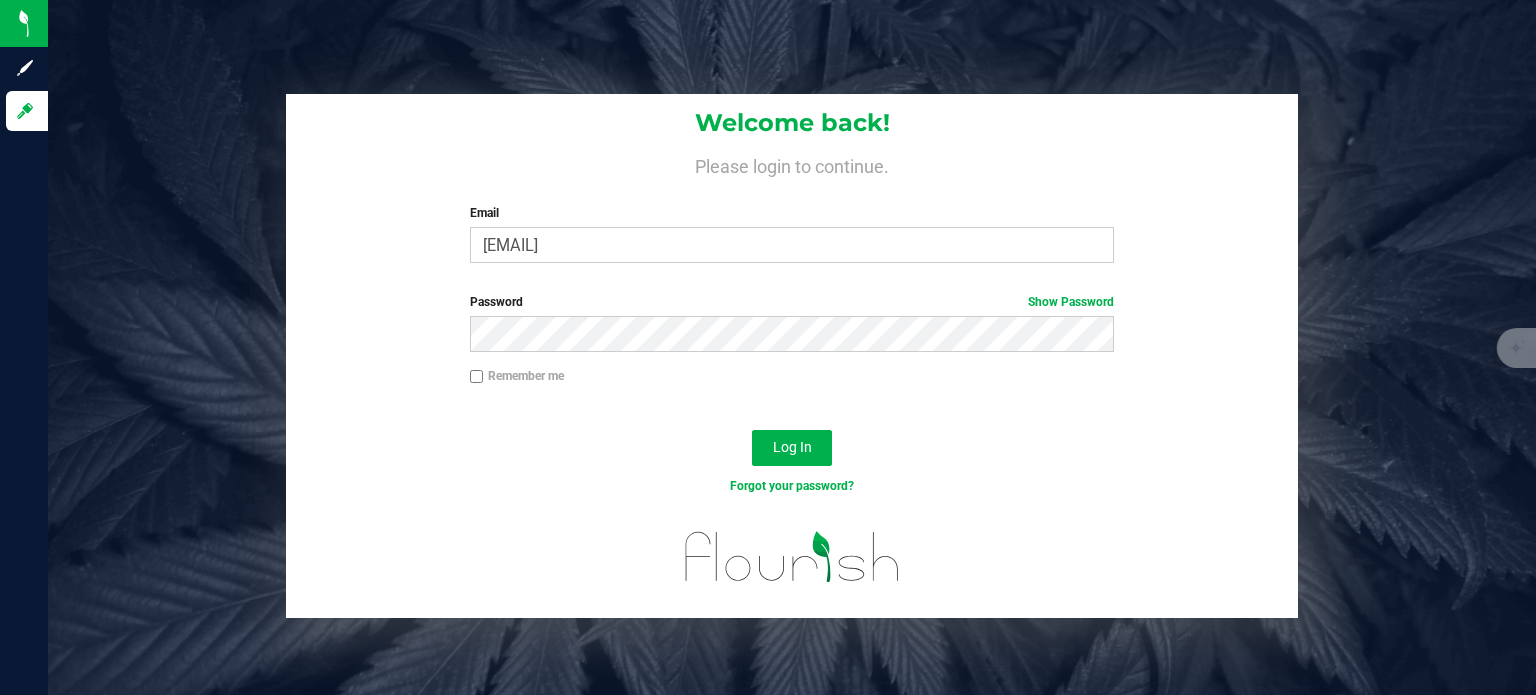type on "[EMAIL]" 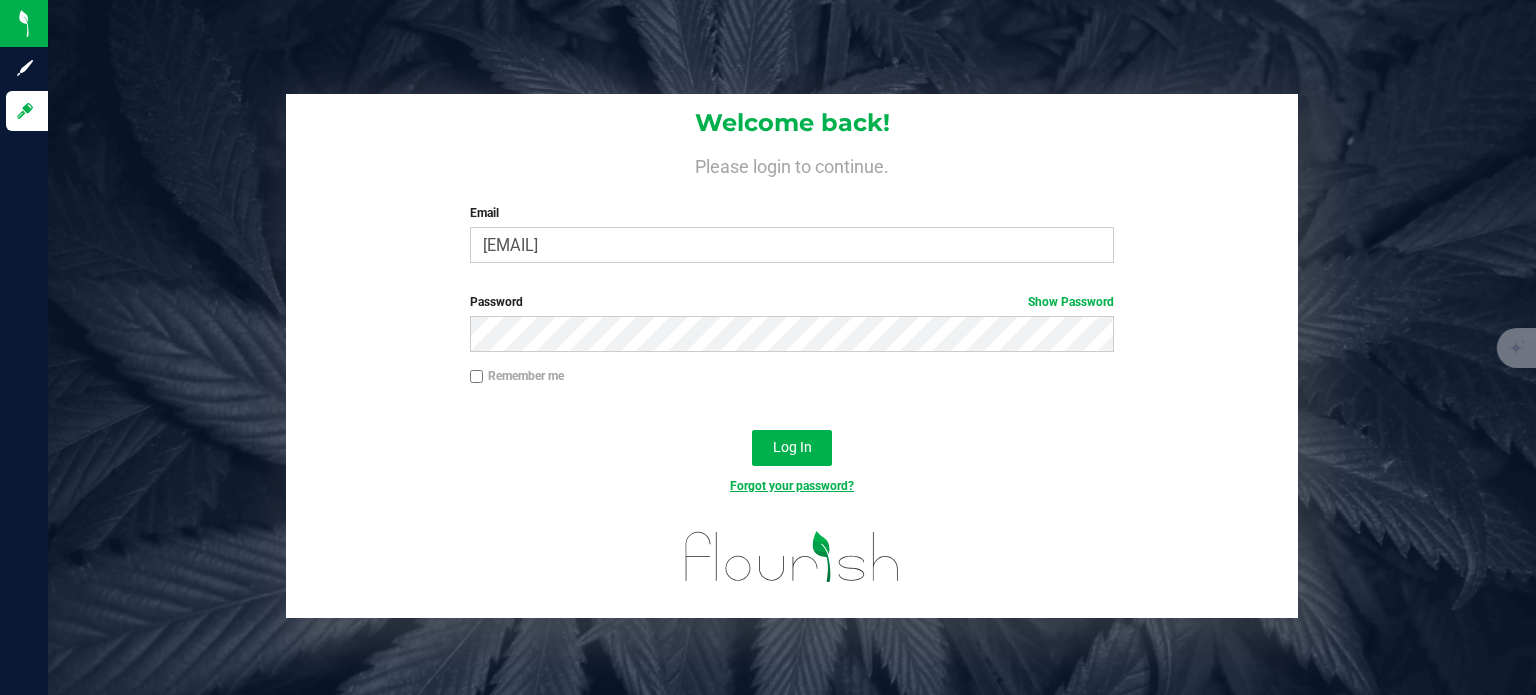 click on "Forgot your password?" at bounding box center [792, 486] 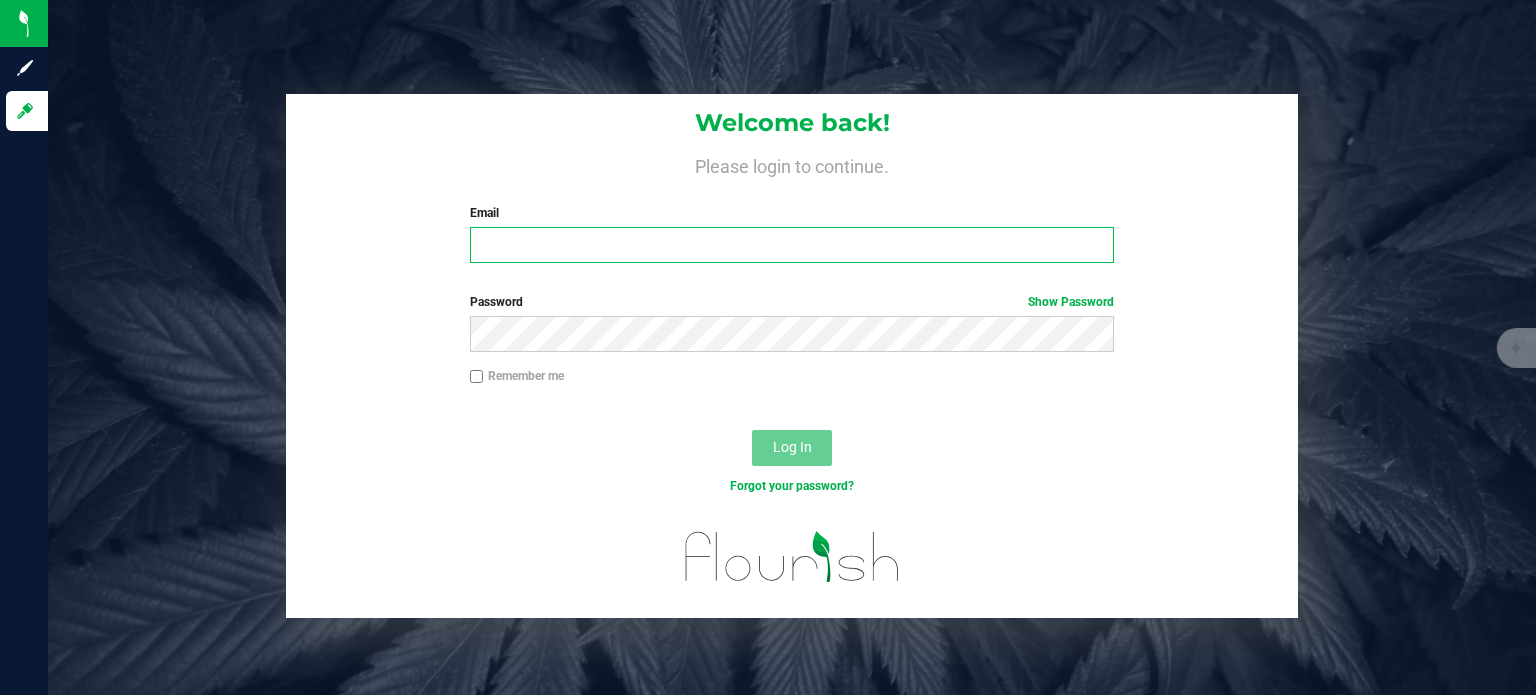 type on "[EMAIL]" 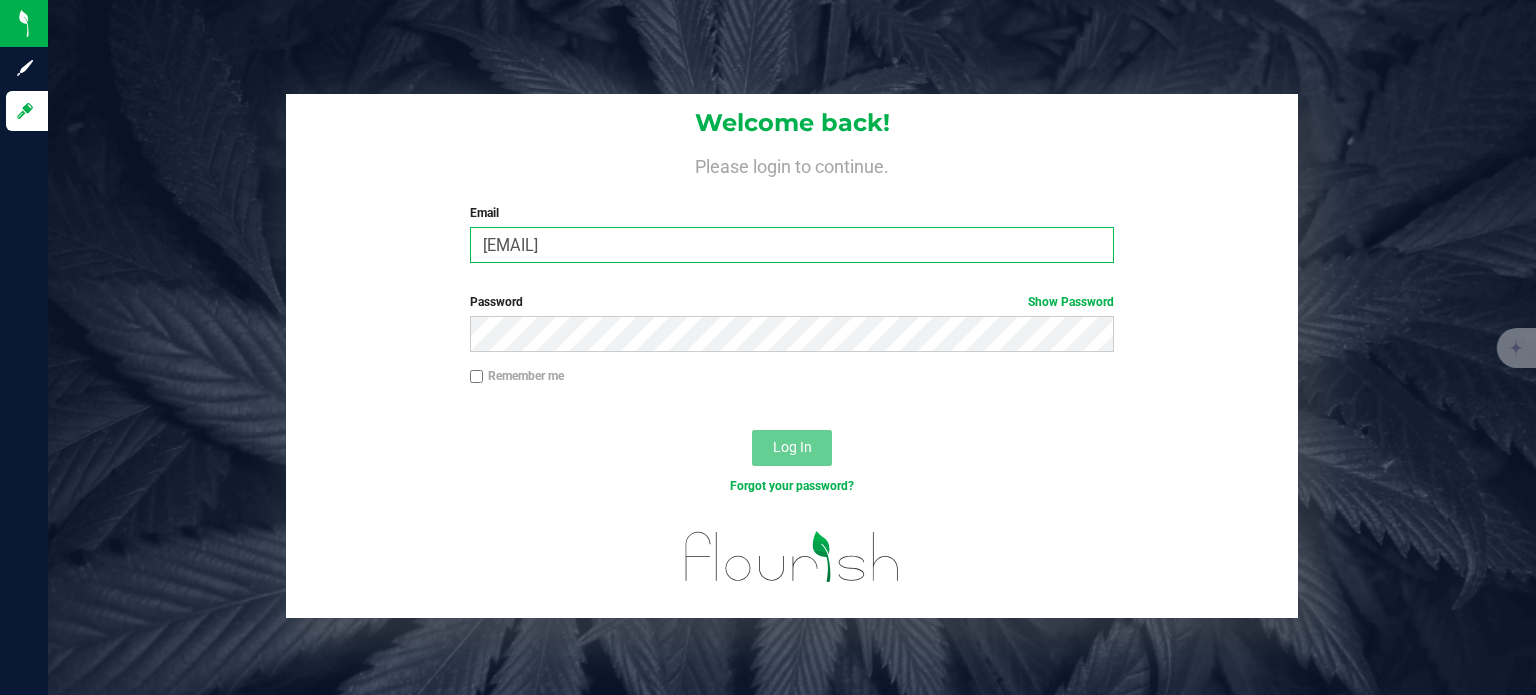 click on "[EMAIL]" at bounding box center (792, 245) 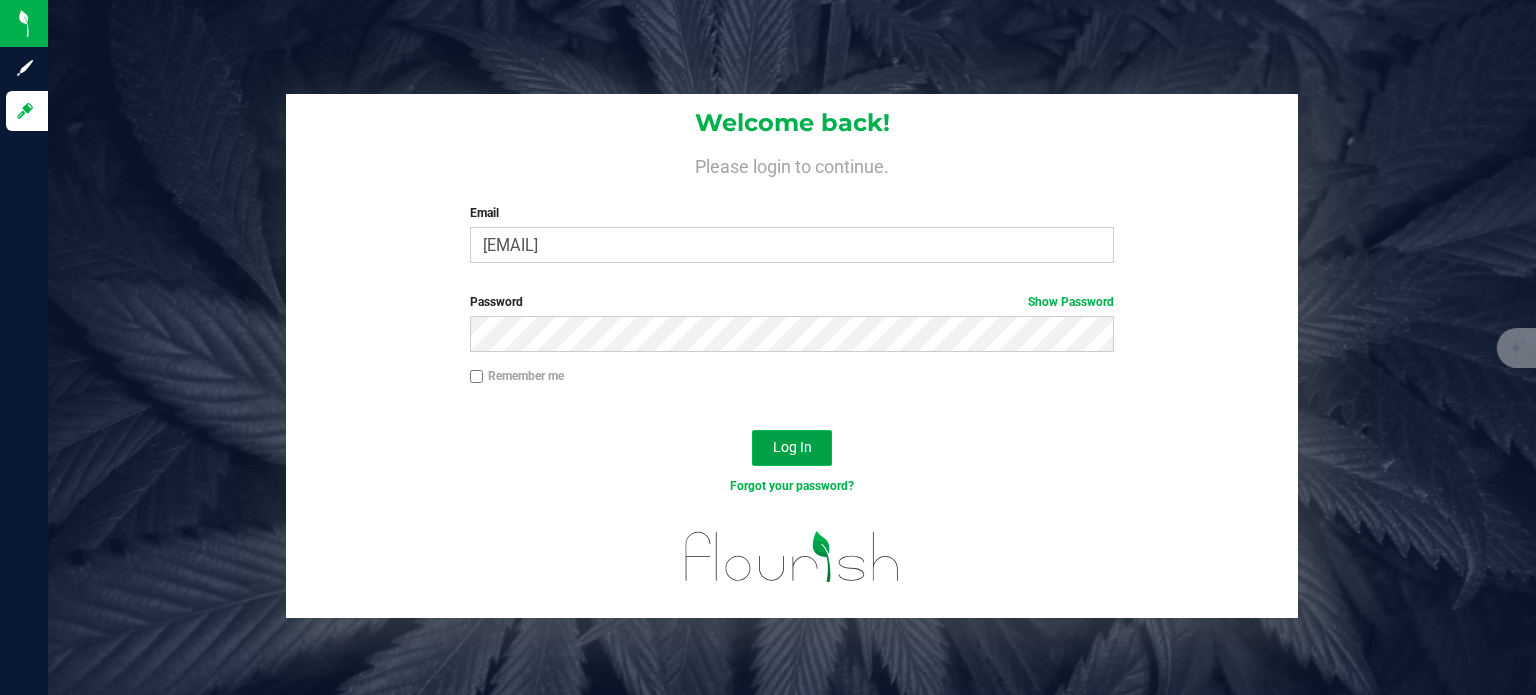 click on "Log In" at bounding box center [792, 448] 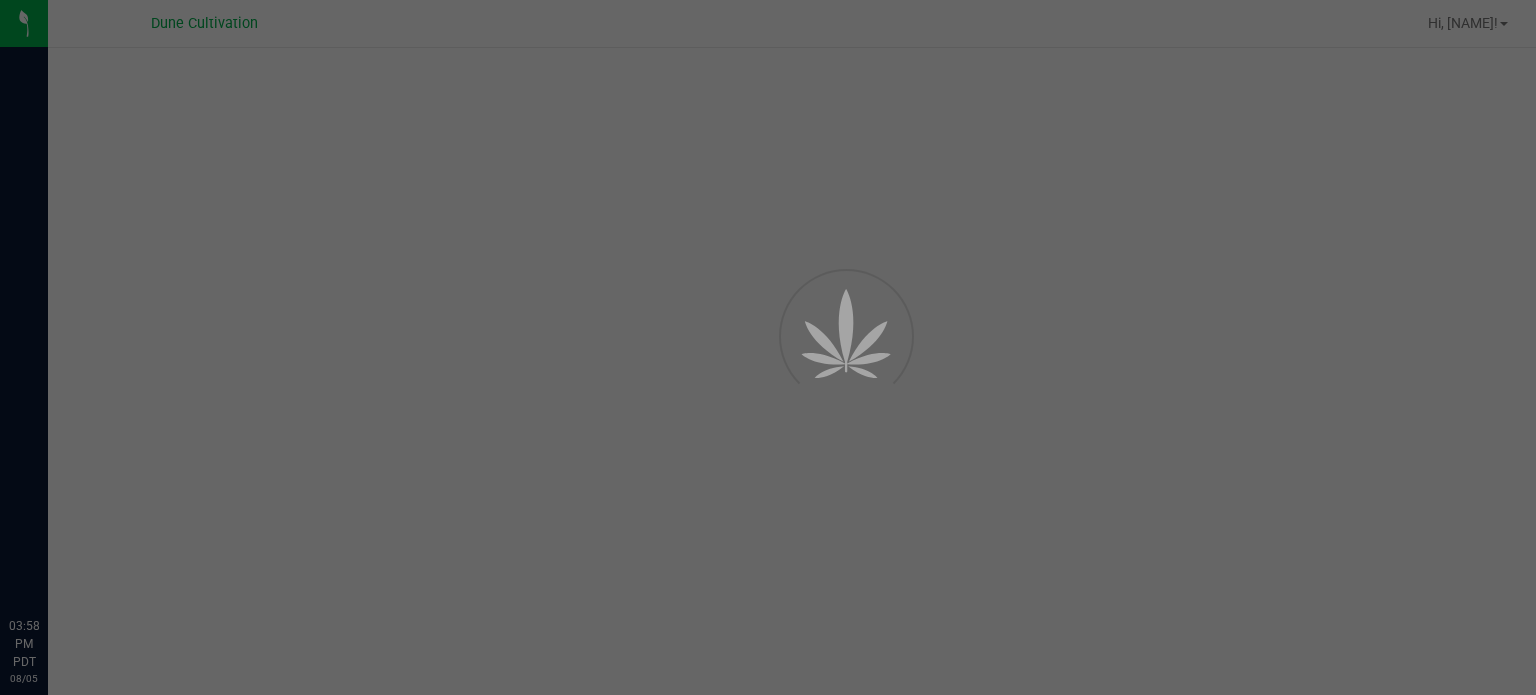 scroll, scrollTop: 0, scrollLeft: 0, axis: both 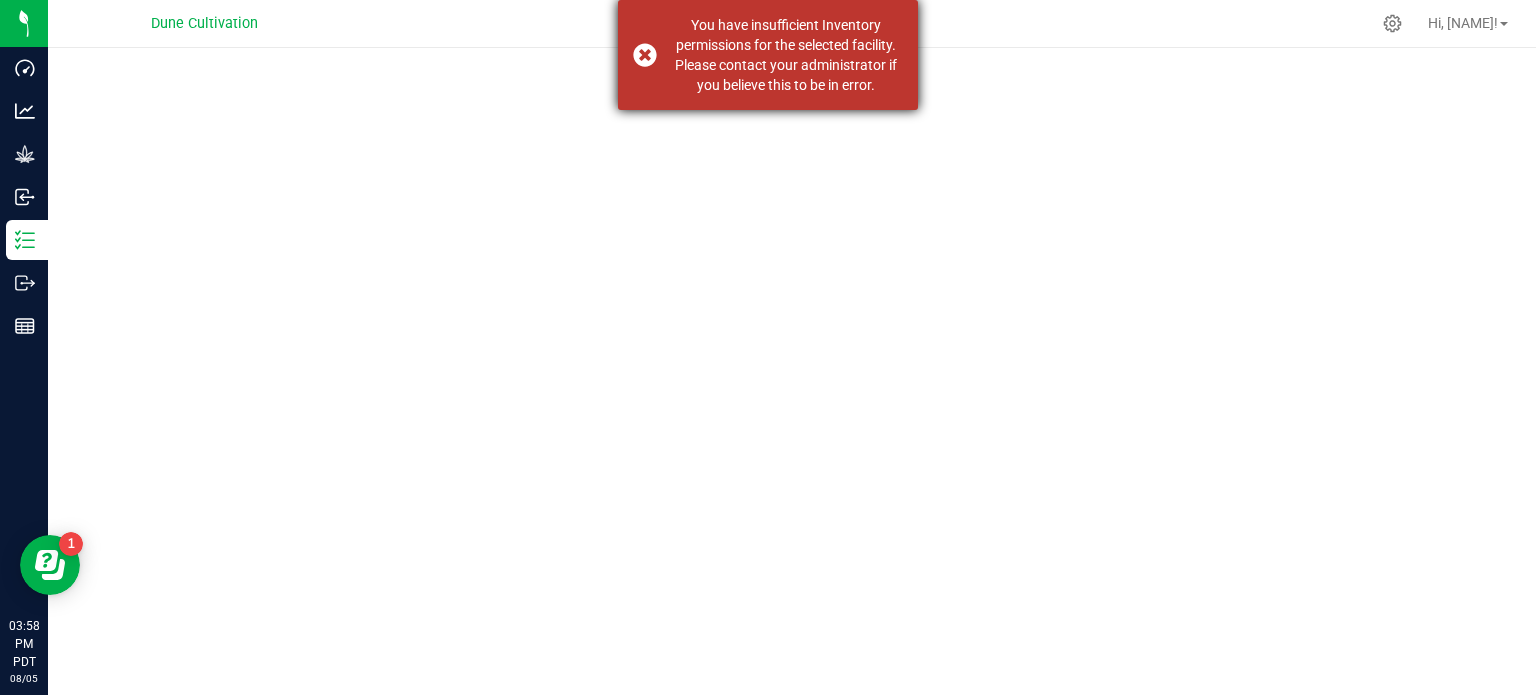 click on "You have insufficient Inventory permissions for the selected facility.
Please contact your administrator if you believe this to be in error." at bounding box center (768, 55) 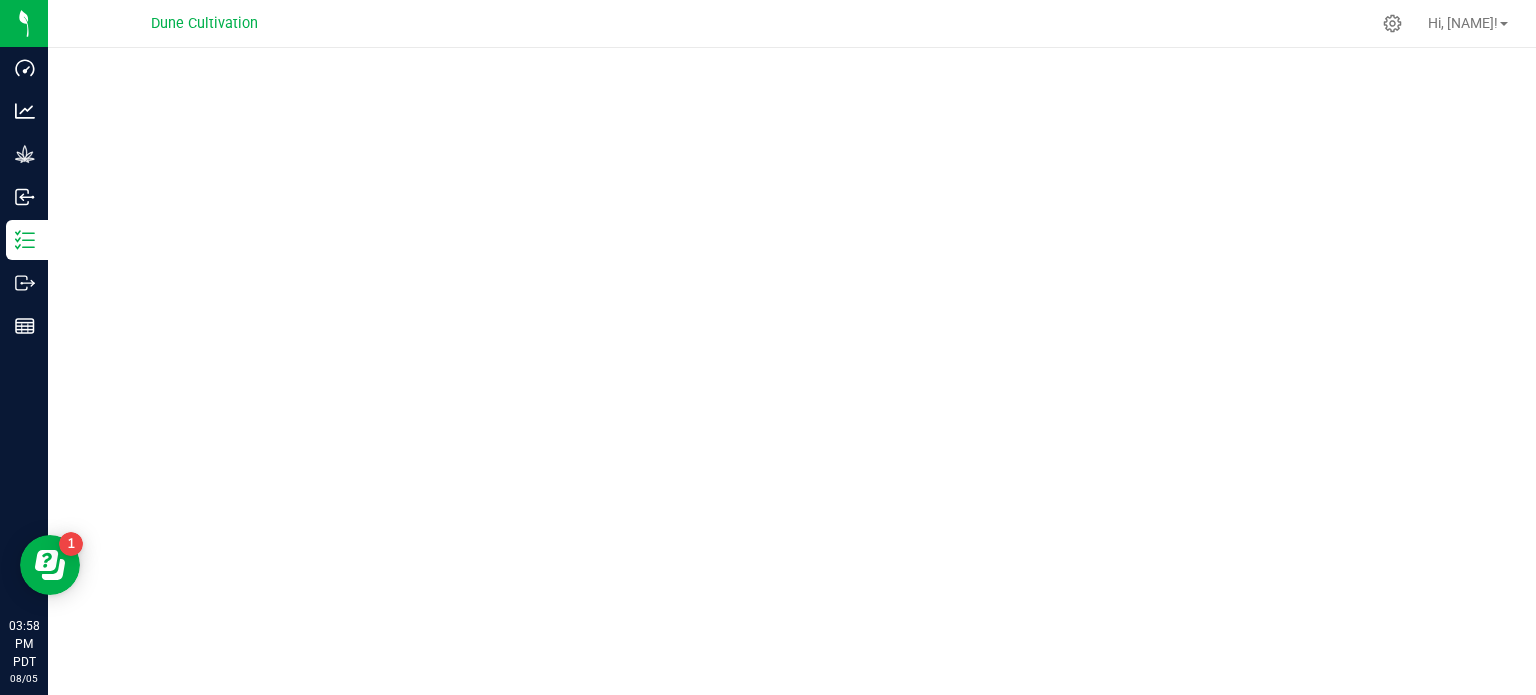 click at bounding box center (792, 371) 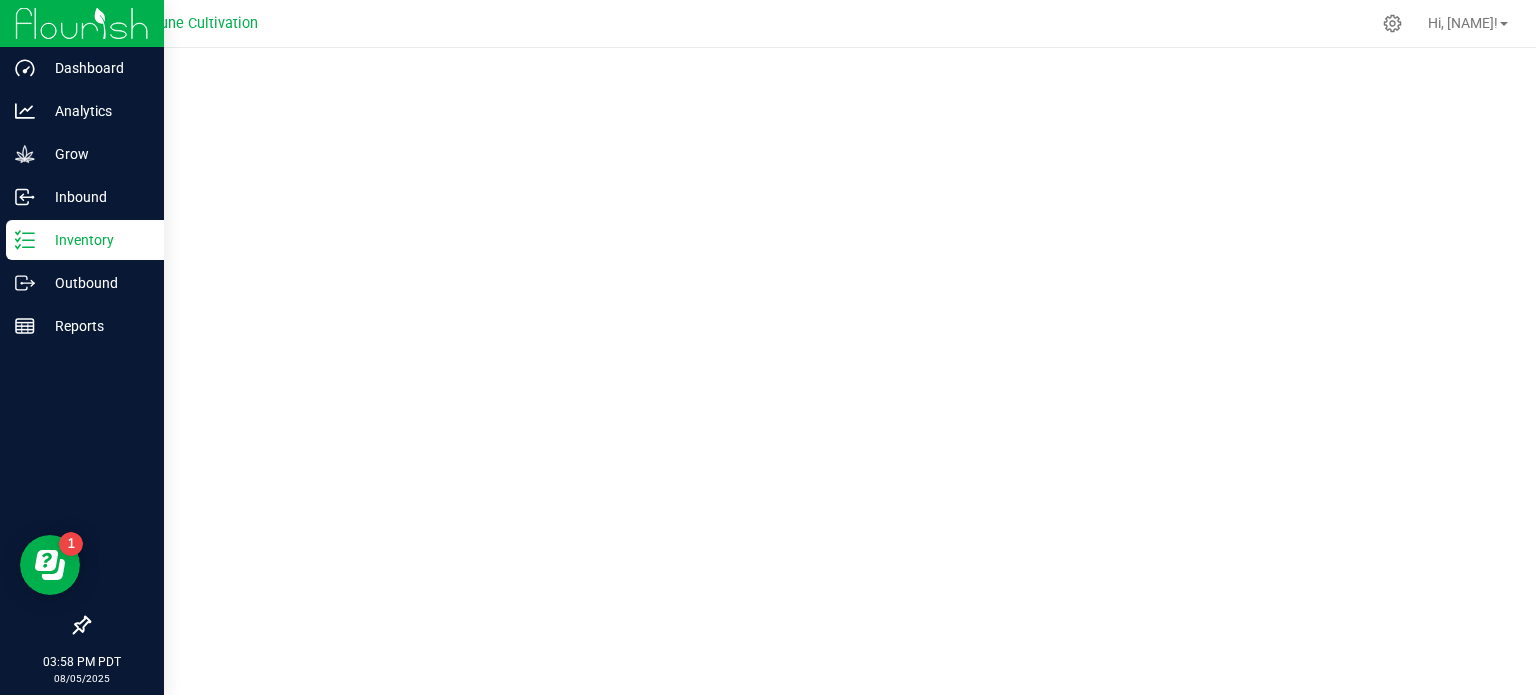 click on "Inventory" at bounding box center (95, 240) 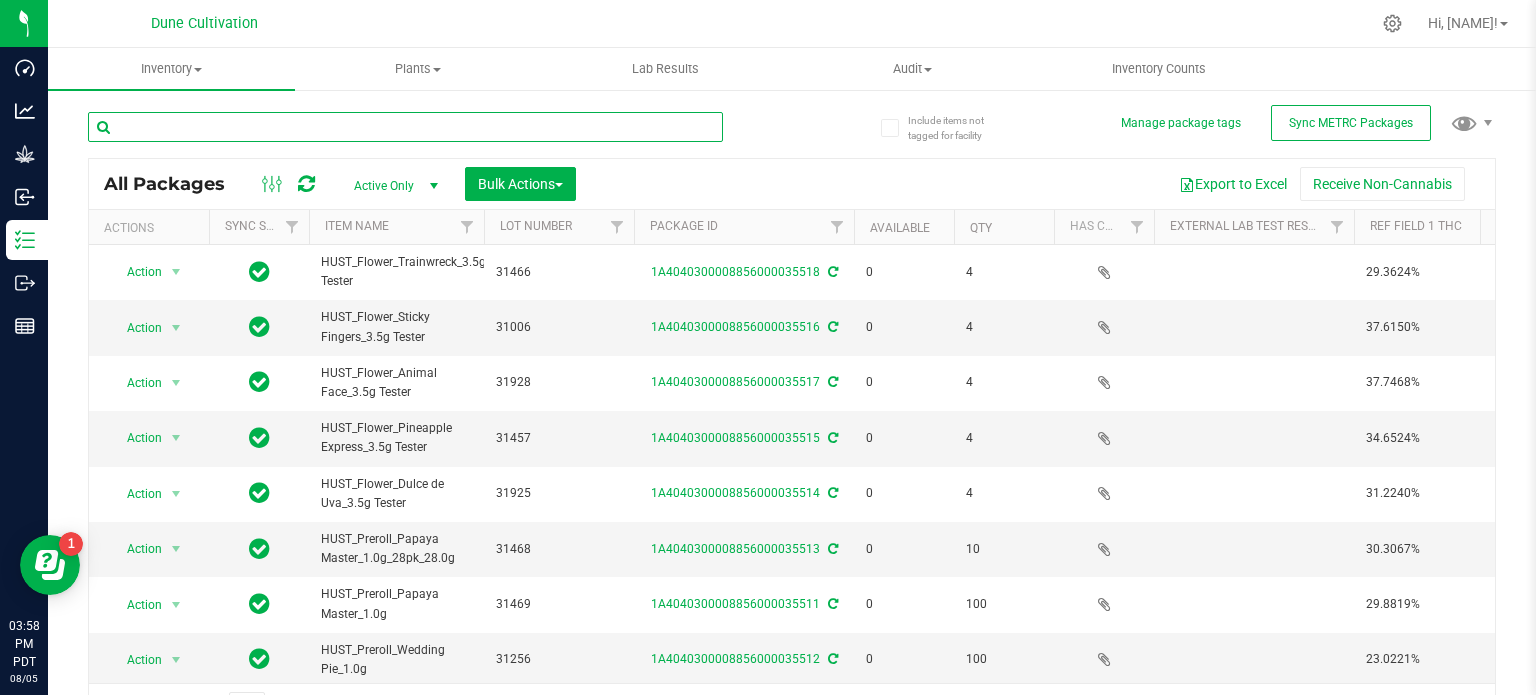 click at bounding box center (405, 127) 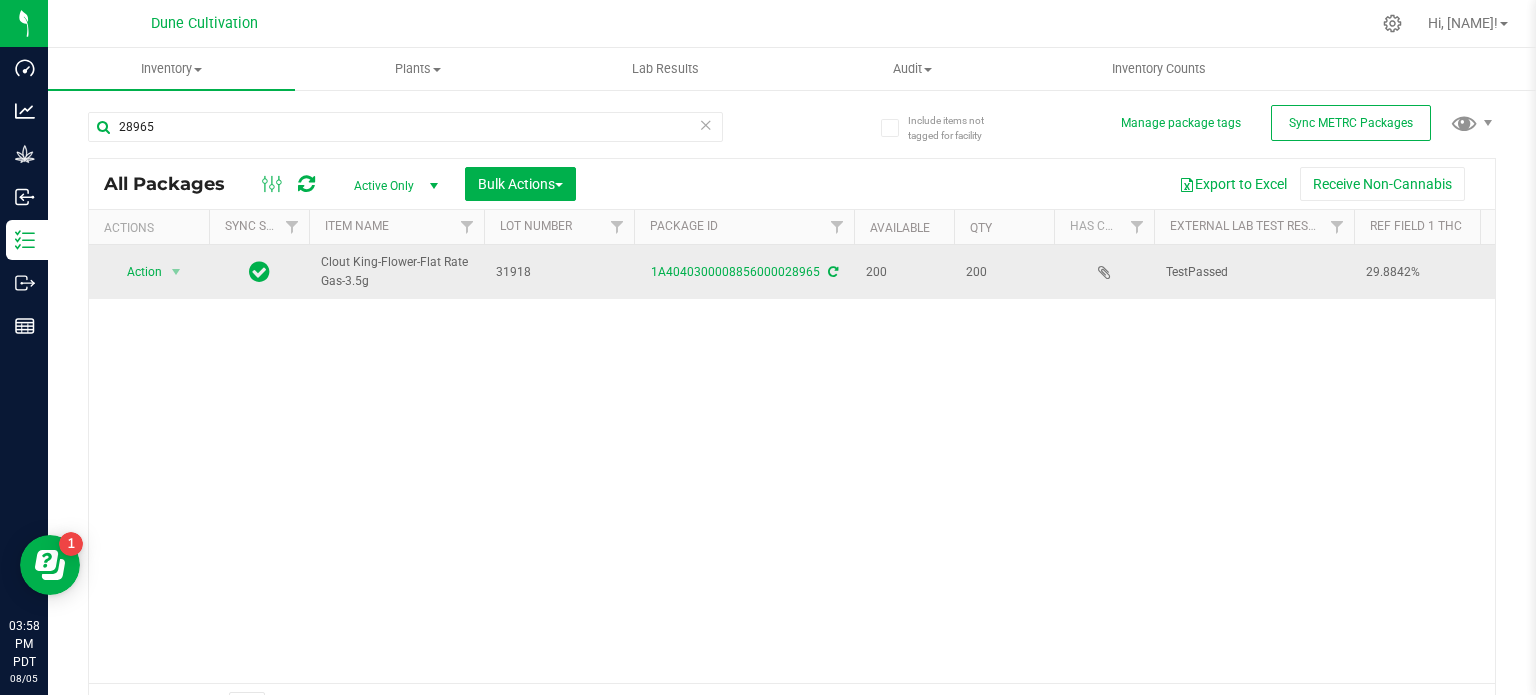 click on "Clout King-Flower-Flat Rate Gas-3.5g" at bounding box center (396, 272) 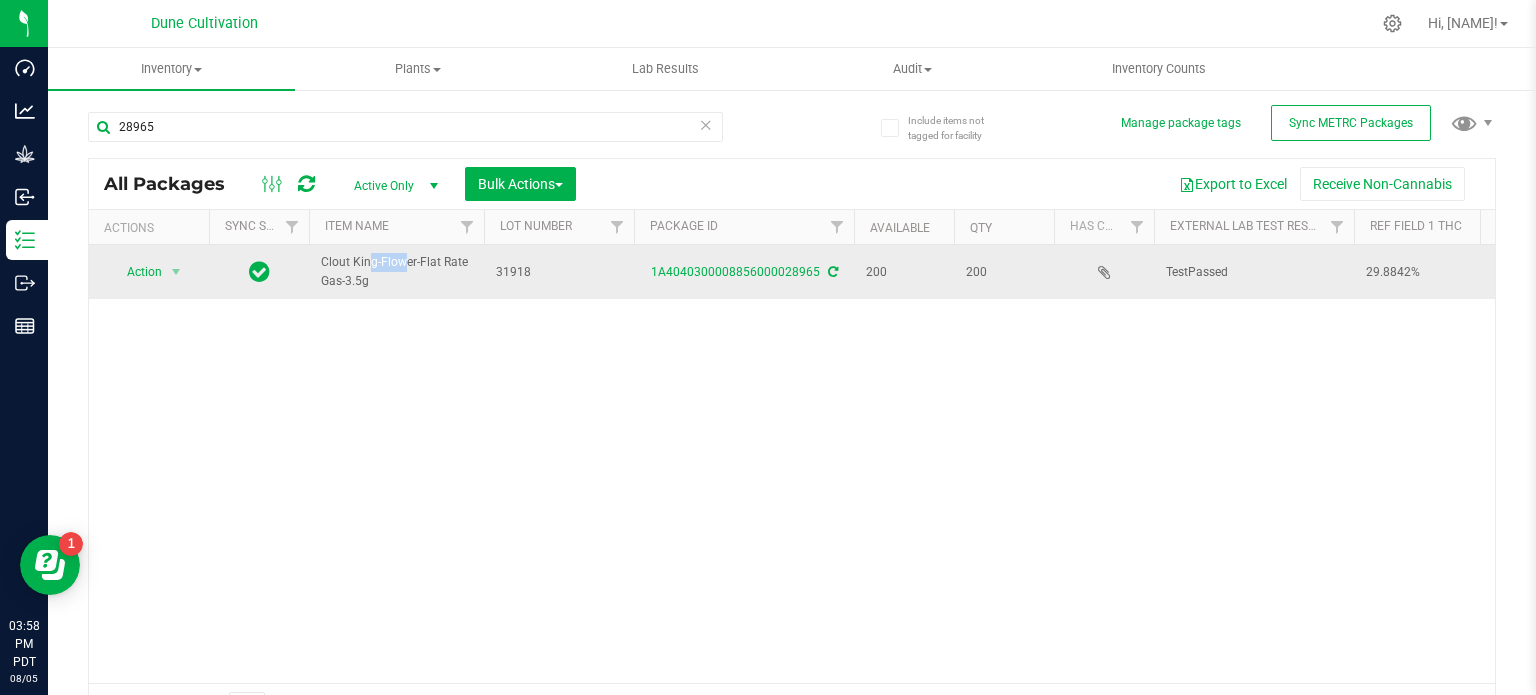click on "Clout King-Flower-Flat Rate Gas-3.5g" at bounding box center [396, 272] 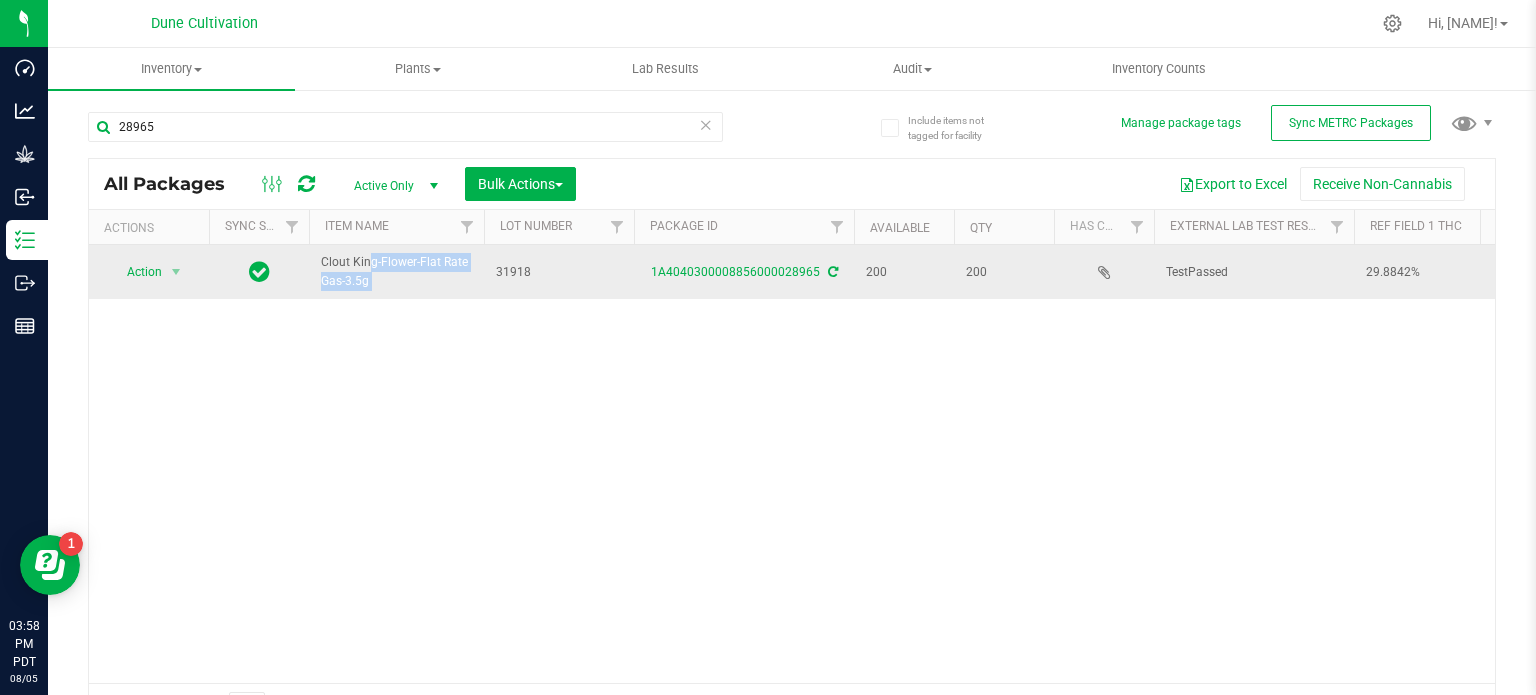 click on "Clout King-Flower-Flat Rate Gas-3.5g" at bounding box center [396, 272] 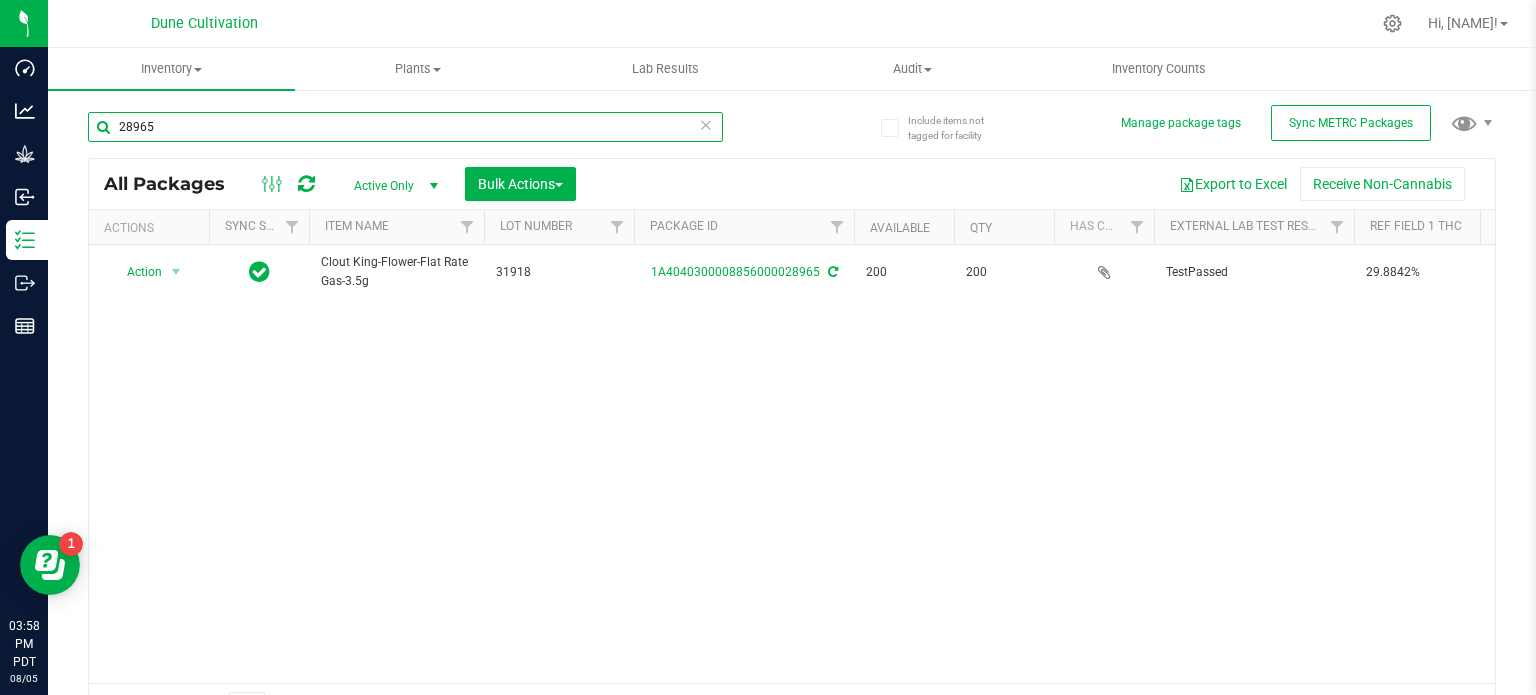 click on "28965" at bounding box center (405, 127) 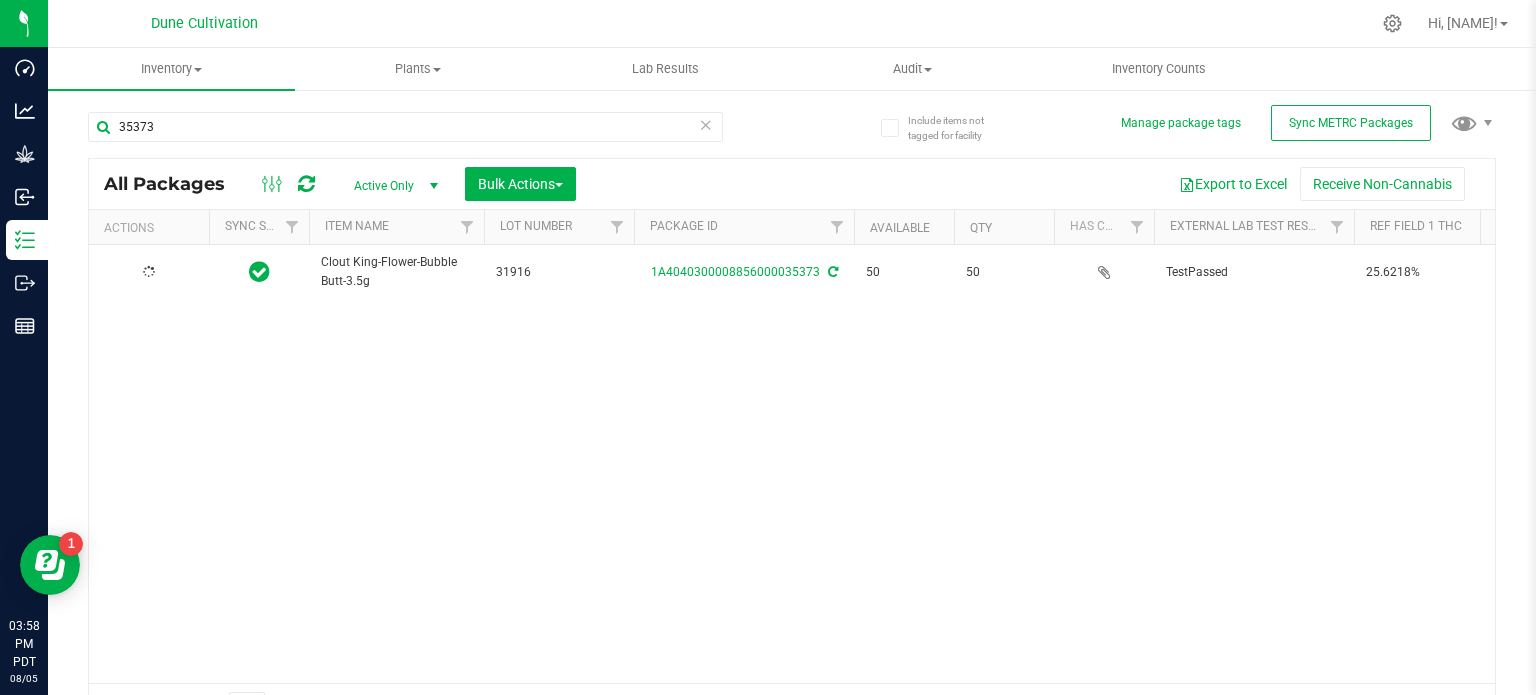 click on "Clout King-Flower-Bubble Butt-3.5g" at bounding box center (396, 272) 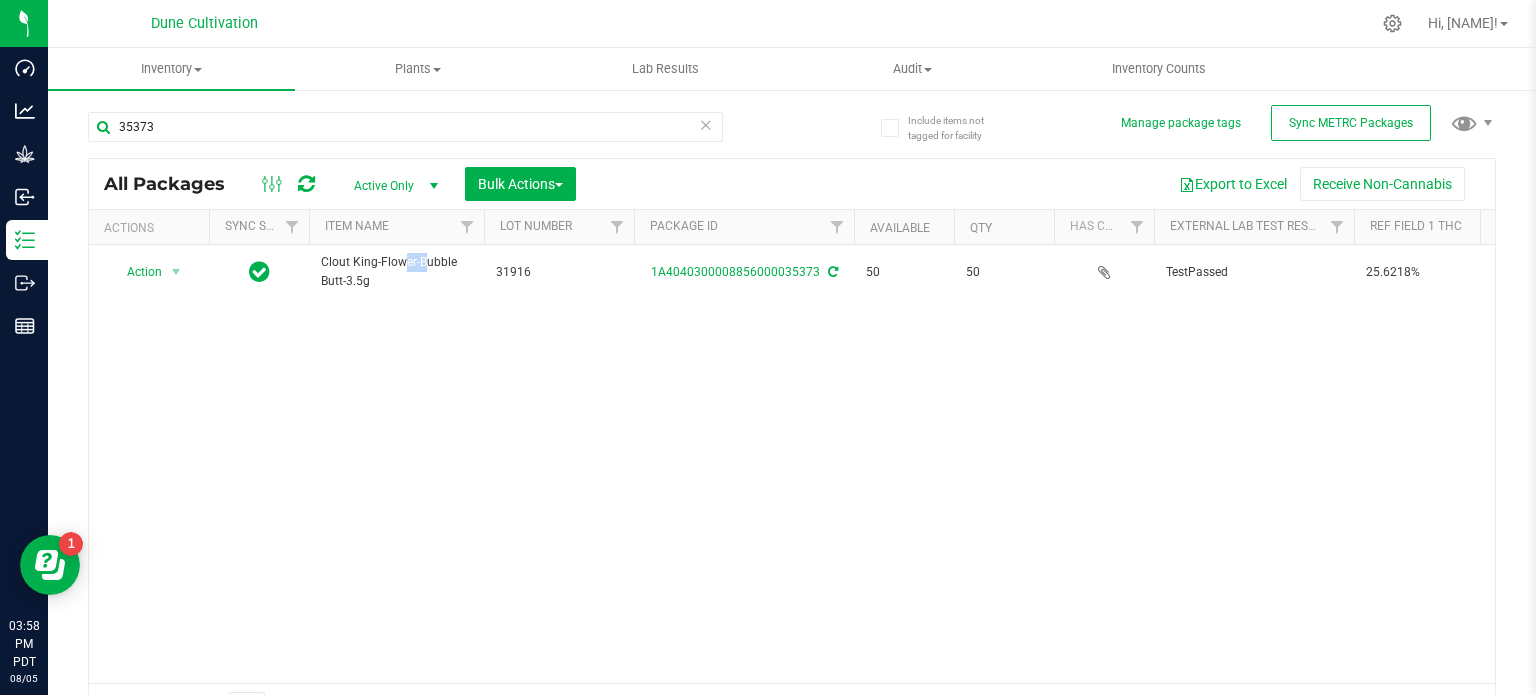 click on "Clout King-Flower-Bubble Butt-3.5g" at bounding box center [396, 272] 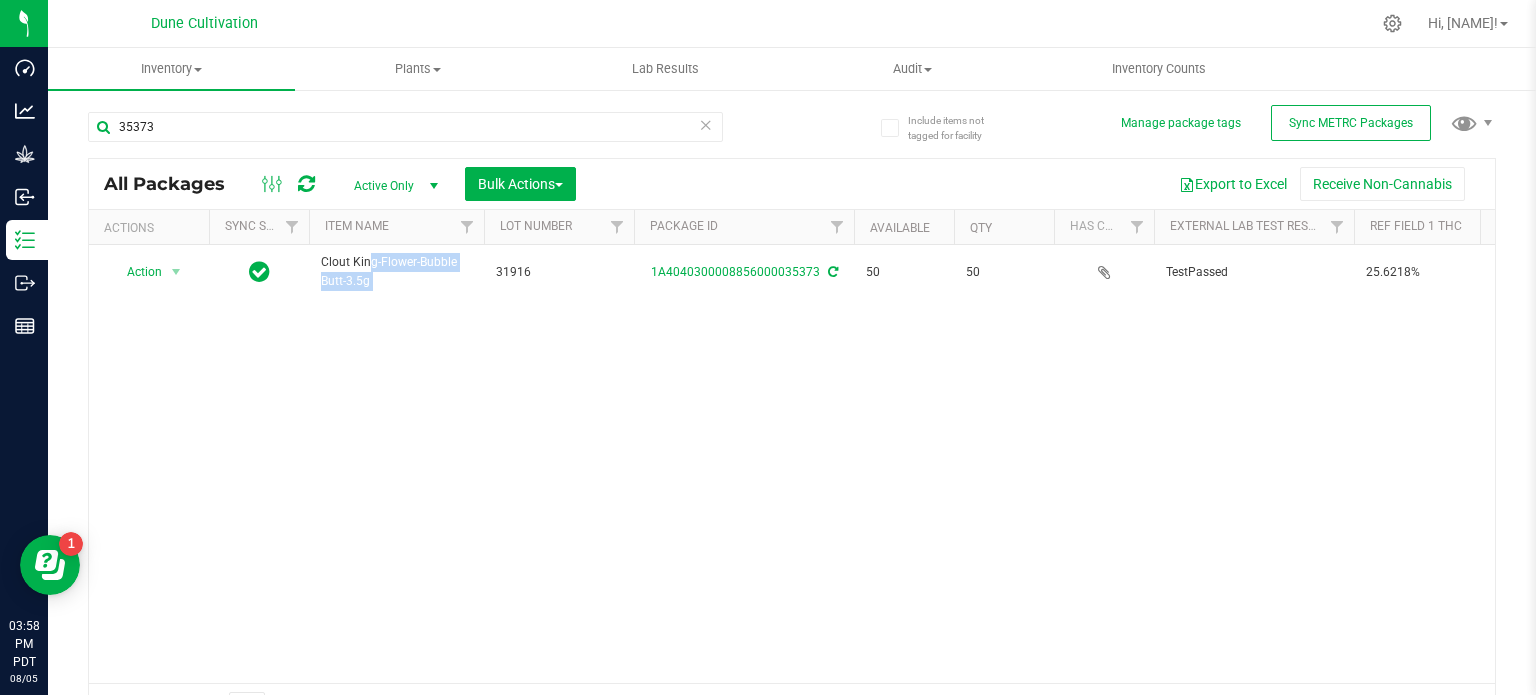 click on "Clout King-Flower-Bubble Butt-3.5g" at bounding box center (396, 272) 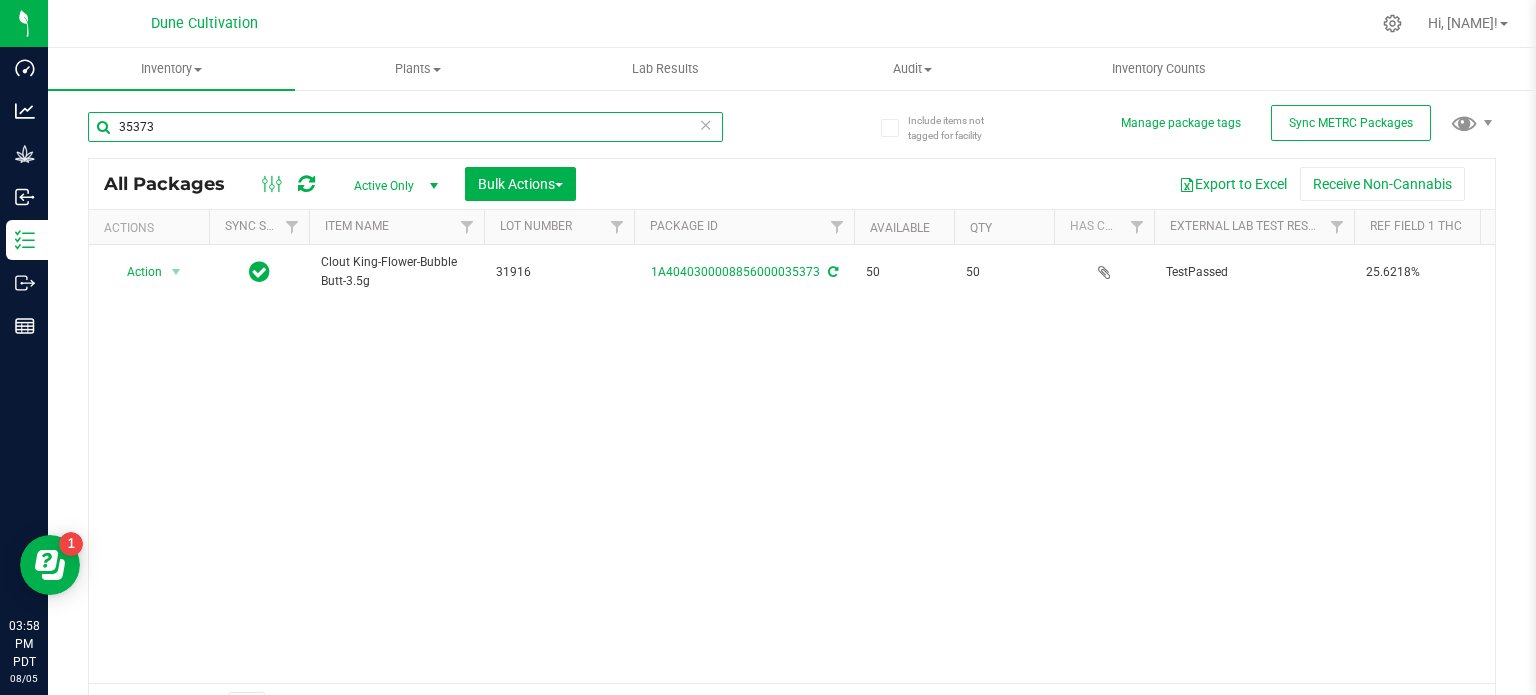 click on "35373" at bounding box center (405, 127) 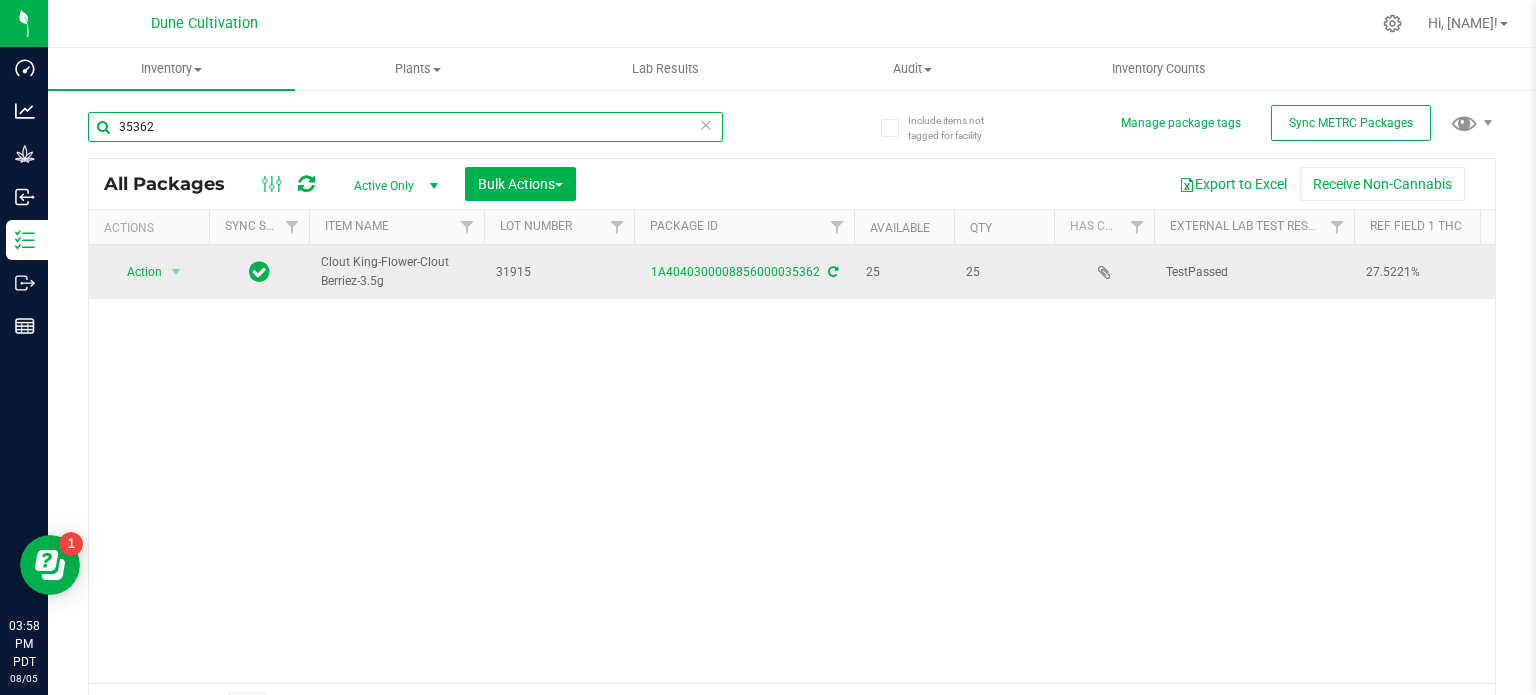 type on "35362" 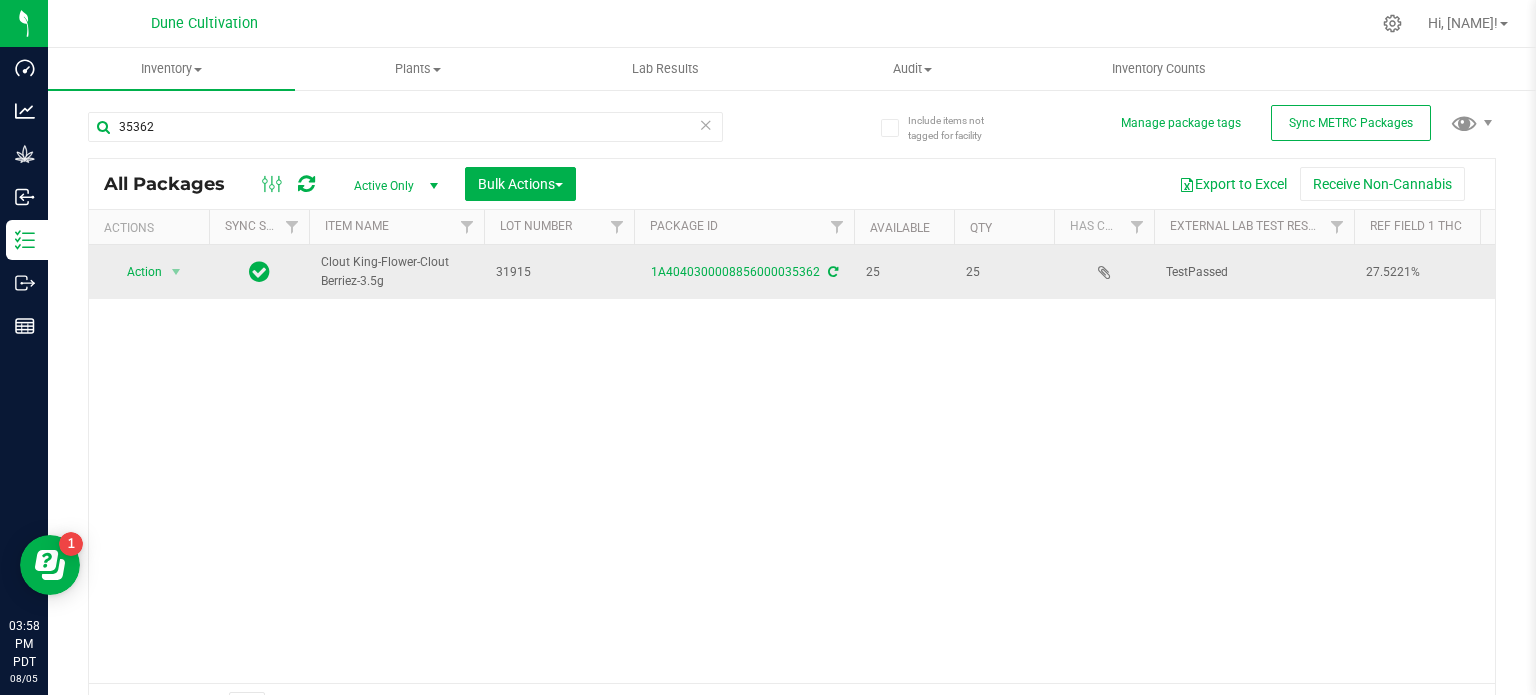 click on "Clout King-Flower-Clout Berriez-3.5g" at bounding box center (396, 272) 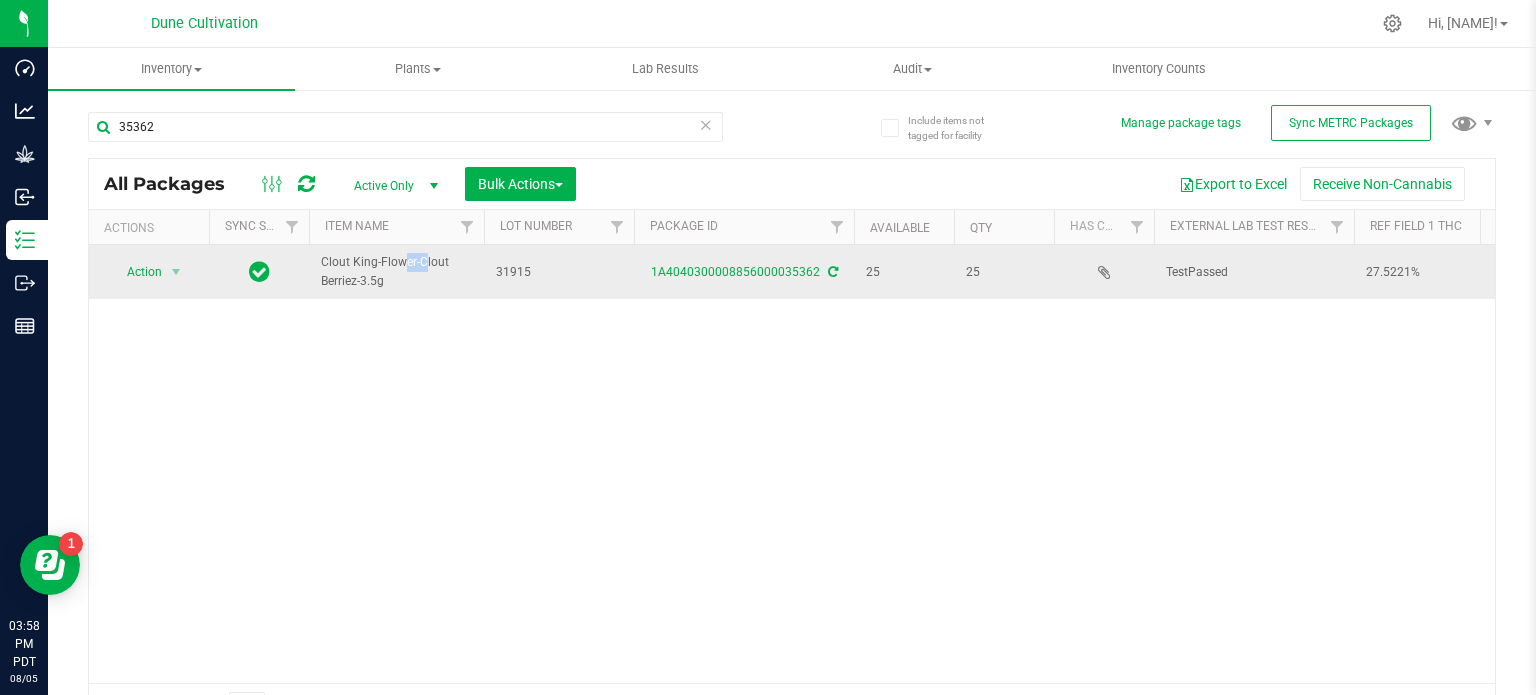 click on "Clout King-Flower-Clout Berriez-3.5g" at bounding box center (396, 272) 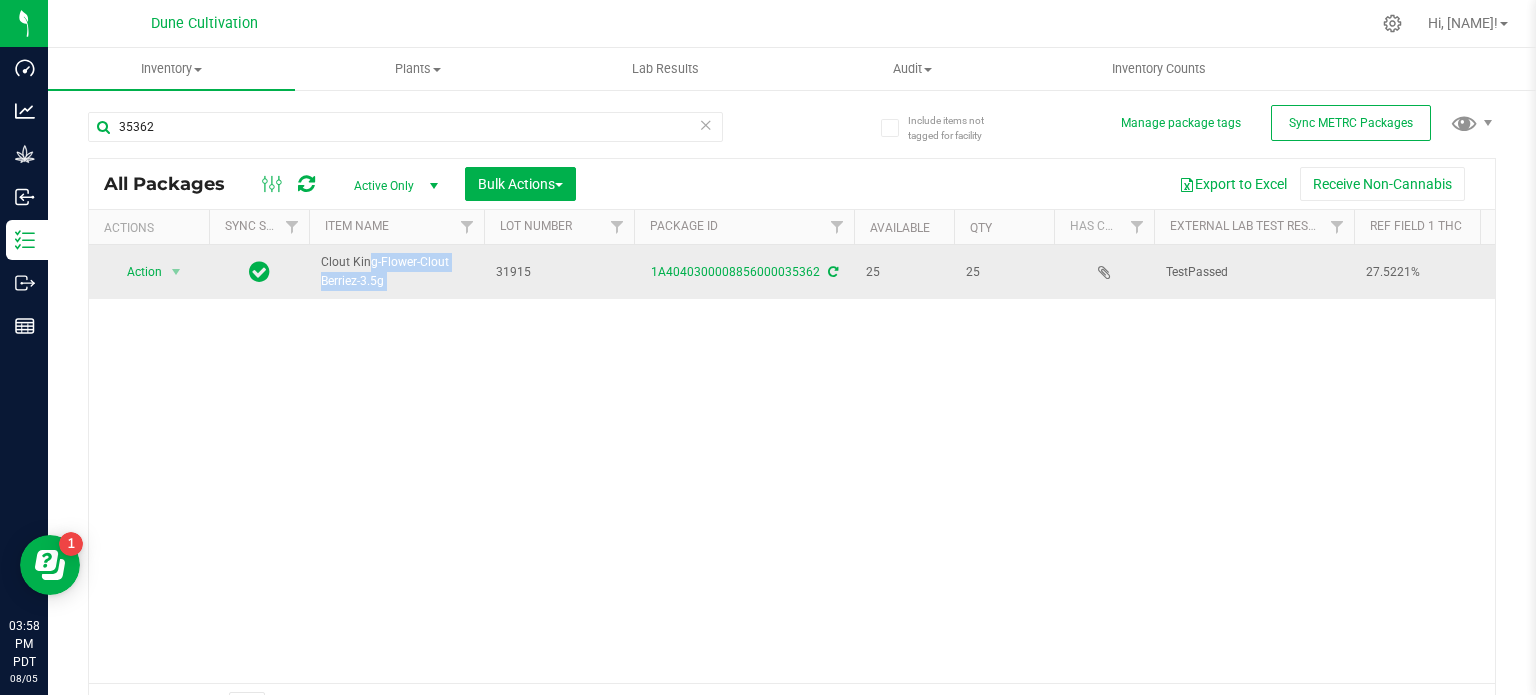 click on "Clout King-Flower-Clout Berriez-3.5g" at bounding box center [396, 272] 